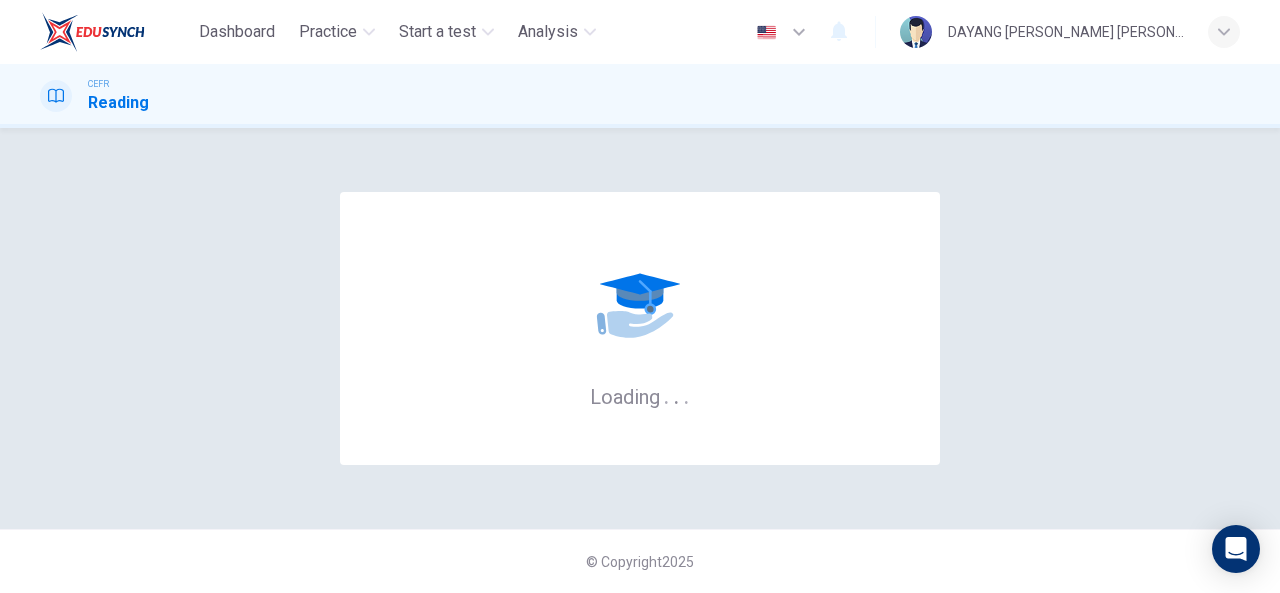 scroll, scrollTop: 0, scrollLeft: 0, axis: both 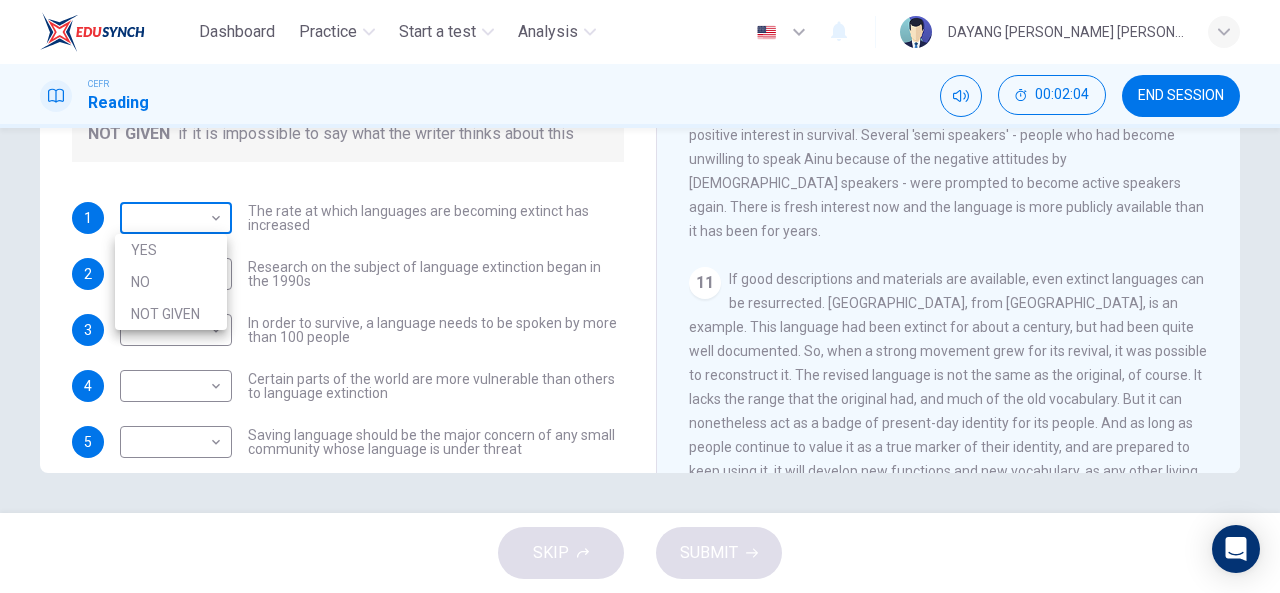click on "Dashboard Practice Start a test Analysis English en ​ DAYANG [PERSON_NAME] [PERSON_NAME]@[PERSON_NAME] [PERSON_NAME] Reading 00:02:04 END SESSION Questions 1 - 5 Do the following statements agree with the views of the writer in the Passage?  In the boxes below, write YES if the statement agrees with the views of the writer NO if the statement contradicts the views of the writer NOT GIVEN if it is impossible to say what the writer thinks about this 1 ​ ​ The rate at which languages are becoming extinct has increased 2 ​ ​ Research on the subject of language extinction began in the 1990s 3 ​ ​ In order to survive, a language needs to be spoken by more than 100 people 4 ​ ​ Certain parts of the world are more vulnerable than others to language extinction 5 ​ ​ Saving language should be the major concern of any small community whose language is under threat Saving Language CLICK TO ZOOM Click to Zoom 1 2 3 4 5 6 7 8 9 10 11 12 SKIP SUBMIT EduSynch - Online Language Proficiency Testing
Dashboard 2025 NO" at bounding box center (640, 296) 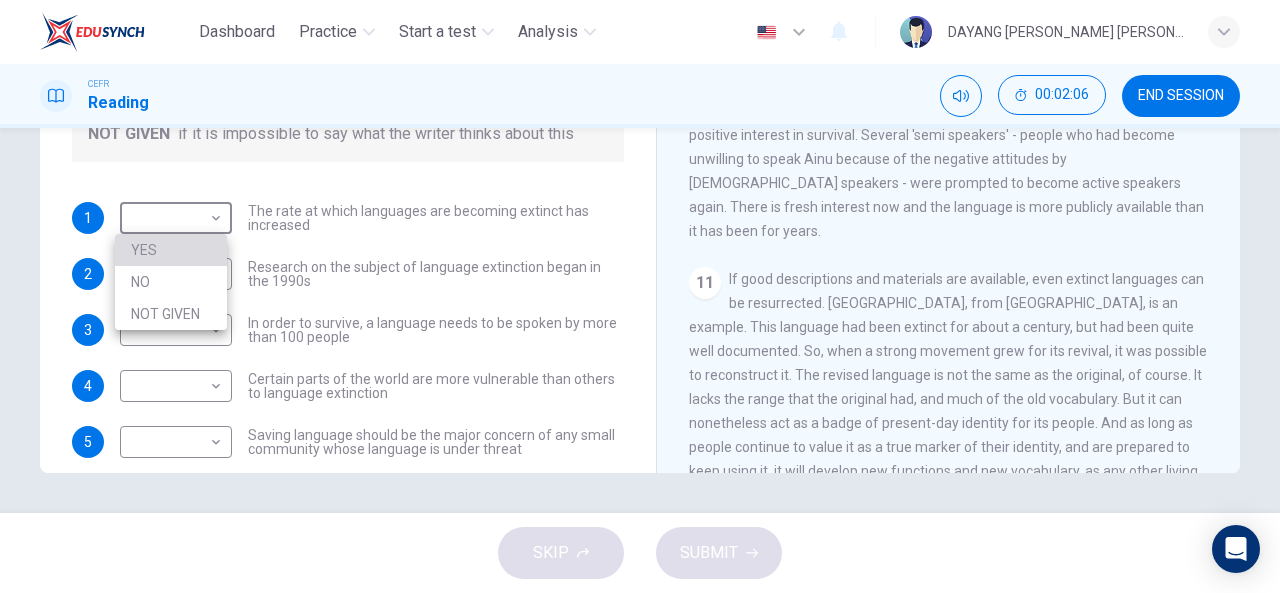 click on "YES" at bounding box center [171, 250] 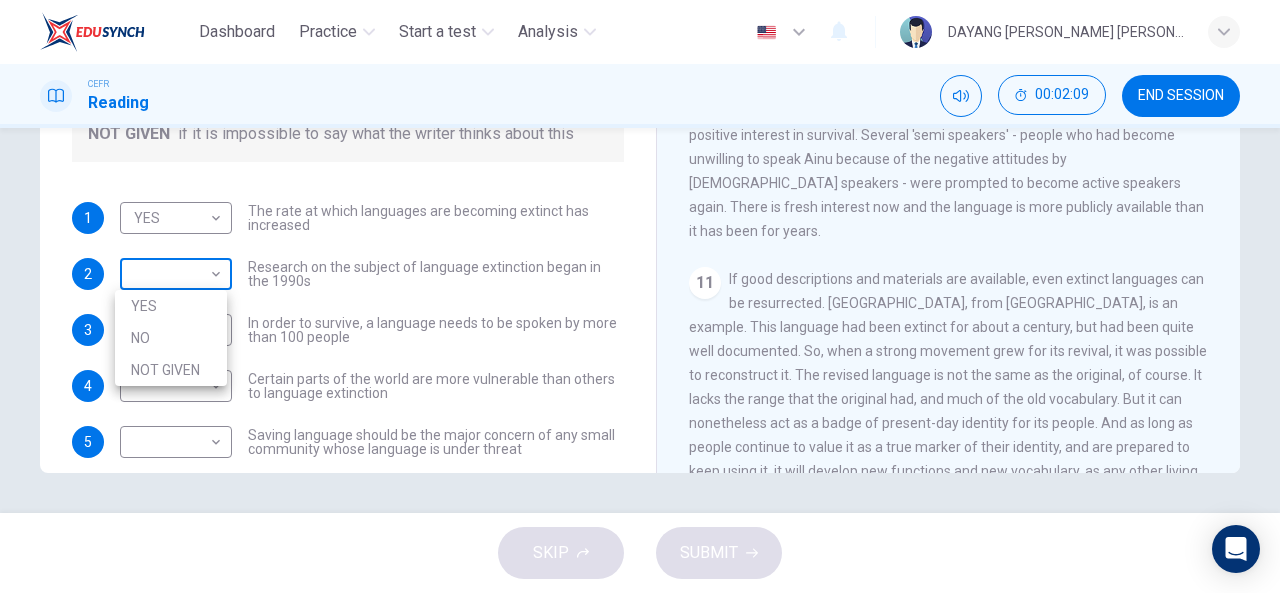 click on "Dashboard Practice Start a test Analysis English en ​ DAYANG [PERSON_NAME] [PERSON_NAME]@[PERSON_NAME] [PERSON_NAME] Reading 00:02:09 END SESSION Questions 1 - 5 Do the following statements agree with the views of the writer in the Passage?  In the boxes below, write YES if the statement agrees with the views of the writer NO if the statement contradicts the views of the writer NOT GIVEN if it is impossible to say what the writer thinks about this 1 YES YES ​ The rate at which languages are becoming extinct has increased 2 ​ ​ Research on the subject of language extinction began in the 1990s 3 ​ ​ In order to survive, a language needs to be spoken by more than 100 people 4 ​ ​ Certain parts of the world are more vulnerable than others to language extinction 5 ​ ​ Saving language should be the major concern of any small community whose language is under threat Saving Language CLICK TO ZOOM Click to Zoom 1 2 3 4 5 6 7 8 9 10 11 12 SKIP SUBMIT EduSynch - Online Language Proficiency Testing
Dashboard YES" at bounding box center (640, 296) 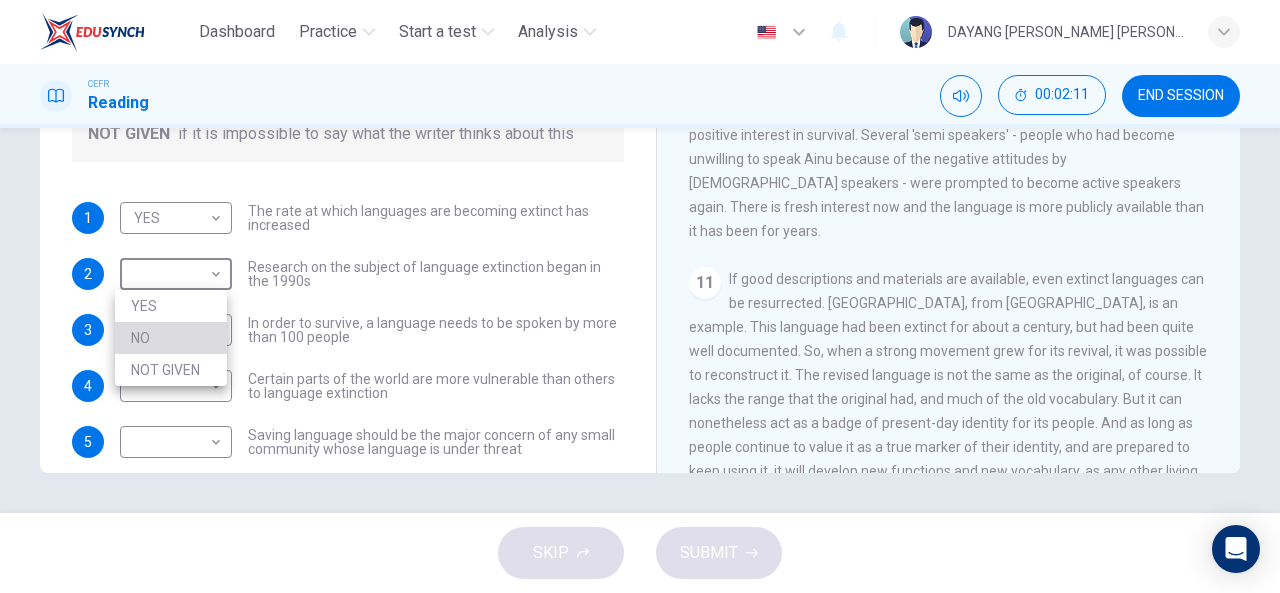 click on "NO" at bounding box center (171, 338) 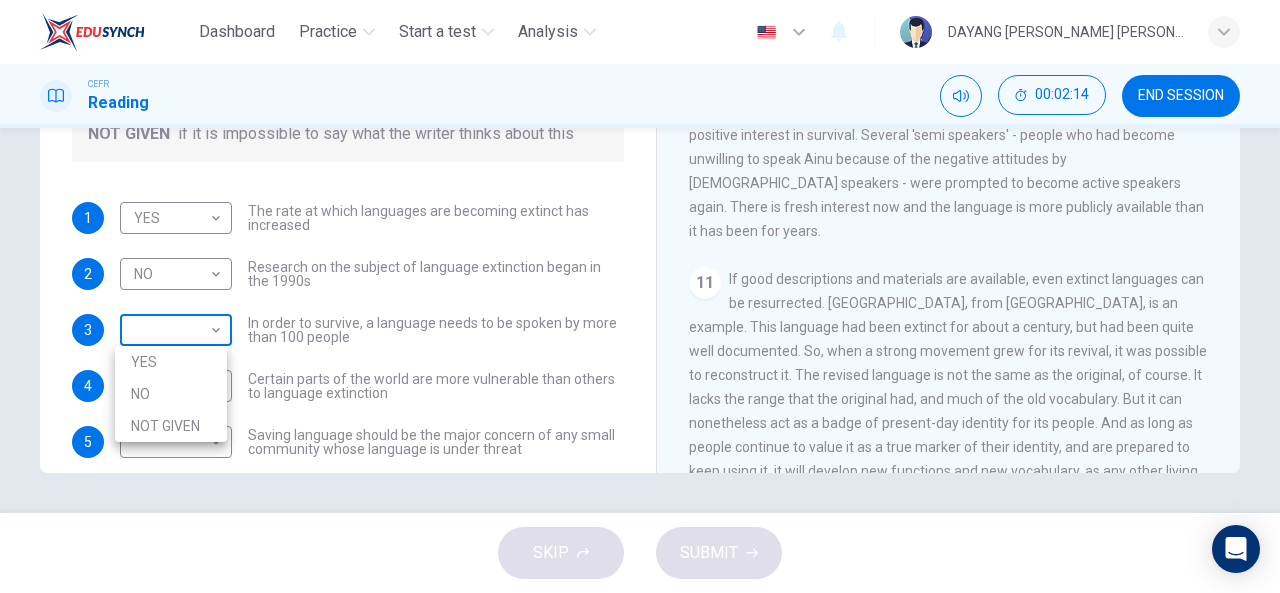click on "Dashboard Practice Start a test Analysis English en ​ DAYANG [PERSON_NAME] [PERSON_NAME]@[PERSON_NAME] [PERSON_NAME] Reading 00:02:14 END SESSION Questions 1 - 5 Do the following statements agree with the views of the writer in the Passage?  In the boxes below, write YES if the statement agrees with the views of the writer NO if the statement contradicts the views of the writer NOT GIVEN if it is impossible to say what the writer thinks about this 1 YES YES ​ The rate at which languages are becoming extinct has increased 2 NO NO ​ Research on the subject of language extinction began in the 1990s 3 ​ ​ In order to survive, a language needs to be spoken by more than 100 people 4 ​ ​ Certain parts of the world are more vulnerable than others to language extinction 5 ​ ​ Saving language should be the major concern of any small community whose language is under threat Saving Language CLICK TO ZOOM Click to Zoom 1 2 3 4 5 6 7 8 9 10 11 12 SKIP SUBMIT EduSynch - Online Language Proficiency Testing
Dashboard" at bounding box center (640, 296) 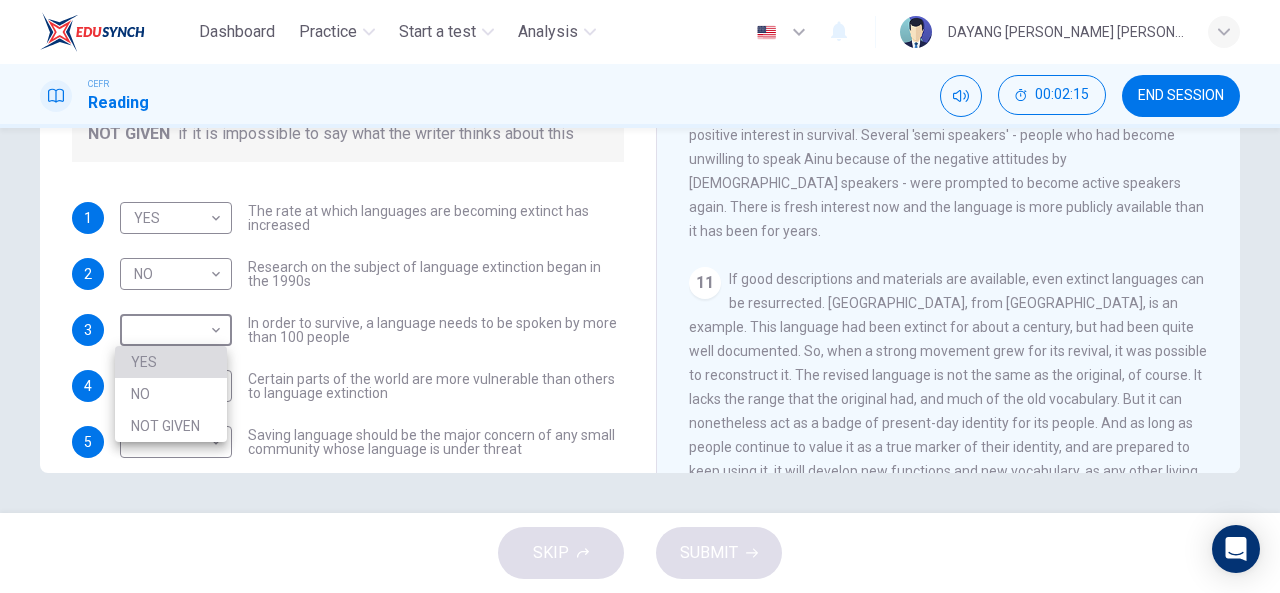 click on "YES" at bounding box center (171, 362) 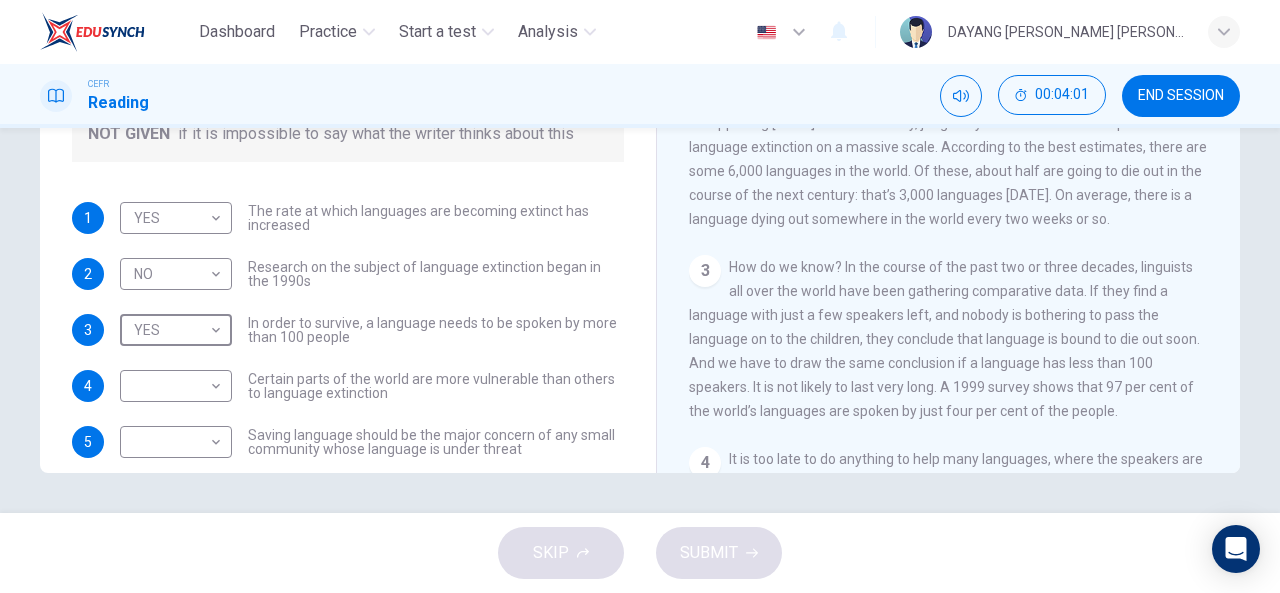 scroll, scrollTop: 327, scrollLeft: 0, axis: vertical 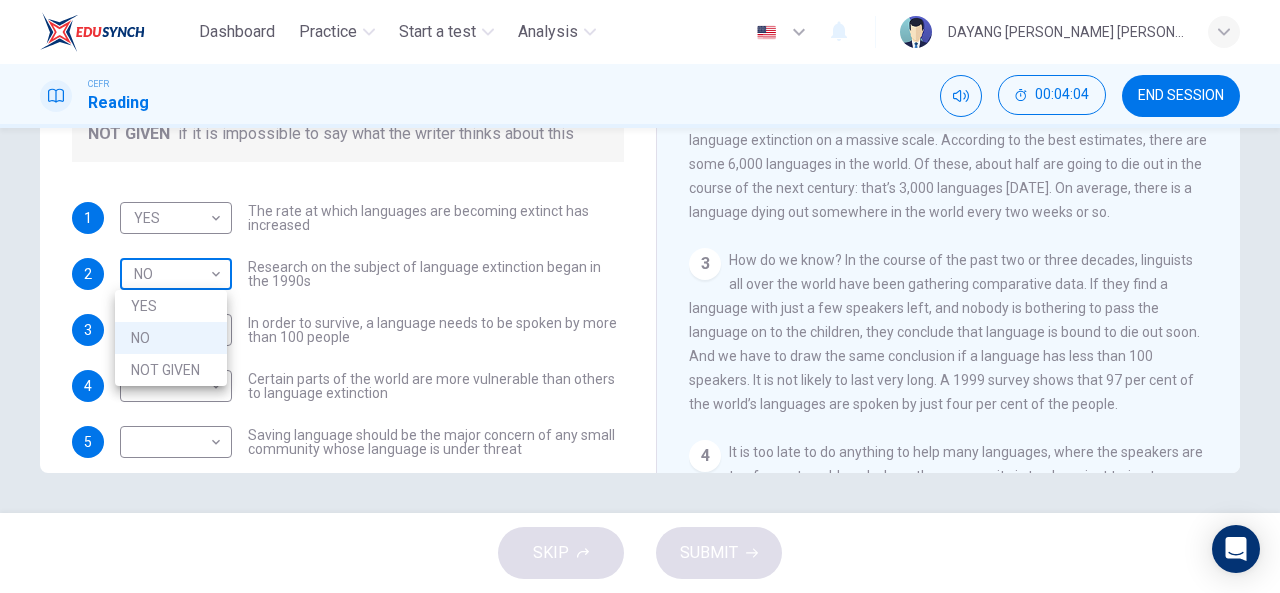 click on "Dashboard Practice Start a test Analysis English en ​ DAYANG [PERSON_NAME] [PERSON_NAME]@[PERSON_NAME] [PERSON_NAME] Reading 00:04:04 END SESSION Questions 1 - 5 Do the following statements agree with the views of the writer in the Passage?  In the boxes below, write YES if the statement agrees with the views of the writer NO if the statement contradicts the views of the writer NOT GIVEN if it is impossible to say what the writer thinks about this 1 YES YES ​ The rate at which languages are becoming extinct has increased 2 NO NO ​ Research on the subject of language extinction began in the 1990s 3 YES YES ​ In order to survive, a language needs to be spoken by more than 100 people 4 ​ ​ Certain parts of the world are more vulnerable than others to language extinction 5 ​ ​ Saving language should be the major concern of any small community whose language is under threat Saving Language CLICK TO ZOOM Click to Zoom 1 2 3 4 5 6 7 8 9 10 11 12 SKIP SUBMIT EduSynch - Online Language Proficiency Testing
2025 NO" at bounding box center [640, 296] 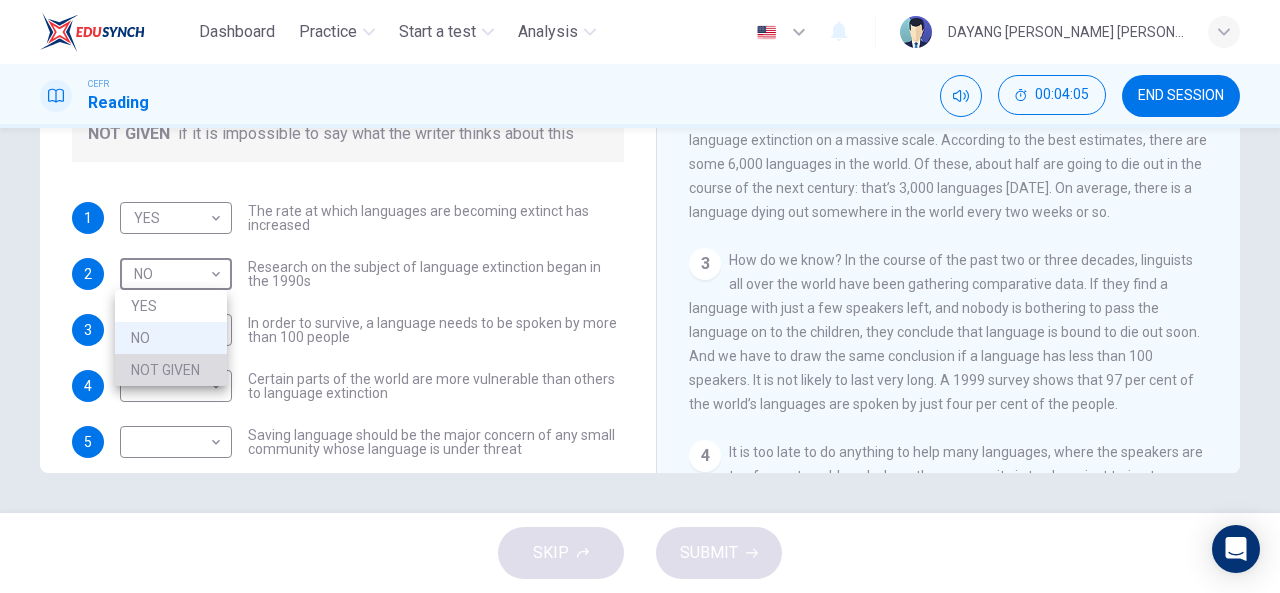 click on "NOT GIVEN" at bounding box center (171, 370) 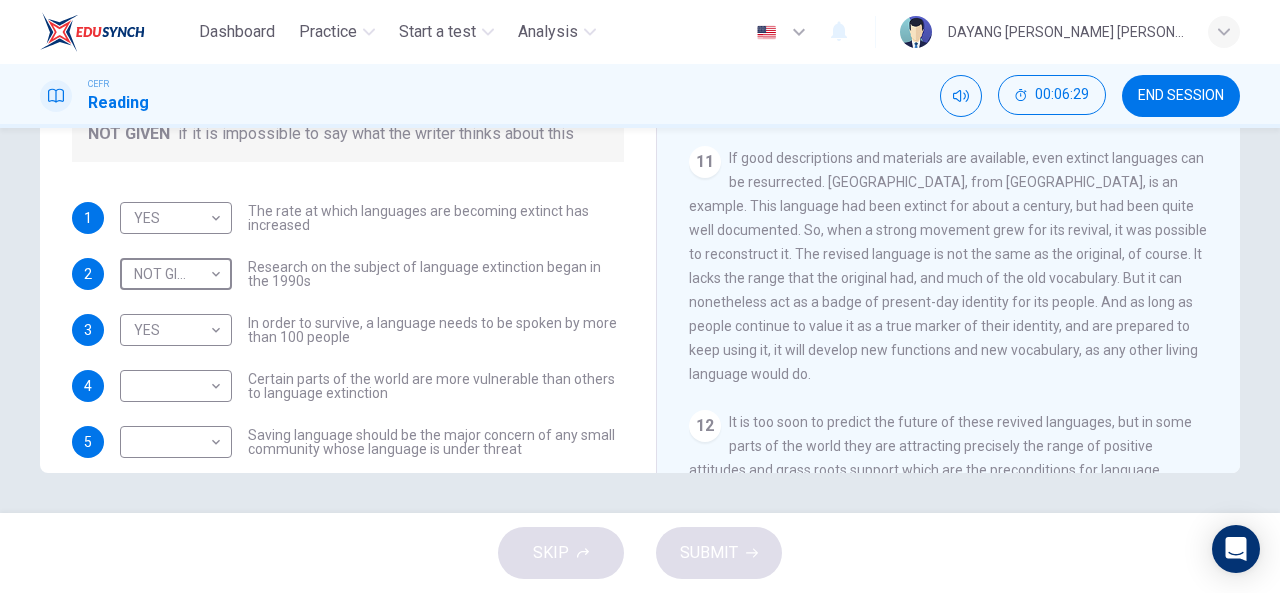 scroll, scrollTop: 2174, scrollLeft: 0, axis: vertical 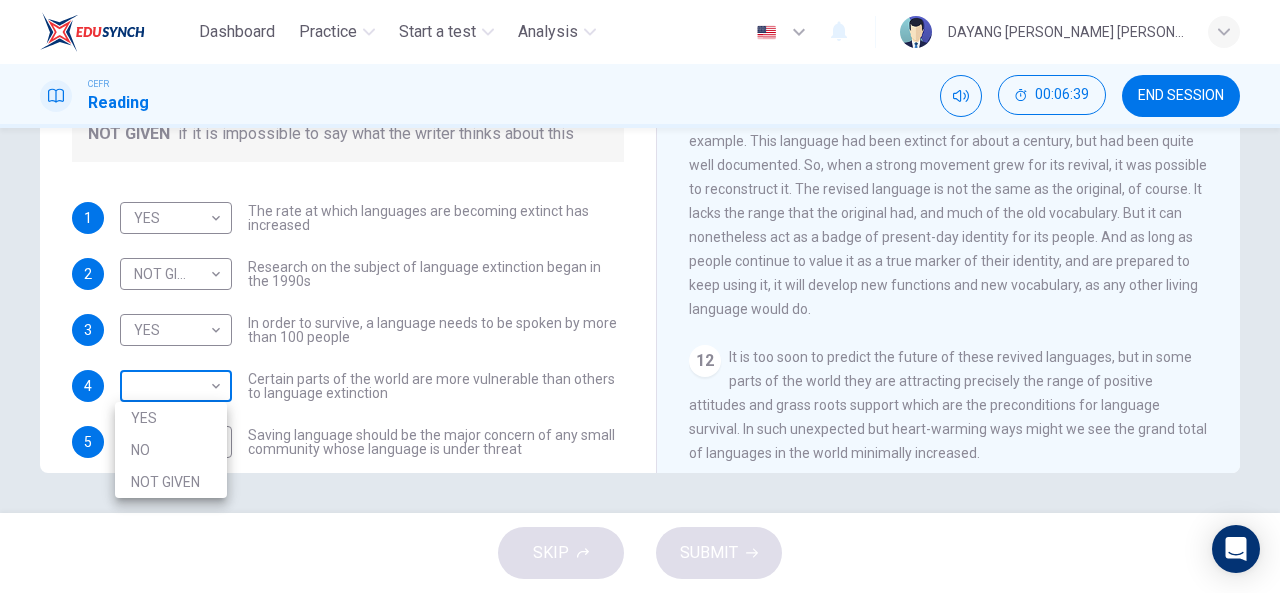 click on "Dashboard Practice Start a test Analysis English en ​ DAYANG [PERSON_NAME] [PERSON_NAME]@[PERSON_NAME] [PERSON_NAME] Reading 00:06:39 END SESSION Questions 1 - 5 Do the following statements agree with the views of the writer in the Passage?  In the boxes below, write YES if the statement agrees with the views of the writer NO if the statement contradicts the views of the writer NOT GIVEN if it is impossible to say what the writer thinks about this 1 YES YES ​ The rate at which languages are becoming extinct has increased 2 NOT GIVEN NOT GIVEN ​ Research on the subject of language extinction began in the 1990s 3 YES YES ​ In order to survive, a language needs to be spoken by more than 100 people 4 ​ ​ Certain parts of the world are more vulnerable than others to language extinction 5 ​ ​ Saving language should be the major concern of any small community whose language is under threat Saving Language CLICK TO ZOOM Click to Zoom 1 2 3 4 5 6 7 8 9 10 11 12 SKIP SUBMIT EduSynch - Online Language Proficiency Testing" at bounding box center (640, 296) 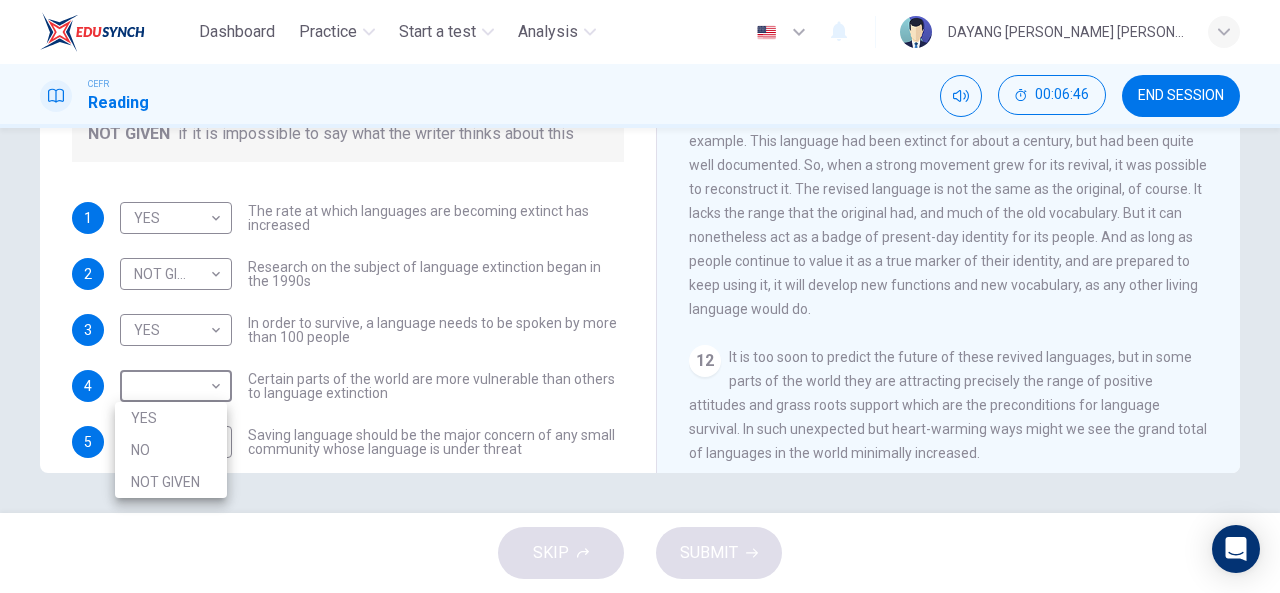 click on "NOT GIVEN" at bounding box center [171, 482] 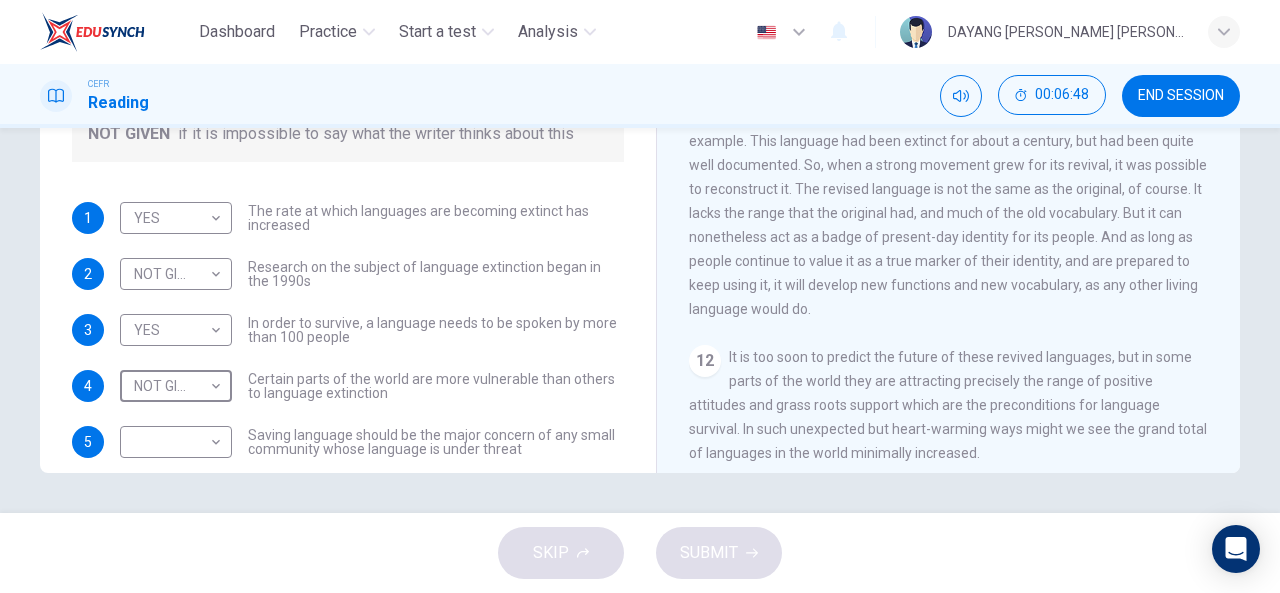 scroll, scrollTop: 24, scrollLeft: 0, axis: vertical 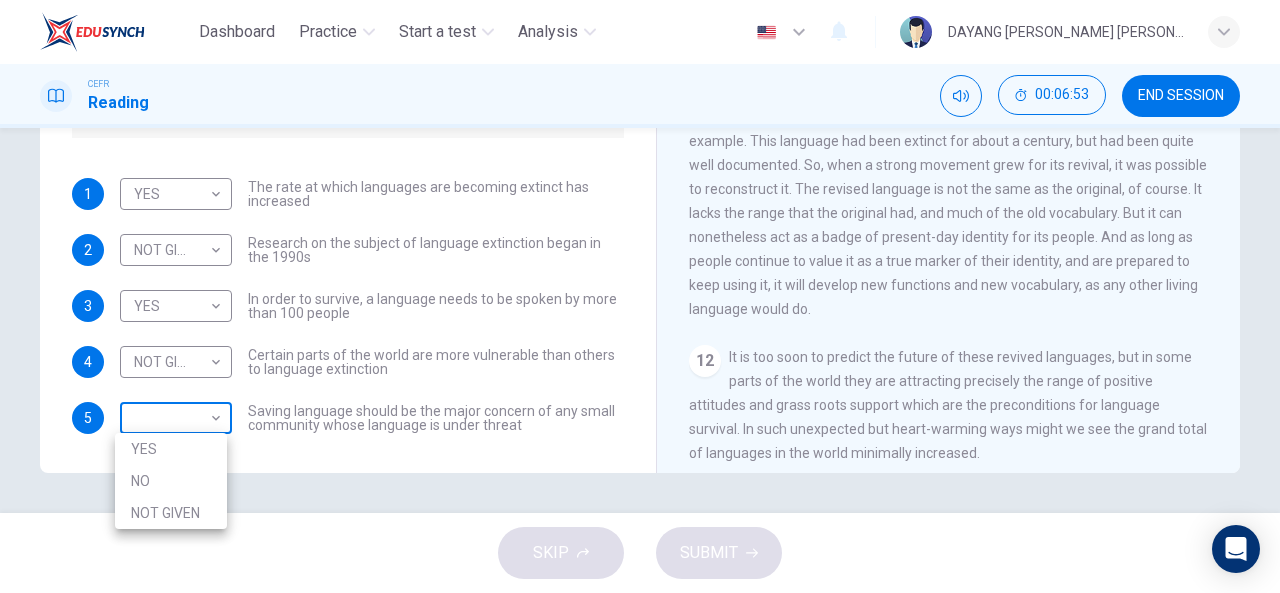 click on "Dashboard Practice Start a test Analysis English en ​ DAYANG [PERSON_NAME] [PERSON_NAME]@[PERSON_NAME] [PERSON_NAME] Reading 00:06:53 END SESSION Questions 1 - 5 Do the following statements agree with the views of the writer in the Passage?  In the boxes below, write YES if the statement agrees with the views of the writer NO if the statement contradicts the views of the writer NOT GIVEN if it is impossible to say what the writer thinks about this 1 YES YES ​ The rate at which languages are becoming extinct has increased 2 NOT GIVEN NOT GIVEN ​ Research on the subject of language extinction began in the 1990s 3 YES YES ​ In order to survive, a language needs to be spoken by more than 100 people 4 NOT GIVEN NOT GIVEN ​ Certain parts of the world are more vulnerable than others to language extinction 5 ​ ​ Saving language should be the major concern of any small community whose language is under threat Saving Language CLICK TO ZOOM Click to Zoom 1 2 3 4 5 6 7 8 9 10 11 12 SKIP SUBMIT
Dashboard Practice 2025" at bounding box center [640, 296] 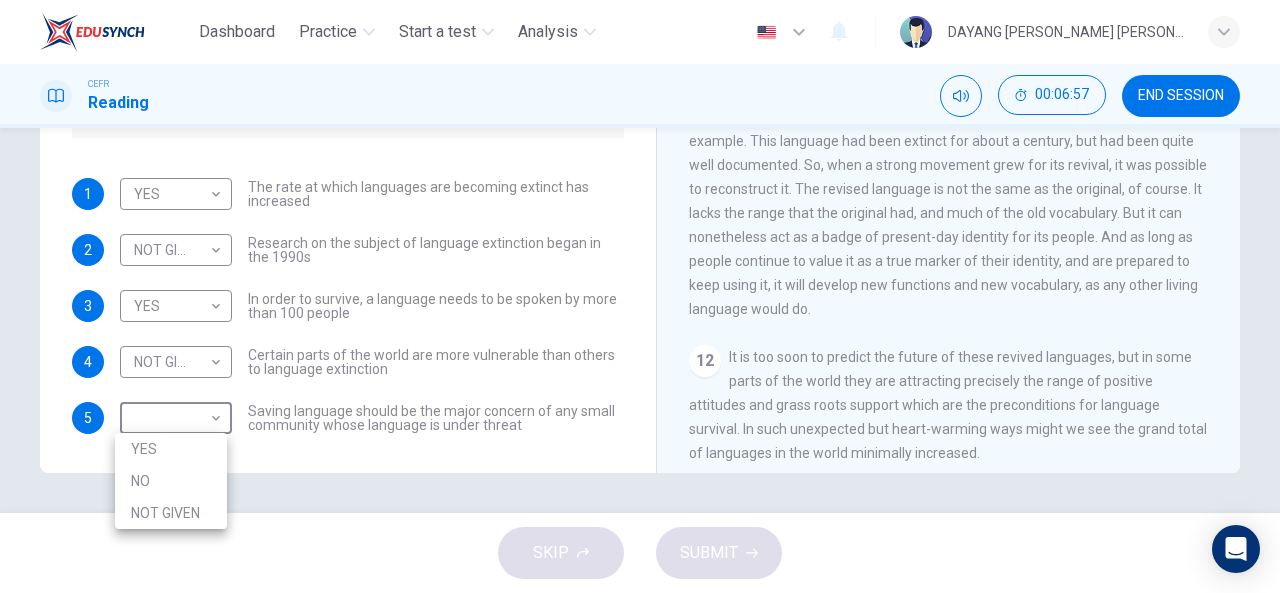 click at bounding box center (640, 296) 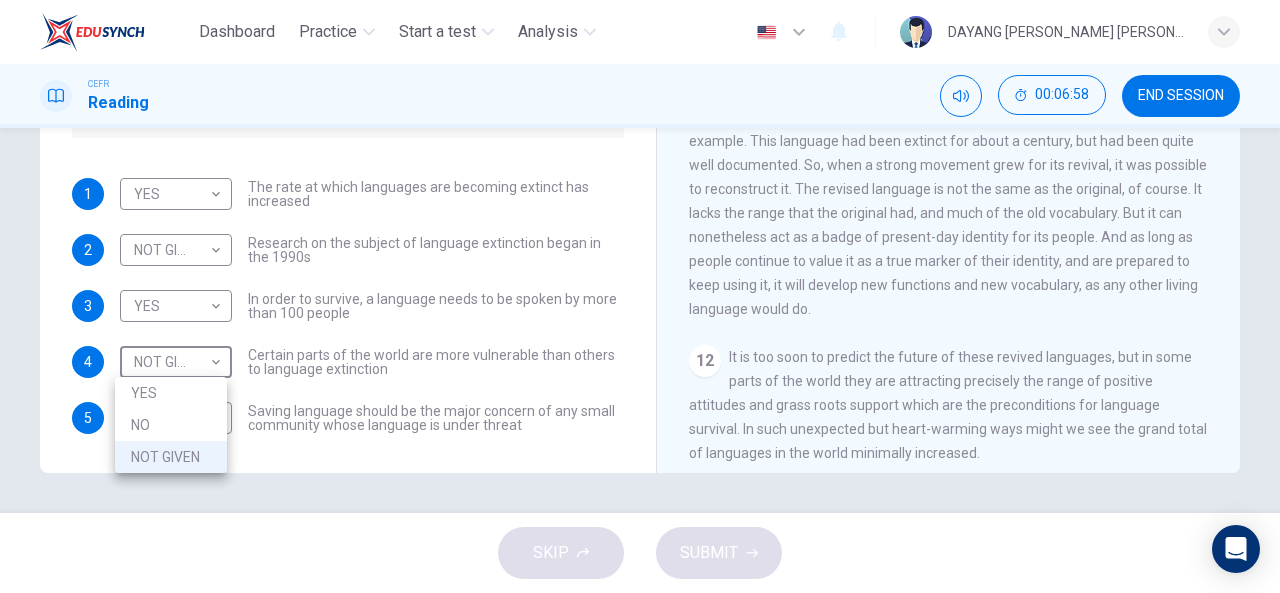 click on "Dashboard Practice Start a test Analysis English en ​ DAYANG [PERSON_NAME] [PERSON_NAME]@[PERSON_NAME] [PERSON_NAME] Reading 00:06:58 END SESSION Questions 1 - 5 Do the following statements agree with the views of the writer in the Passage?  In the boxes below, write YES if the statement agrees with the views of the writer NO if the statement contradicts the views of the writer NOT GIVEN if it is impossible to say what the writer thinks about this 1 YES YES ​ The rate at which languages are becoming extinct has increased 2 NOT GIVEN NOT GIVEN ​ Research on the subject of language extinction began in the 1990s 3 YES YES ​ In order to survive, a language needs to be spoken by more than 100 people 4 NOT GIVEN NOT GIVEN ​ Certain parts of the world are more vulnerable than others to language extinction 5 ​ ​ Saving language should be the major concern of any small community whose language is under threat Saving Language CLICK TO ZOOM Click to Zoom 1 2 3 4 5 6 7 8 9 10 11 12 SKIP SUBMIT
Dashboard Practice 2025" at bounding box center (640, 296) 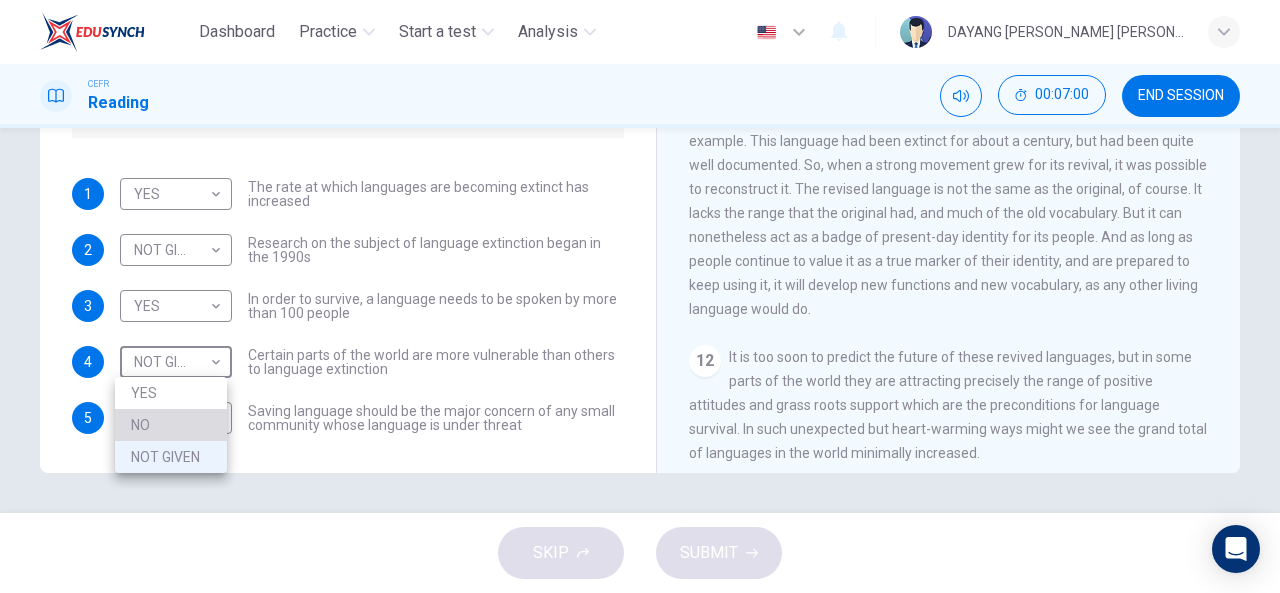 click on "NO" at bounding box center (171, 425) 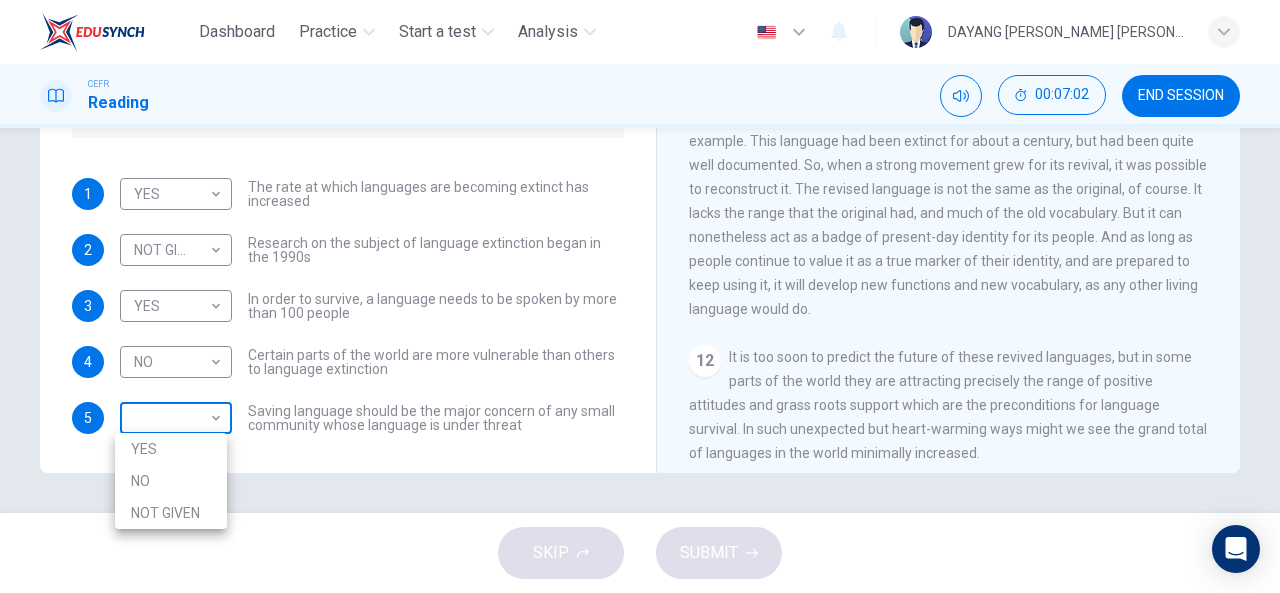 click on "Dashboard Practice Start a test Analysis English en ​ DAYANG [PERSON_NAME] [PERSON_NAME]@[PERSON_NAME] [PERSON_NAME] Reading 00:07:02 END SESSION Questions 1 - 5 Do the following statements agree with the views of the writer in the Passage?  In the boxes below, write YES if the statement agrees with the views of the writer NO if the statement contradicts the views of the writer NOT GIVEN if it is impossible to say what the writer thinks about this 1 YES YES ​ The rate at which languages are becoming extinct has increased 2 NOT GIVEN NOT GIVEN ​ Research on the subject of language extinction began in the 1990s 3 YES YES ​ In order to survive, a language needs to be spoken by more than 100 people 4 NO NO ​ Certain parts of the world are more vulnerable than others to language extinction 5 ​ ​ Saving language should be the major concern of any small community whose language is under threat Saving Language CLICK TO ZOOM Click to Zoom 1 2 3 4 5 6 7 8 9 10 11 12 SKIP SUBMIT EduSynch - Online Language Proficiency Testing" at bounding box center [640, 296] 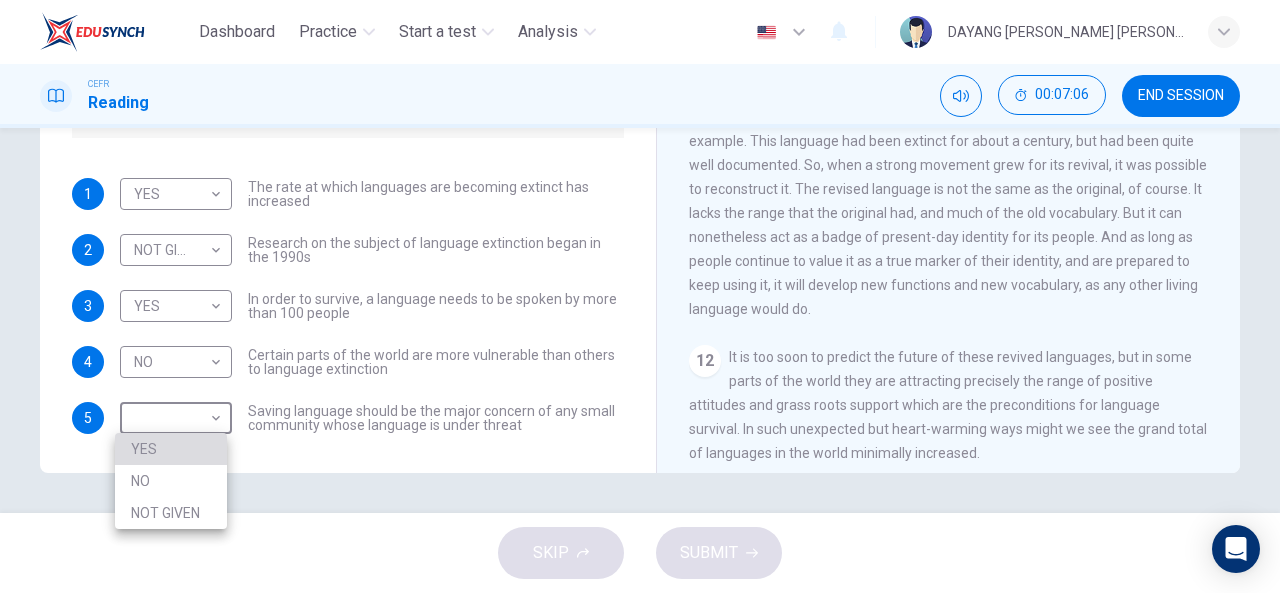 click on "YES" at bounding box center [171, 449] 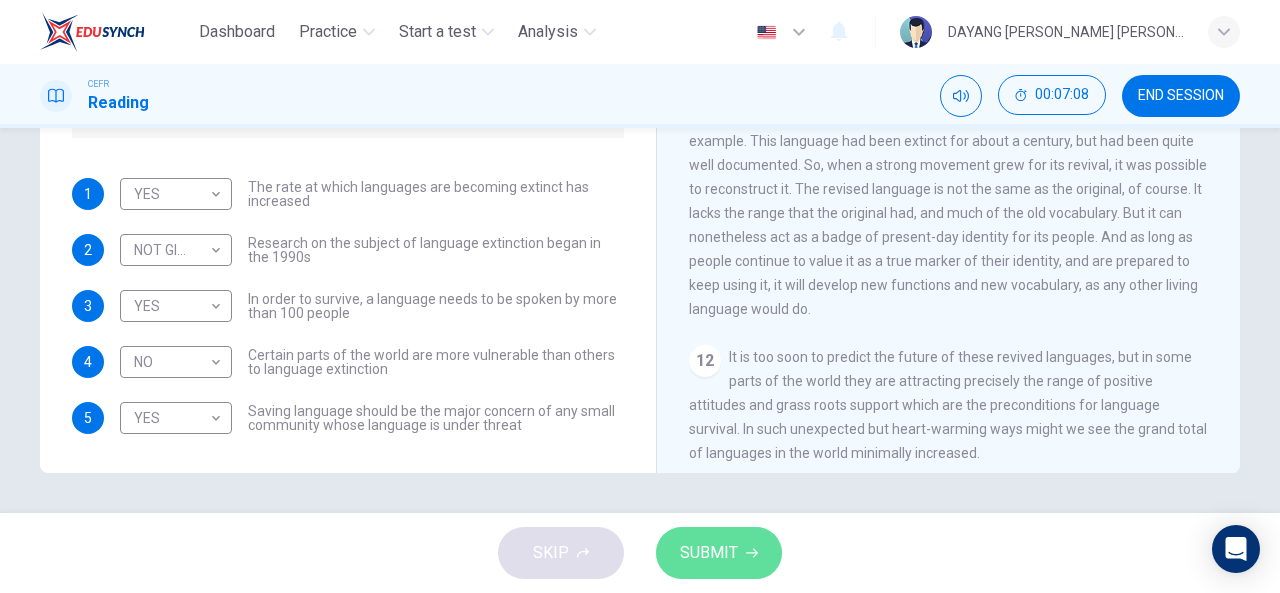 click on "SUBMIT" at bounding box center [719, 553] 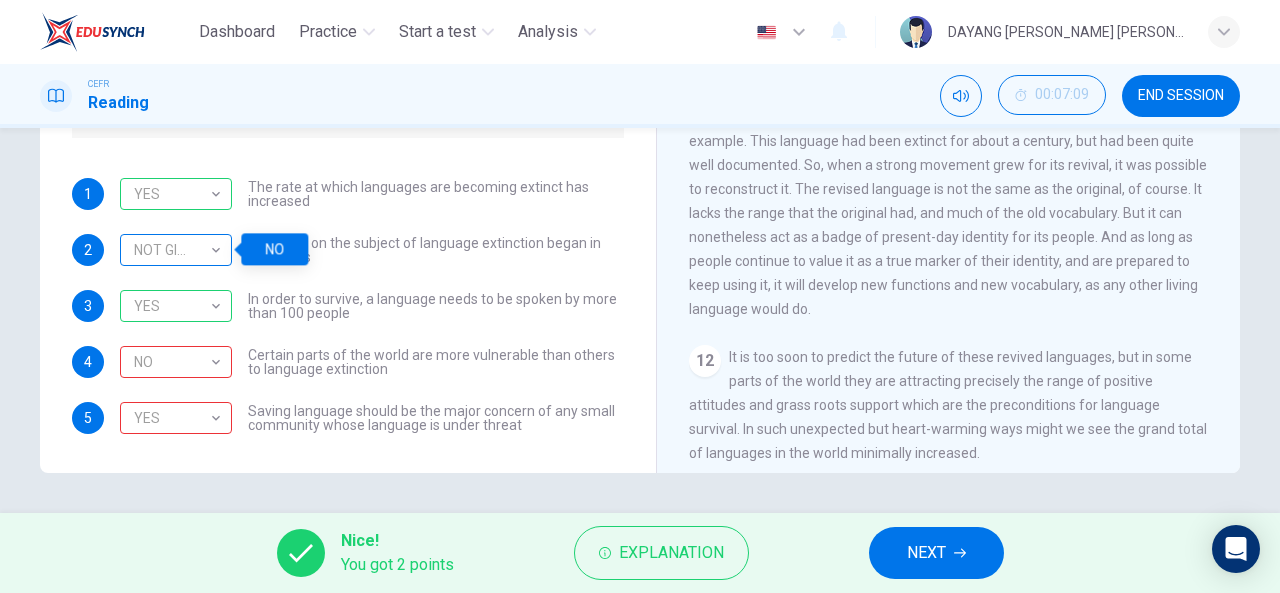 click on "NOT GIVEN" at bounding box center [172, 250] 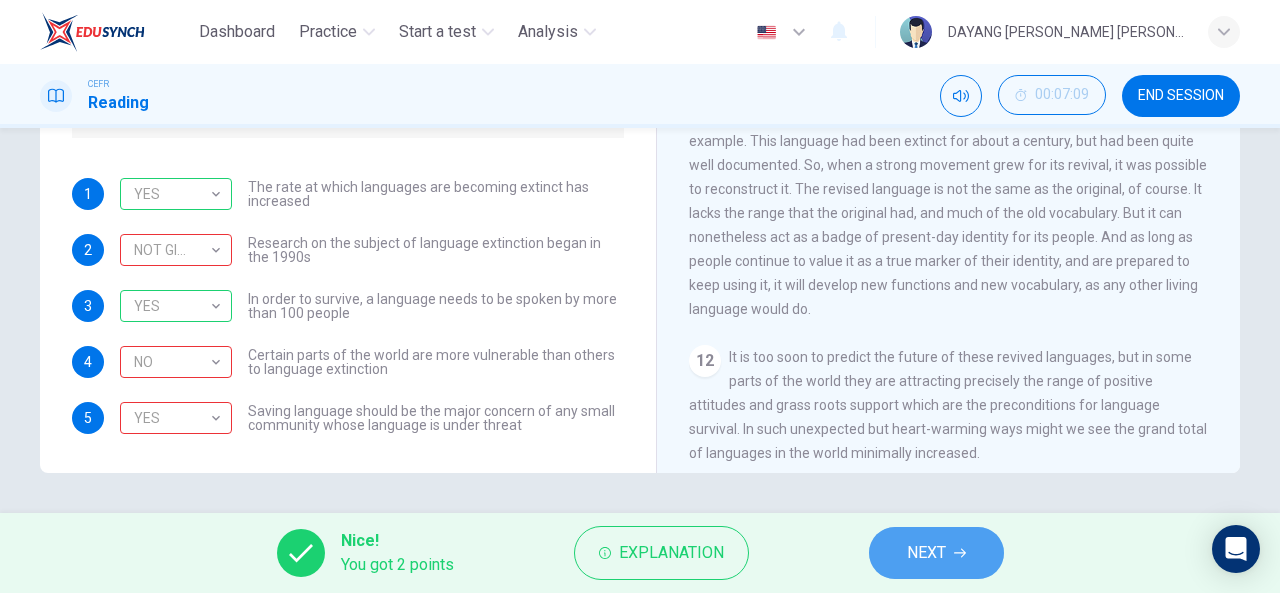 click on "NEXT" at bounding box center (926, 553) 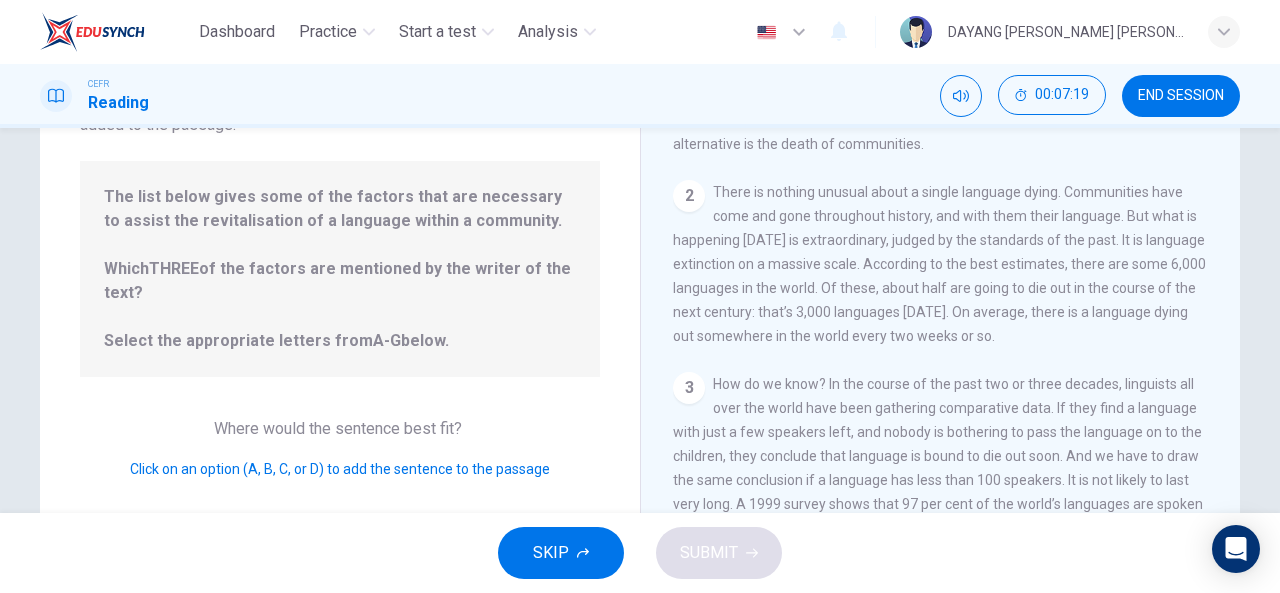 scroll, scrollTop: 167, scrollLeft: 0, axis: vertical 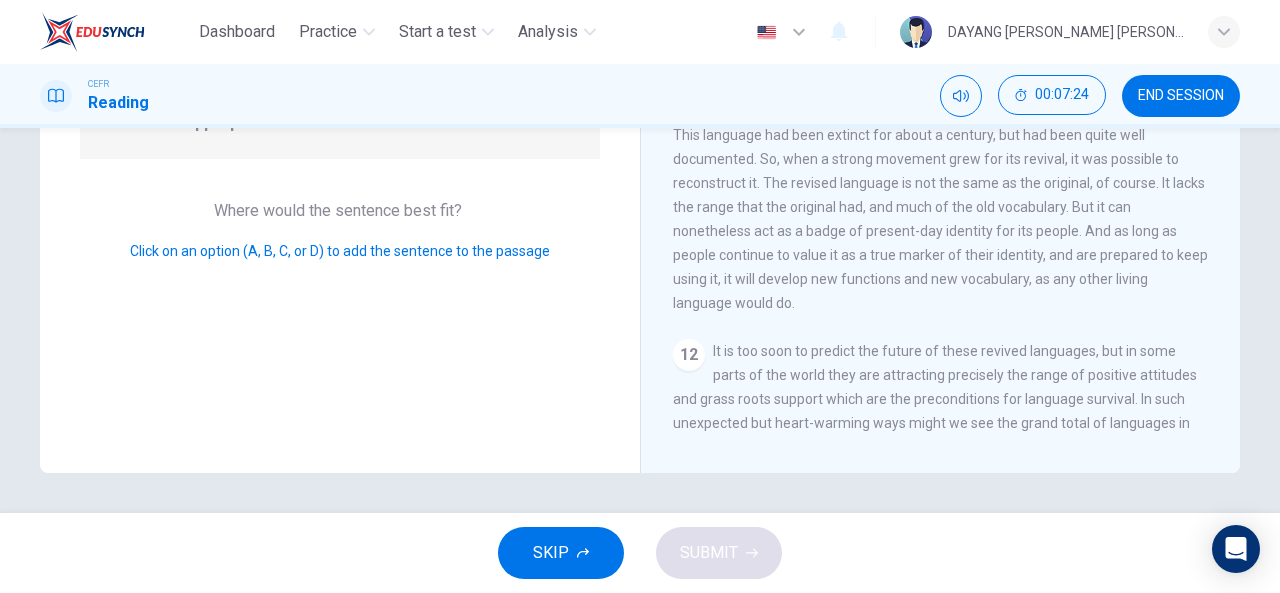 click on "Click on an option (A, B, C, or D) to add the sentence to the passage" at bounding box center [340, 251] 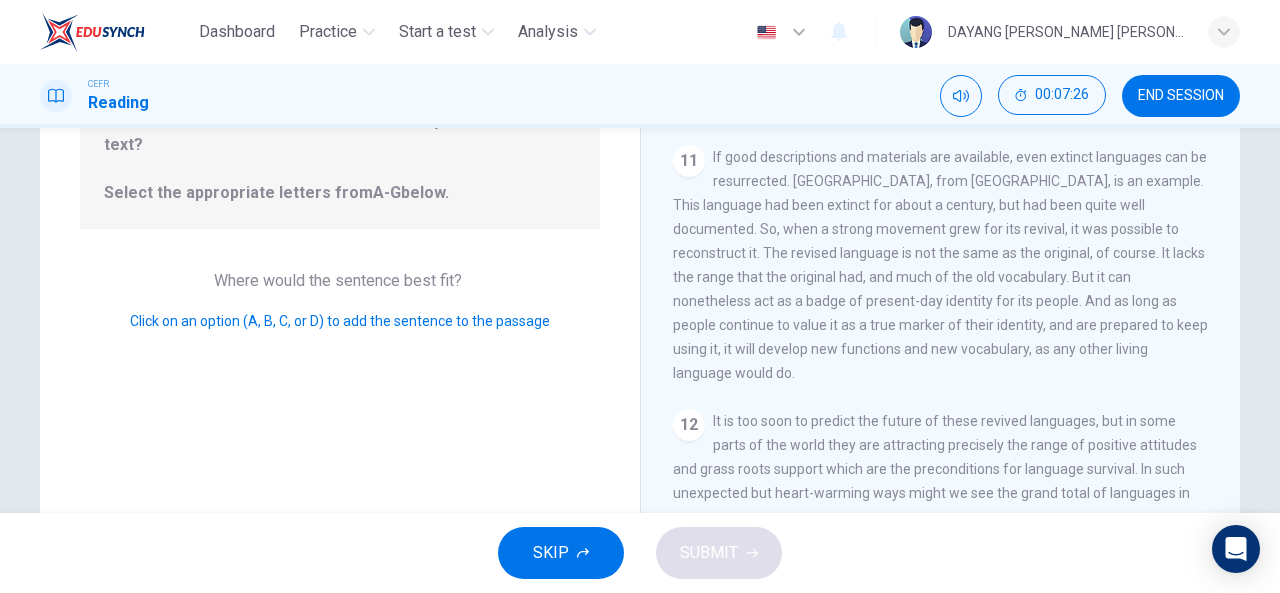 scroll, scrollTop: 225, scrollLeft: 0, axis: vertical 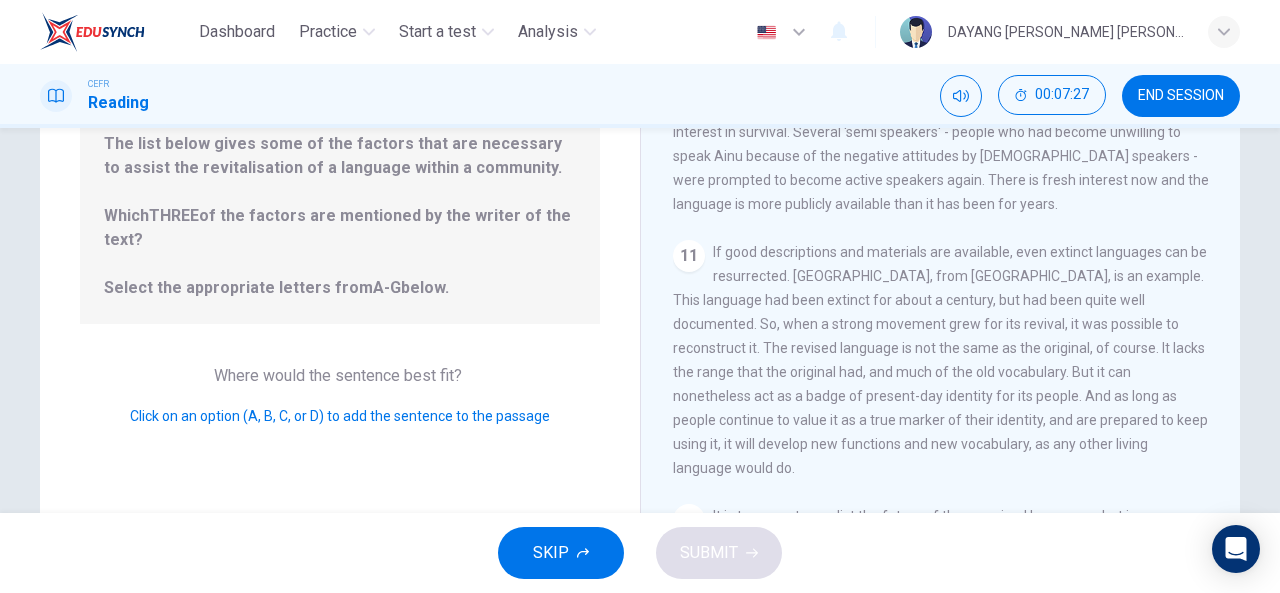 click on "The list below gives some of the factors that are necessary to assist the revitalisation of a language within a community.
Which  THREE  of the factors are mentioned by the writer of the text?
Select the appropriate letters from  A-G  below." at bounding box center [340, 216] 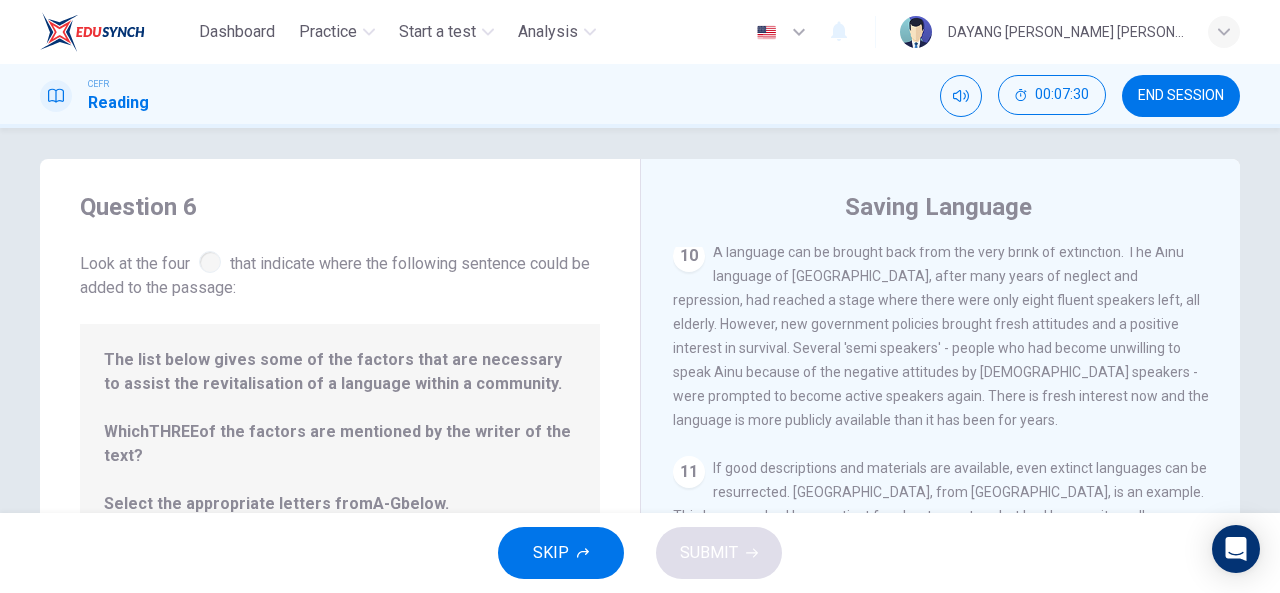 scroll, scrollTop: 390, scrollLeft: 0, axis: vertical 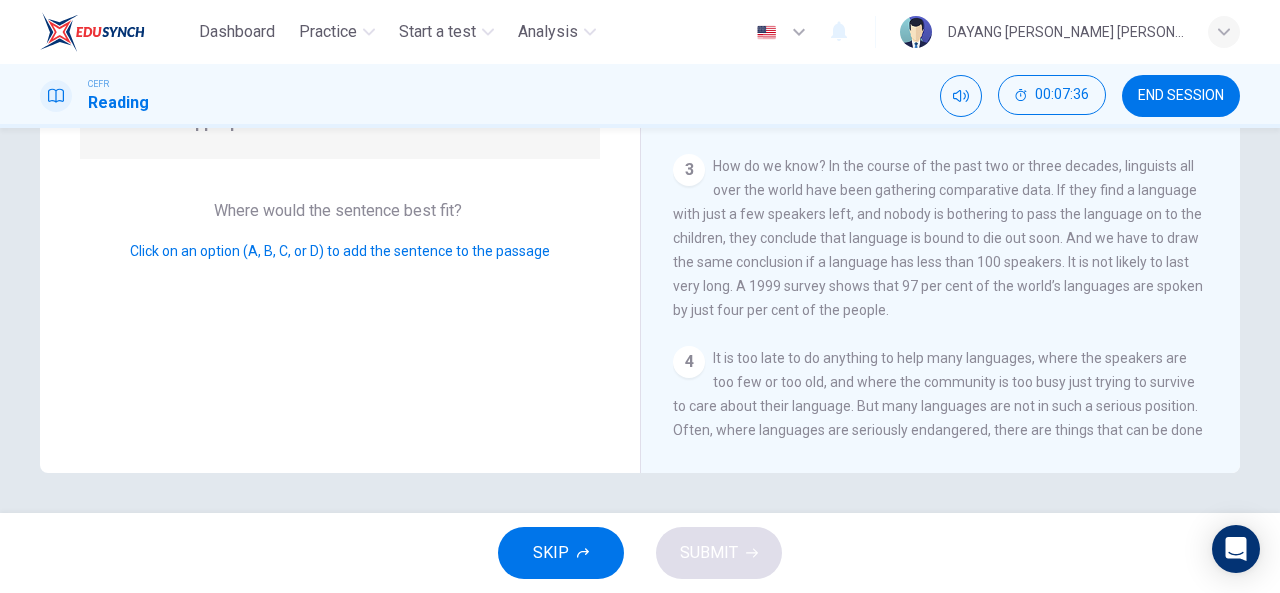 click on "Click on an option (A, B, C, or D) to add the sentence to the passage" at bounding box center [340, 251] 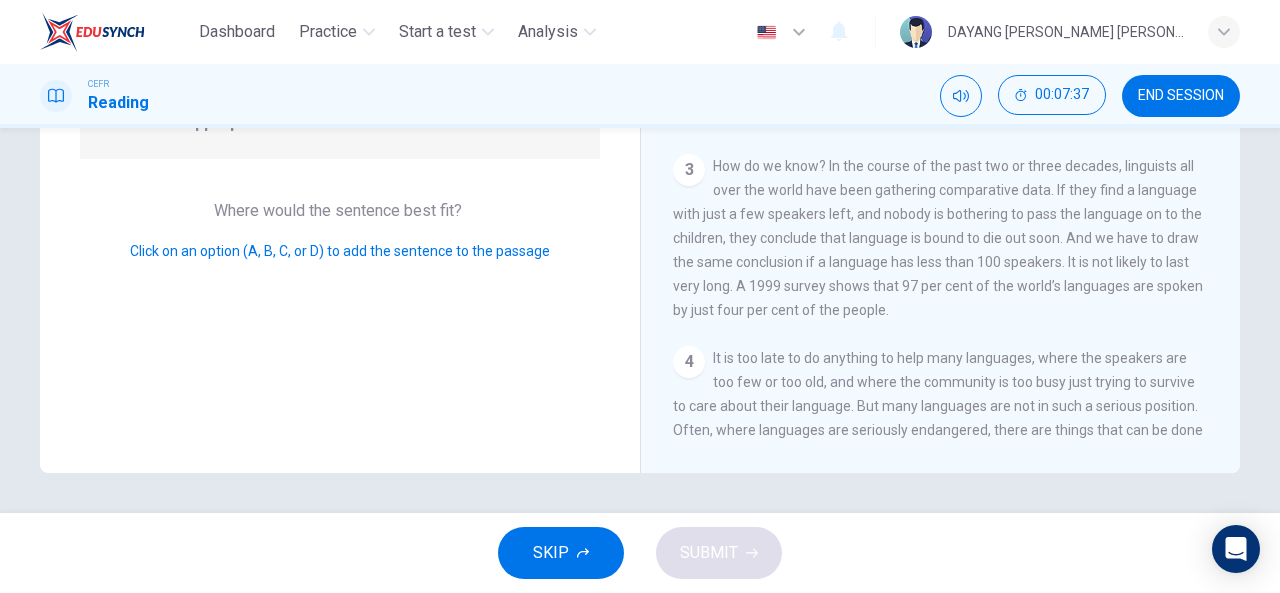 click on "Click on an option (A, B, C, or D) to add the sentence to the passage" at bounding box center [340, 251] 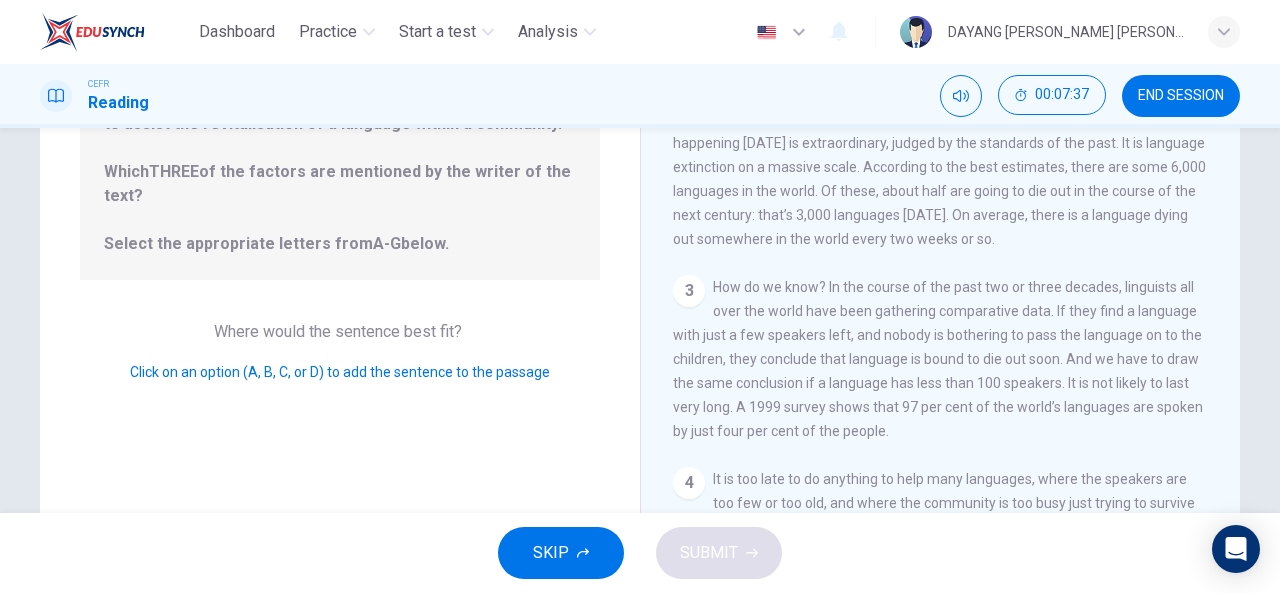 scroll, scrollTop: 264, scrollLeft: 0, axis: vertical 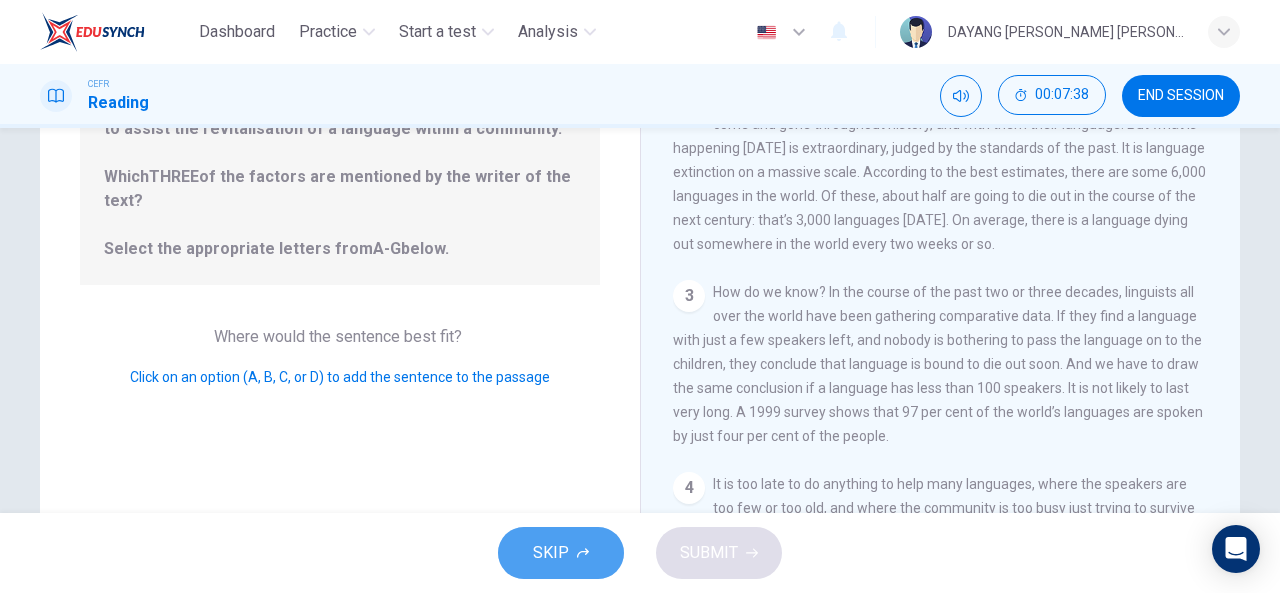 click on "SKIP" at bounding box center [551, 553] 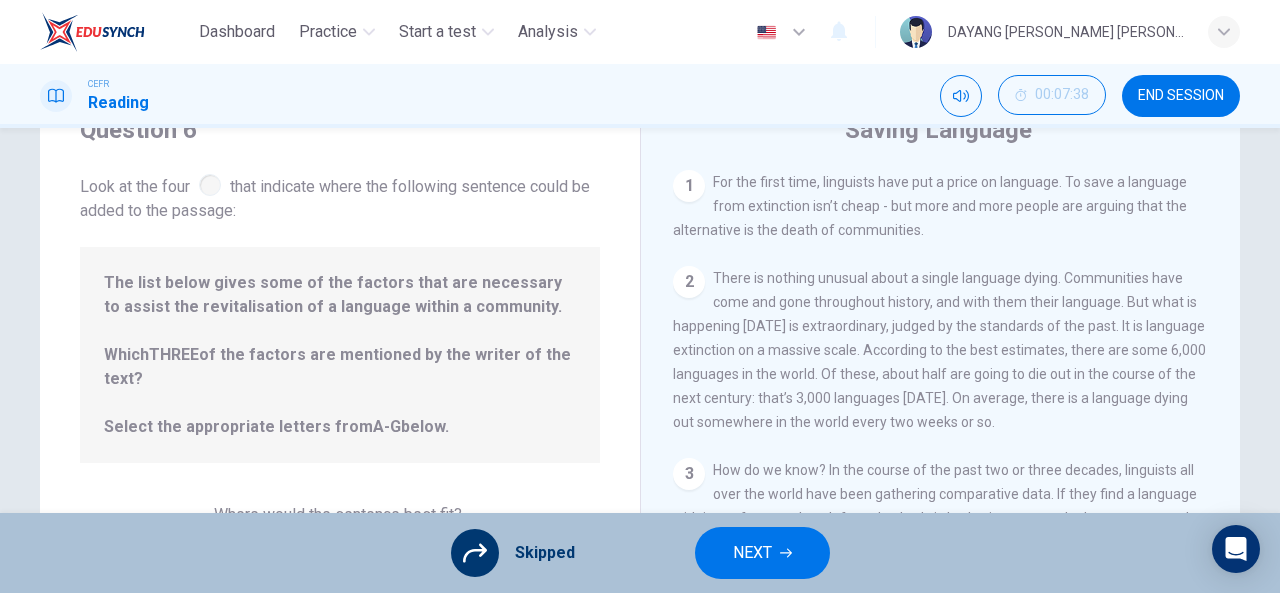 scroll, scrollTop: 390, scrollLeft: 0, axis: vertical 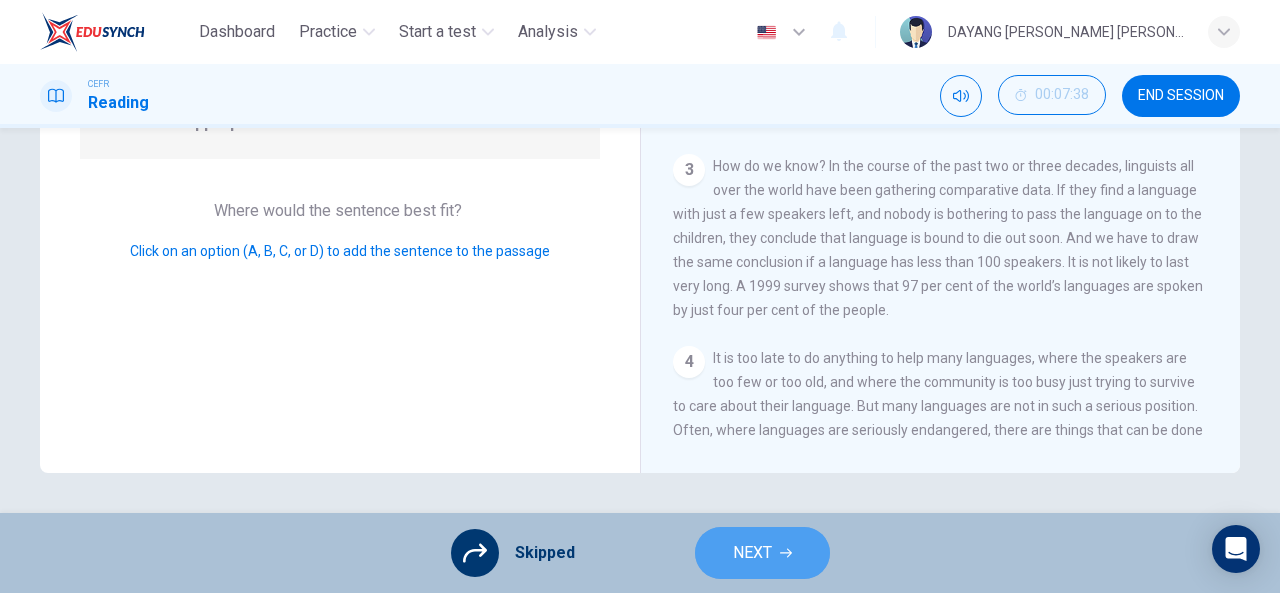 click on "NEXT" at bounding box center (752, 553) 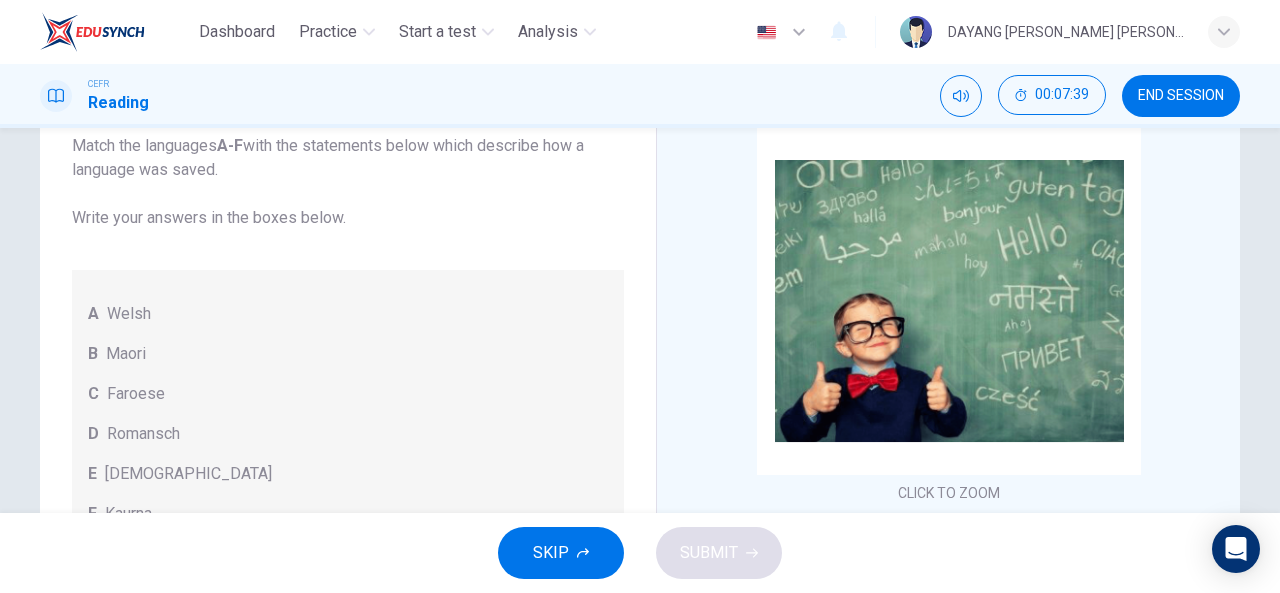 scroll, scrollTop: 0, scrollLeft: 0, axis: both 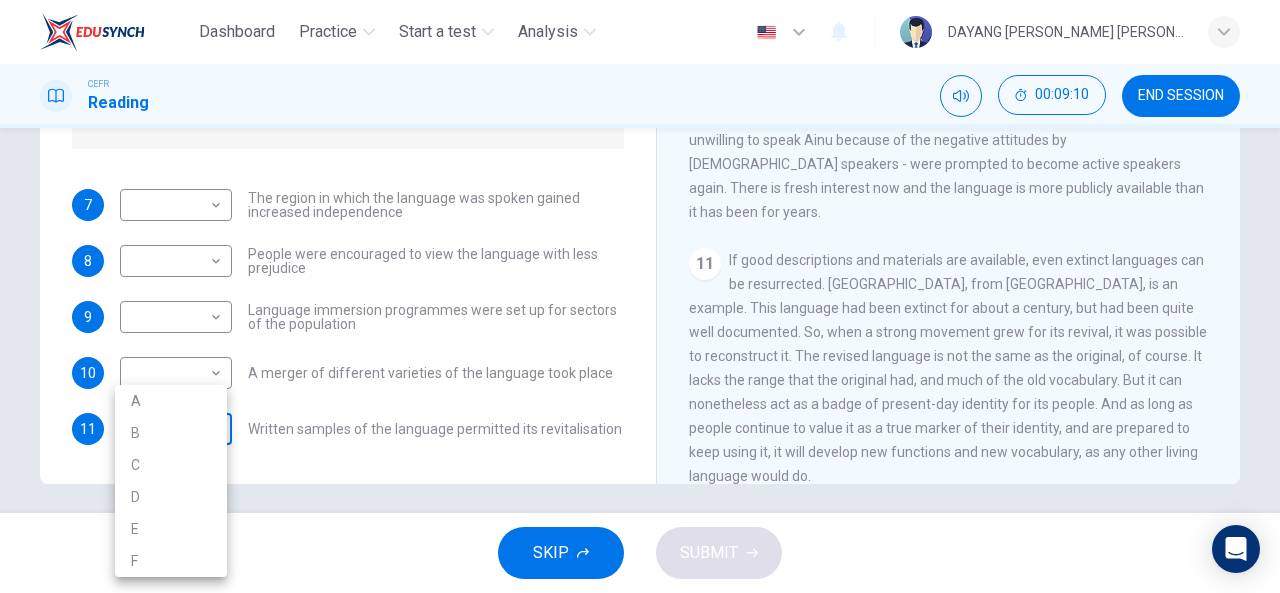 click on "Dashboard Practice Start a test Analysis English en ​ DAYANG [PERSON_NAME] [PERSON_NAME]@[PERSON_NAME] [PERSON_NAME] Reading 00:09:10 END SESSION Questions 7 - 11 Match the languages  A-F  with the statements below which describe how a language was saved.
Write your answers in the boxes below. A Welsh B Maori C Faroese D Romansch E Ainu F Kaurna 7 ​ ​ The region in which the language was spoken gained increased independence 8 ​ ​ People were encouraged to view the language with less prejudice 9 ​ ​ Language immersion programmes were set up for sectors of the population 10 ​ ​ A merger of different varieties of the language took place 11 ​ ​ Written samples of the language permitted its revitalisation Saving Language CLICK TO ZOOM Click to Zoom 1 For the first time, linguists have put a price on language. To save a language from extinction isn’t cheap - but more and more people are arguing that the alternative is the death of communities. 2 3 4 5 6 7 8 9 10 11 12 SKIP SUBMIT
Dashboard Practice A" at bounding box center (640, 296) 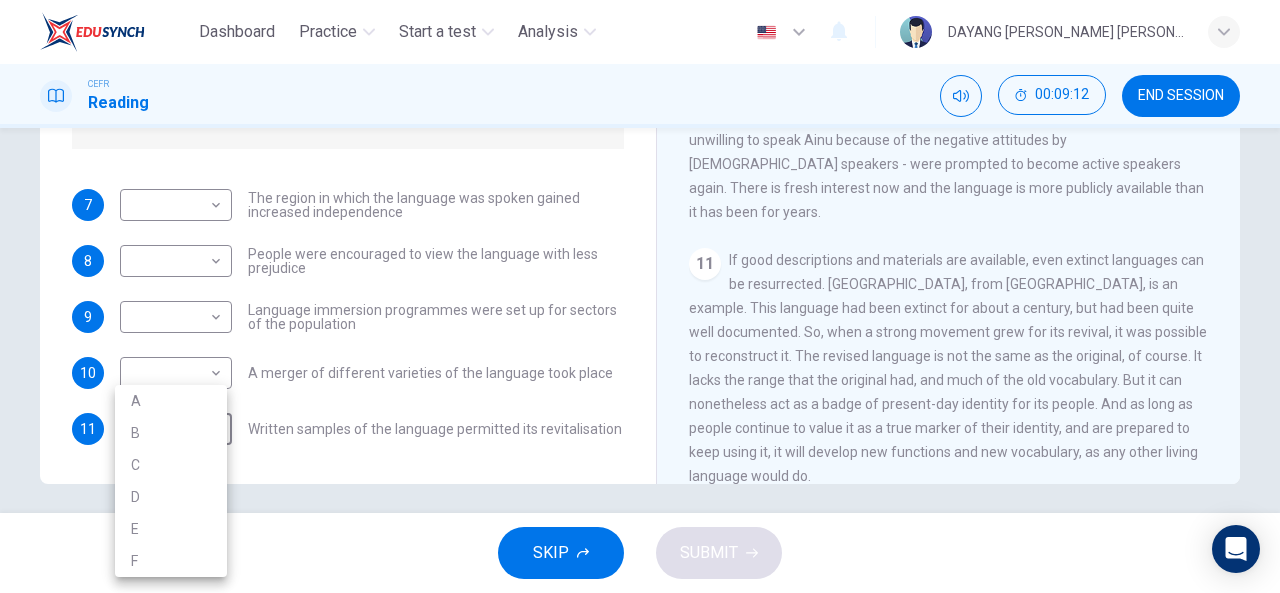 click at bounding box center [640, 296] 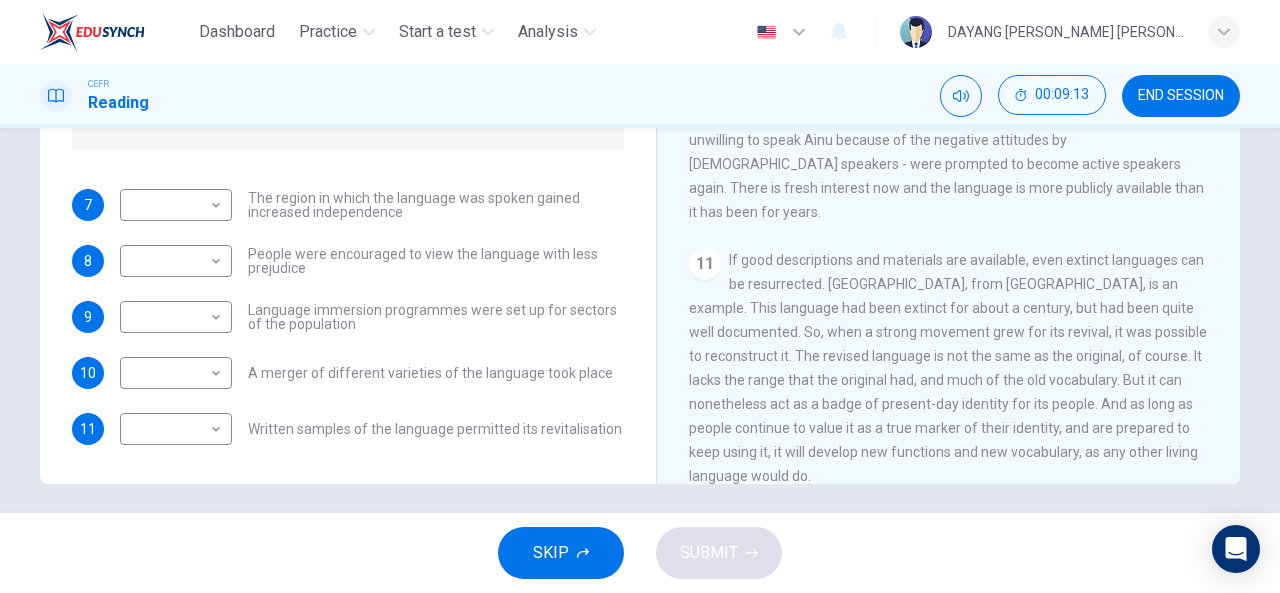 click on "Language immersion programmes were set up for sectors of the population" at bounding box center [436, 317] 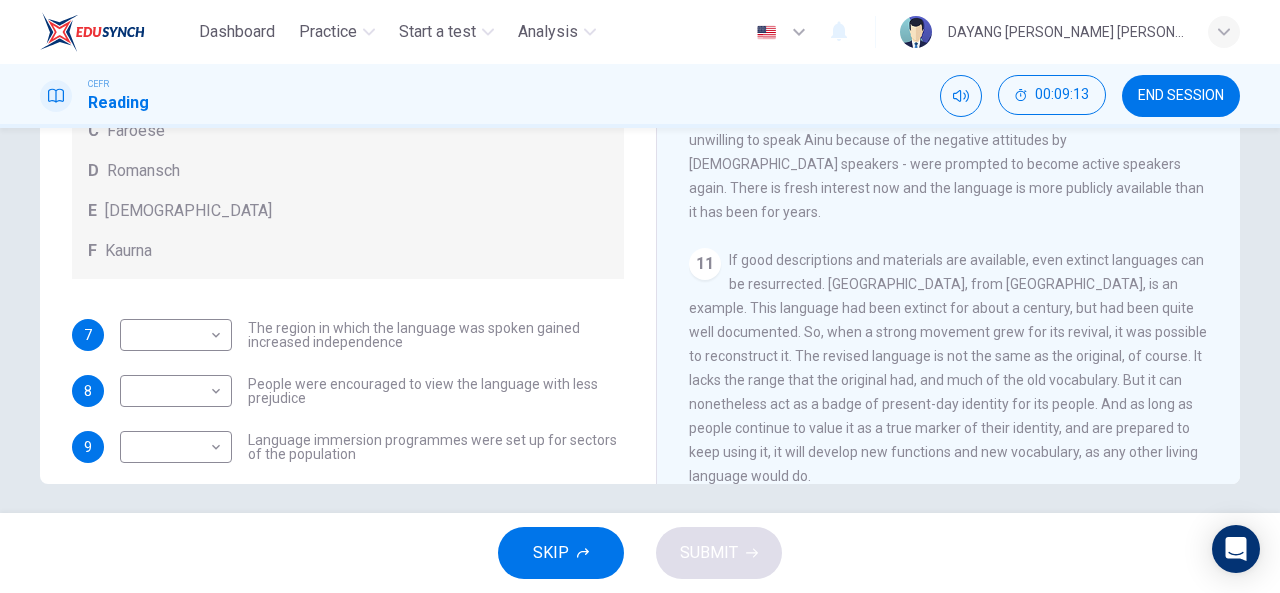 scroll, scrollTop: 0, scrollLeft: 0, axis: both 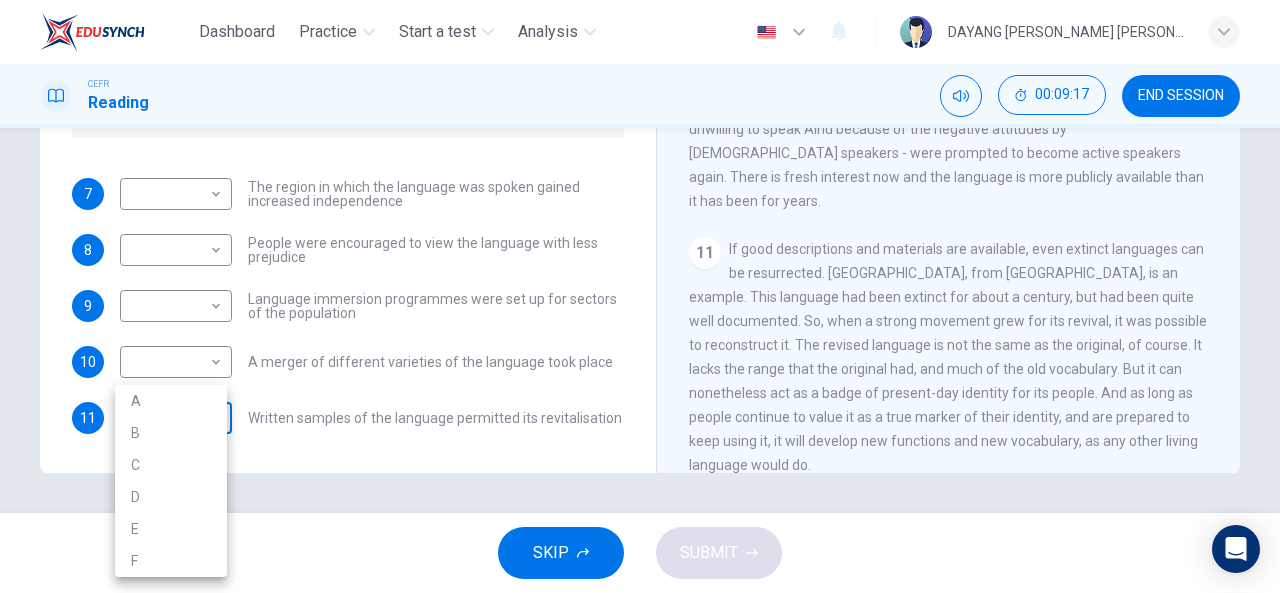 click on "Dashboard Practice Start a test Analysis English en ​ DAYANG [PERSON_NAME] [PERSON_NAME]@[PERSON_NAME] [PERSON_NAME] Reading 00:09:17 END SESSION Questions 7 - 11 Match the languages  A-F  with the statements below which describe how a language was saved.
Write your answers in the boxes below. A Welsh B Maori C Faroese D Romansch E Ainu F Kaurna 7 ​ ​ The region in which the language was spoken gained increased independence 8 ​ ​ People were encouraged to view the language with less prejudice 9 ​ ​ Language immersion programmes were set up for sectors of the population 10 ​ ​ A merger of different varieties of the language took place 11 ​ ​ Written samples of the language permitted its revitalisation Saving Language CLICK TO ZOOM Click to Zoom 1 For the first time, linguists have put a price on language. To save a language from extinction isn’t cheap - but more and more people are arguing that the alternative is the death of communities. 2 3 4 5 6 7 8 9 10 11 12 SKIP SUBMIT
Dashboard Practice A" at bounding box center (640, 296) 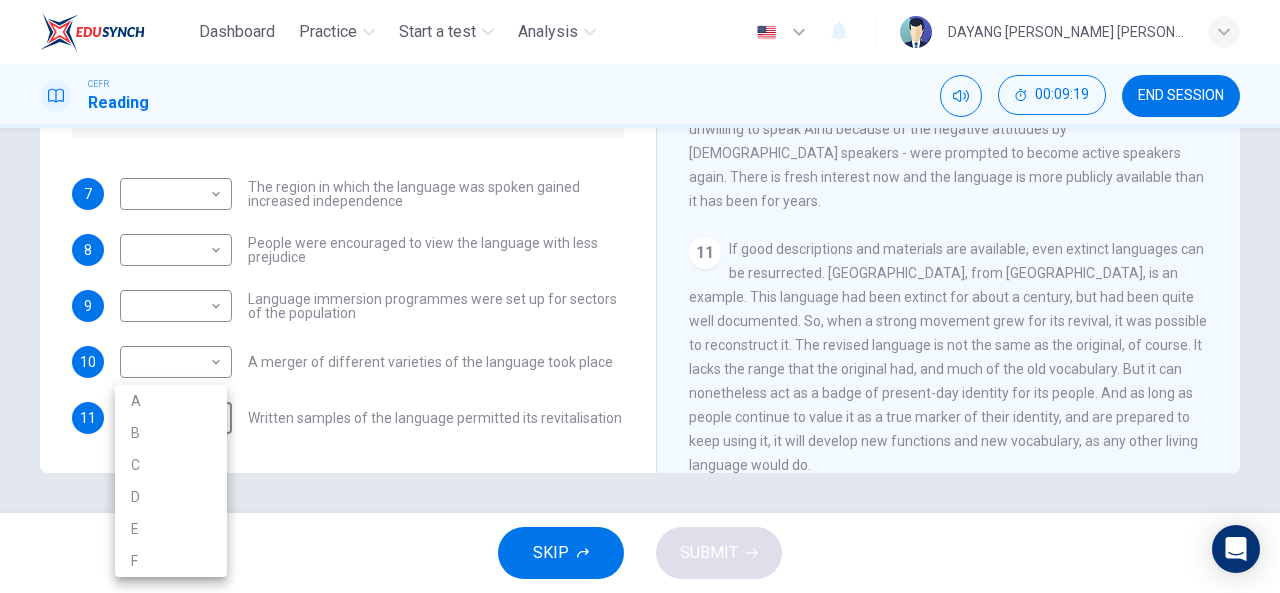 click on "F" at bounding box center [171, 561] 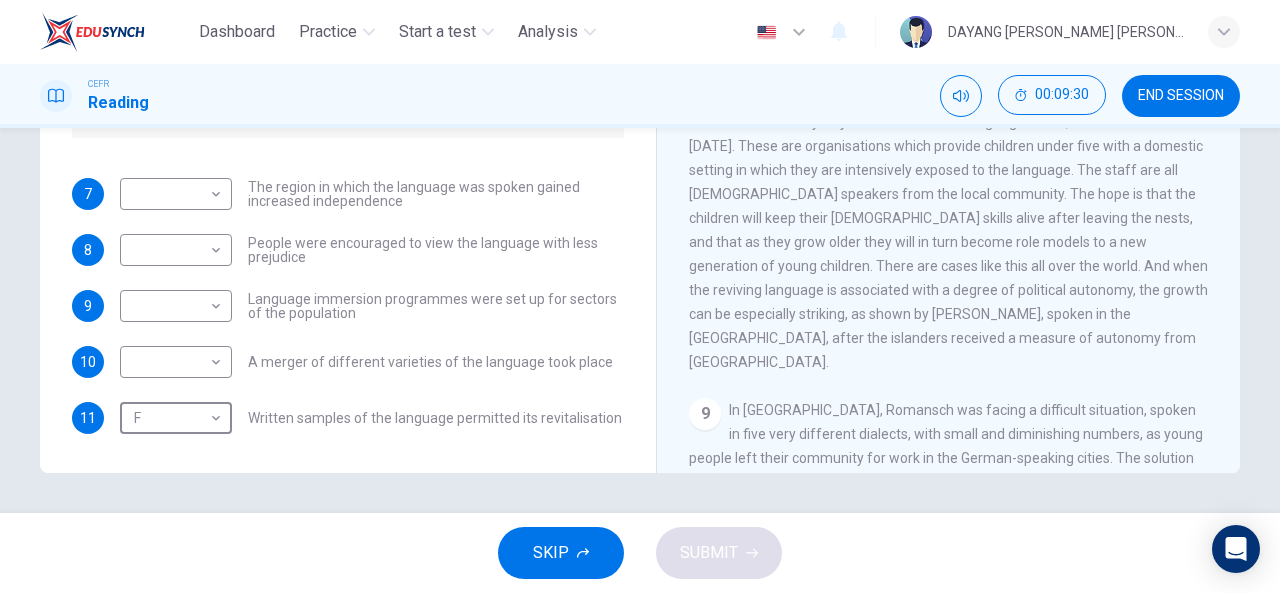 scroll, scrollTop: 1424, scrollLeft: 0, axis: vertical 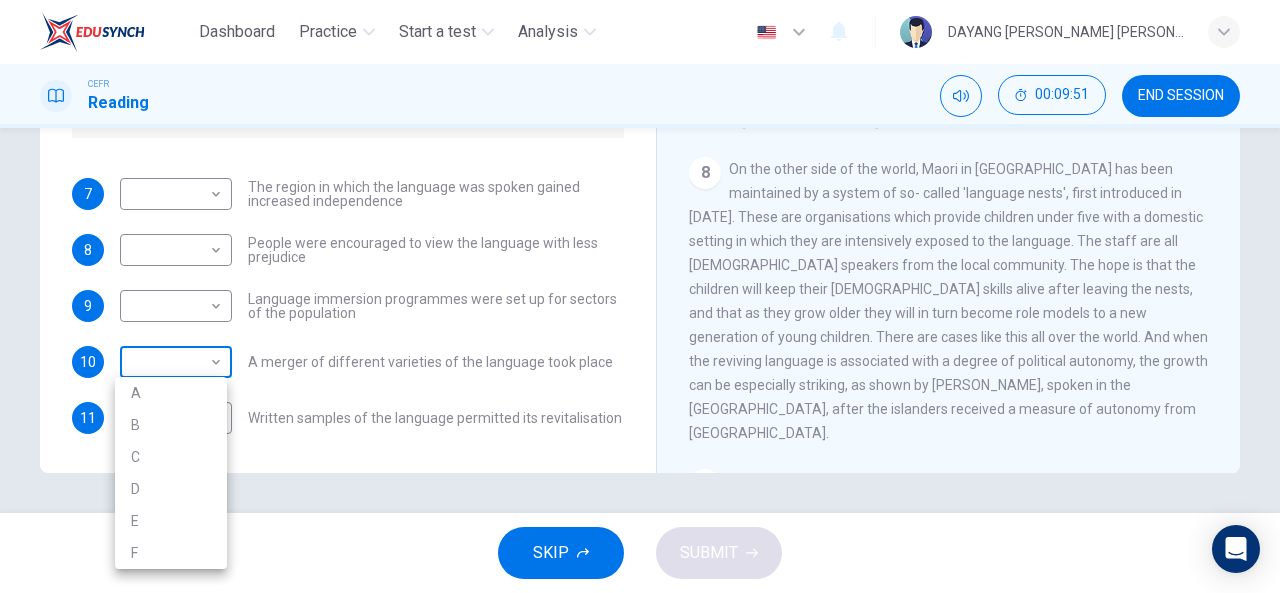 click on "Dashboard Practice Start a test Analysis English en ​ DAYANG [PERSON_NAME] [PERSON_NAME]@[PERSON_NAME] [PERSON_NAME] Reading 00:09:51 END SESSION Questions 7 - 11 Match the languages  A-F  with the statements below which describe how a language was saved.
Write your answers in the boxes below. A Welsh B Maori C Faroese D Romansch E Ainu F Kaurna 7 ​ ​ The region in which the language was spoken gained increased independence 8 ​ ​ People were encouraged to view the language with less prejudice 9 ​ ​ Language immersion programmes were set up for sectors of the population 10 ​ ​ A merger of different varieties of the language took place 11 F F ​ Written samples of the language permitted its revitalisation Saving Language CLICK TO ZOOM Click to Zoom 1 For the first time, linguists have put a price on language. To save a language from extinction isn’t cheap - but more and more people are arguing that the alternative is the death of communities. 2 3 4 5 6 7 8 9 10 11 12 SKIP SUBMIT
Dashboard Practice A" at bounding box center (640, 296) 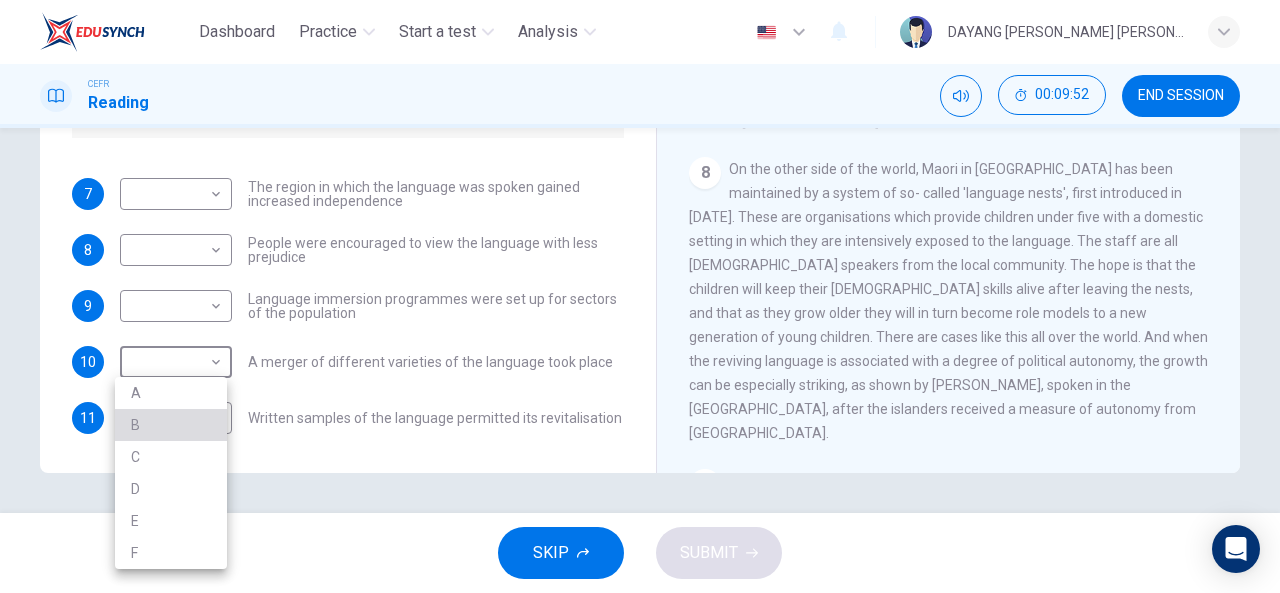 click on "B" at bounding box center (171, 425) 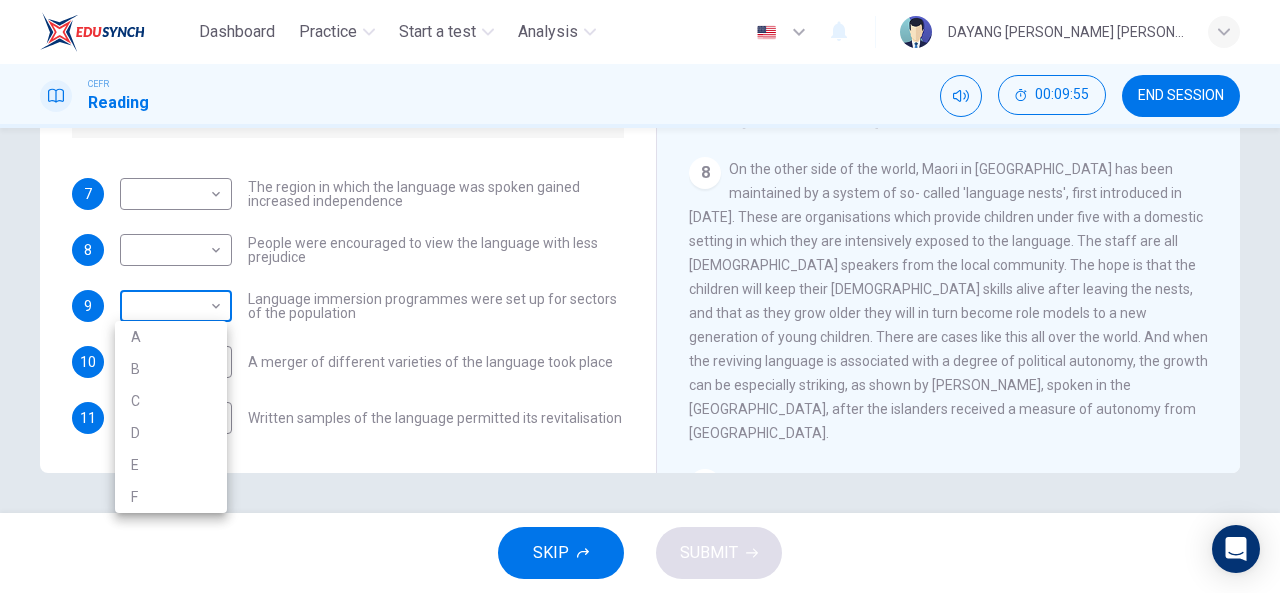 click on "Dashboard Practice Start a test Analysis English en ​ DAYANG [PERSON_NAME] [PERSON_NAME]@[PERSON_NAME] [PERSON_NAME] Reading 00:09:55 END SESSION Questions 7 - 11 Match the languages  A-F  with the statements below which describe how a language was saved.
Write your answers in the boxes below. A Welsh B Maori C Faroese D Romansch E Ainu F Kaurna 7 ​ ​ The region in which the language was spoken gained increased independence 8 ​ ​ People were encouraged to view the language with less prejudice 9 ​ ​ Language immersion programmes were set up for sectors of the population 10 B B ​ A merger of different varieties of the language took place 11 F F ​ Written samples of the language permitted its revitalisation Saving Language CLICK TO ZOOM Click to Zoom 1 For the first time, linguists have put a price on language. To save a language from extinction isn’t cheap - but more and more people are arguing that the alternative is the death of communities. 2 3 4 5 6 7 8 9 10 11 12 SKIP SUBMIT
Dashboard Practice A" at bounding box center [640, 296] 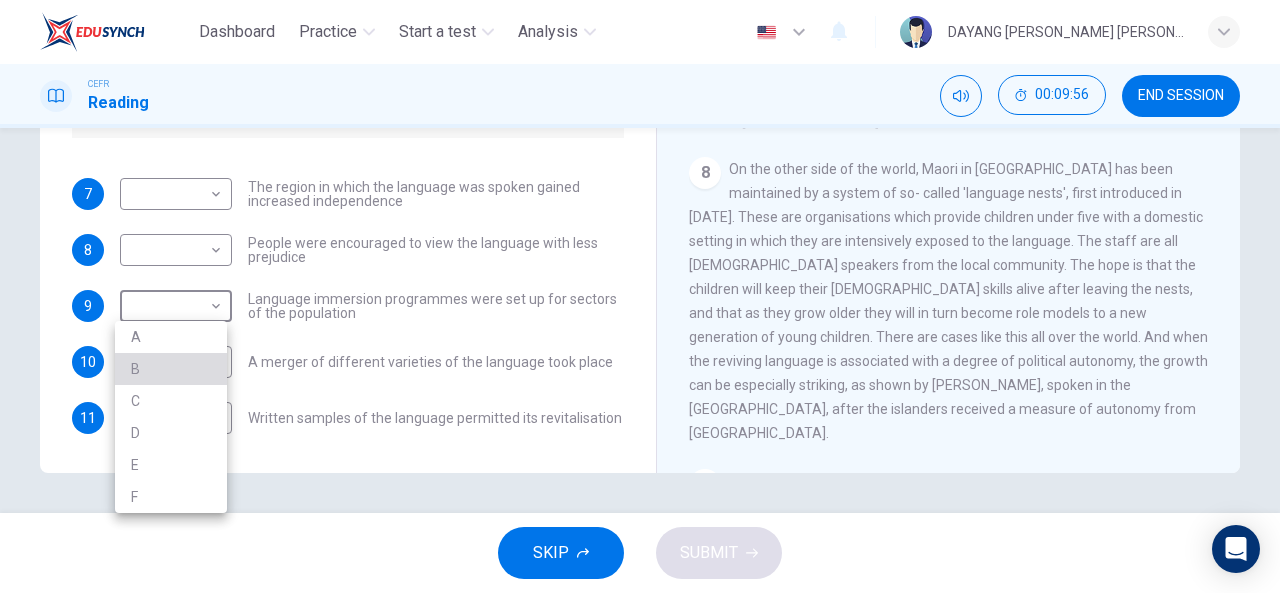 click on "B" at bounding box center [171, 369] 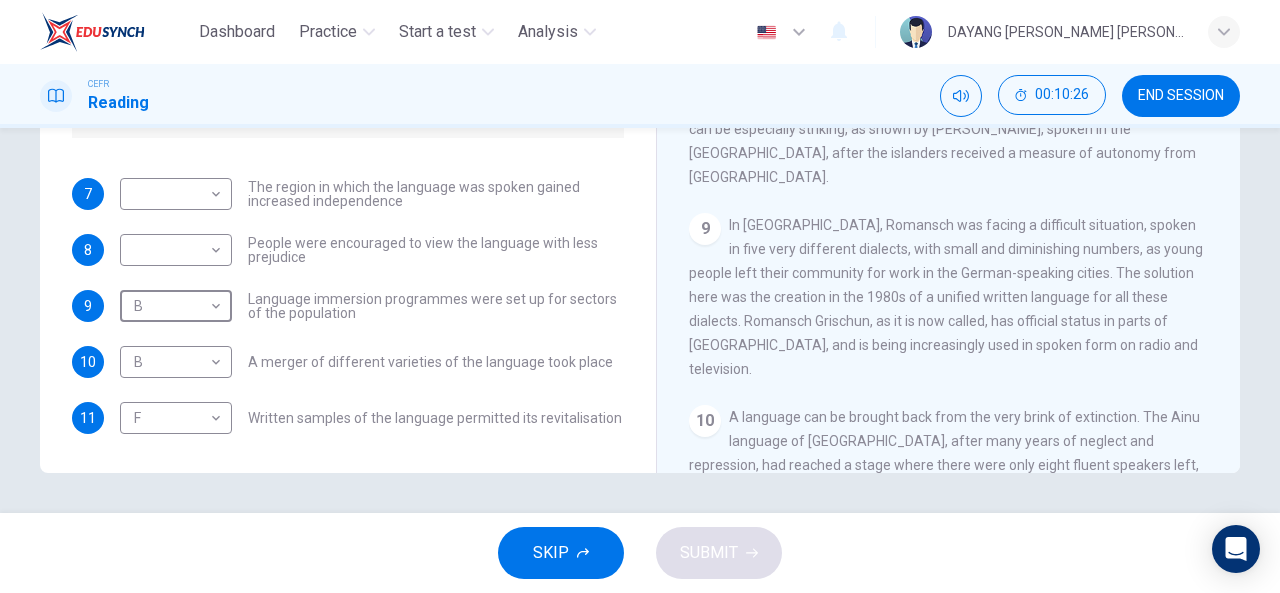 scroll, scrollTop: 1611, scrollLeft: 0, axis: vertical 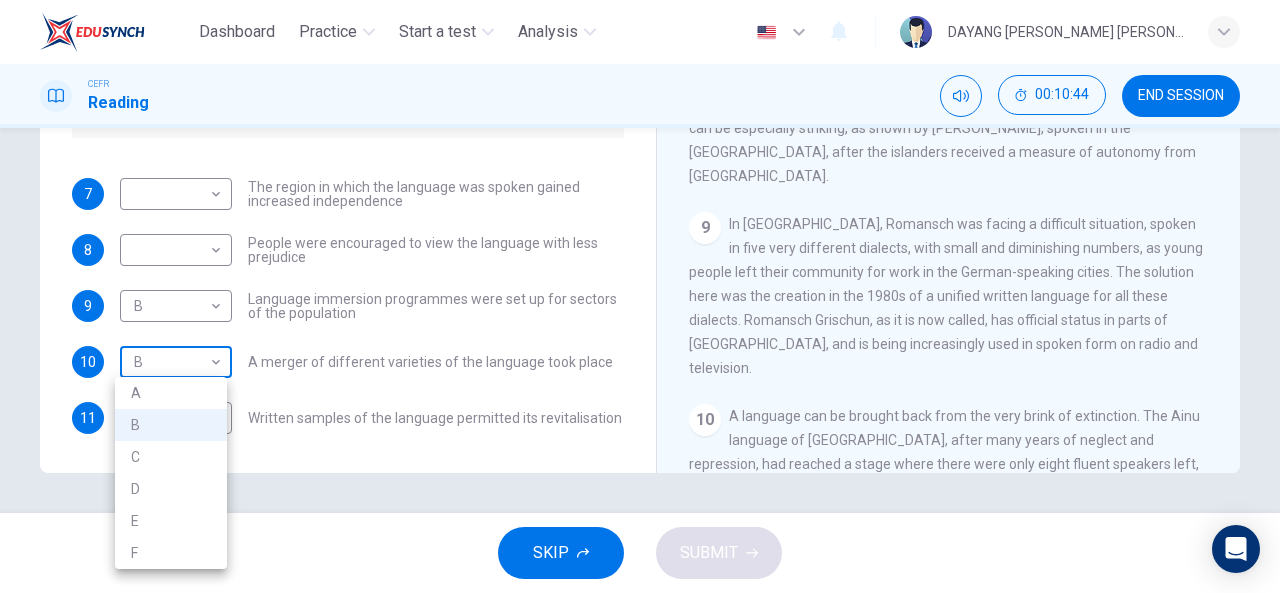 click on "Dashboard Practice Start a test Analysis English en ​ DAYANG [PERSON_NAME] [PERSON_NAME]@[PERSON_NAME] [PERSON_NAME] Reading 00:10:44 END SESSION Questions 7 - 11 Match the languages  A-F  with the statements below which describe how a language was saved.
Write your answers in the boxes below. A Welsh B Maori C Faroese D Romansch E Ainu F Kaurna 7 ​ ​ The region in which the language was spoken gained increased independence 8 ​ ​ People were encouraged to view the language with less prejudice 9 B B ​ Language immersion programmes were set up for sectors of the population 10 B B ​ A merger of different varieties of the language took place 11 F F ​ Written samples of the language permitted its revitalisation Saving Language CLICK TO ZOOM Click to Zoom 1 For the first time, linguists have put a price on language. To save a language from extinction isn’t cheap - but more and more people are arguing that the alternative is the death of communities. 2 3 4 5 6 7 8 9 10 11 12 SKIP SUBMIT
Dashboard Practice A" at bounding box center (640, 296) 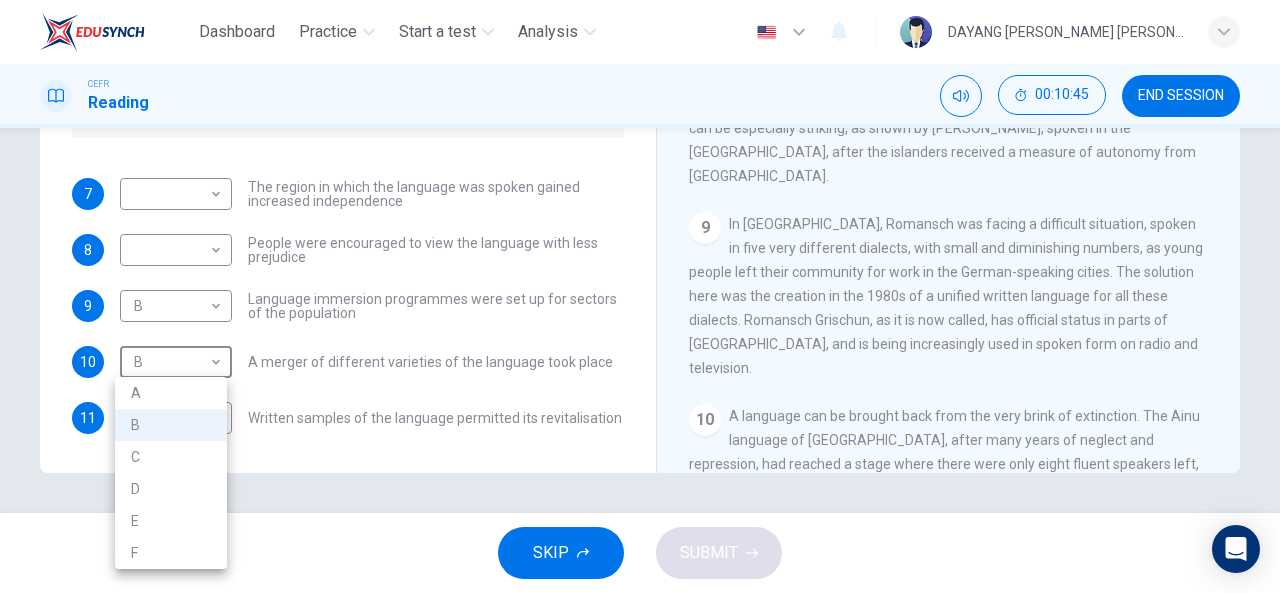 click on "D" at bounding box center (171, 489) 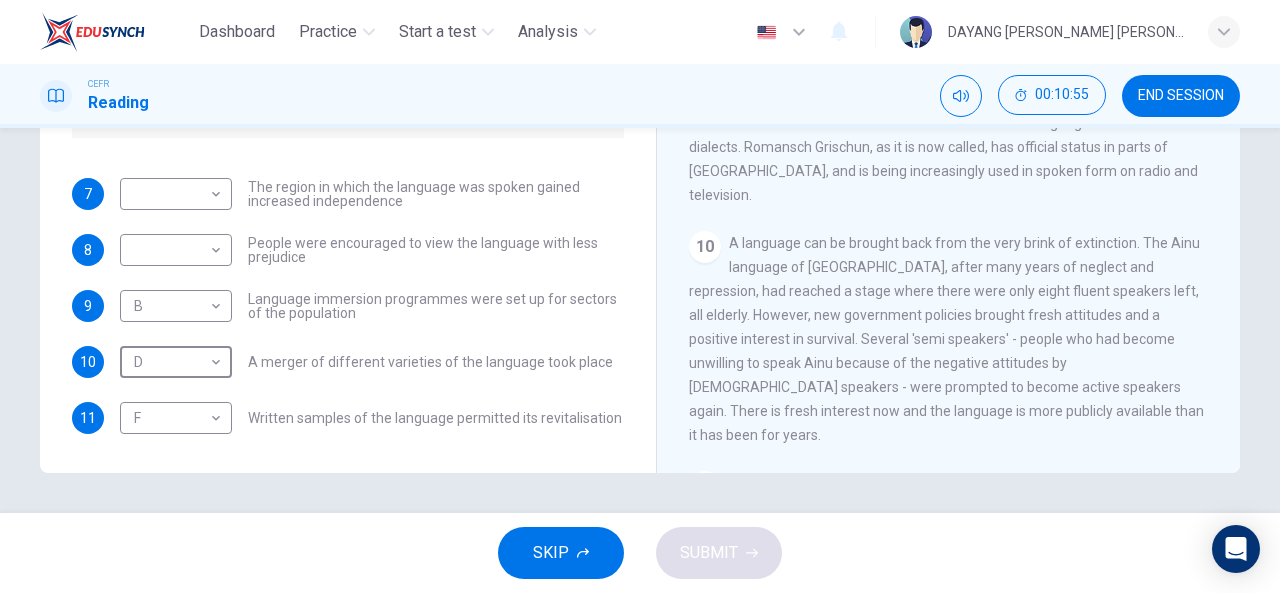 scroll, scrollTop: 1785, scrollLeft: 0, axis: vertical 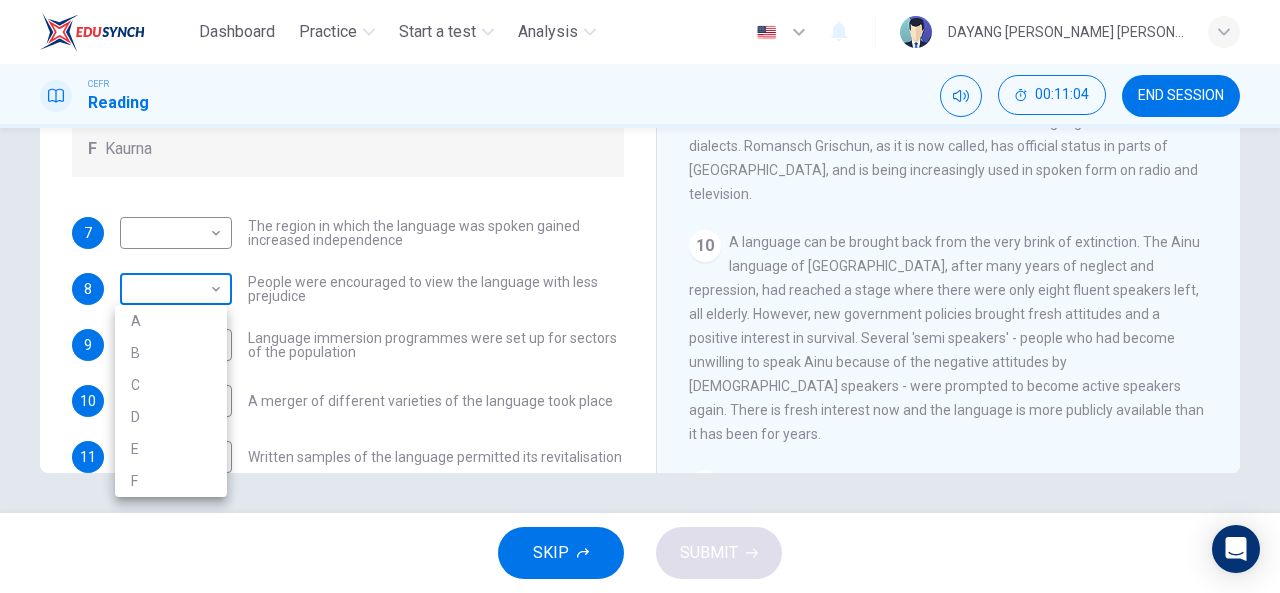 click on "Dashboard Practice Start a test Analysis English en ​ DAYANG [PERSON_NAME] [PERSON_NAME]@[PERSON_NAME] [PERSON_NAME] Reading 00:11:04 END SESSION Questions 7 - 11 Match the languages  A-F  with the statements below which describe how a language was saved.
Write your answers in the boxes below. A Welsh B Maori C Faroese D Romansch E Ainu F Kaurna 7 ​ ​ The region in which the language was spoken gained increased independence 8 ​ ​ People were encouraged to view the language with less prejudice 9 B B ​ Language immersion programmes were set up for sectors of the population 10 D D ​ A merger of different varieties of the language took place 11 F F ​ Written samples of the language permitted its revitalisation Saving Language CLICK TO ZOOM Click to Zoom 1 For the first time, linguists have put a price on language. To save a language from extinction isn’t cheap - but more and more people are arguing that the alternative is the death of communities. 2 3 4 5 6 7 8 9 10 11 12 SKIP SUBMIT
Dashboard Practice A" at bounding box center [640, 296] 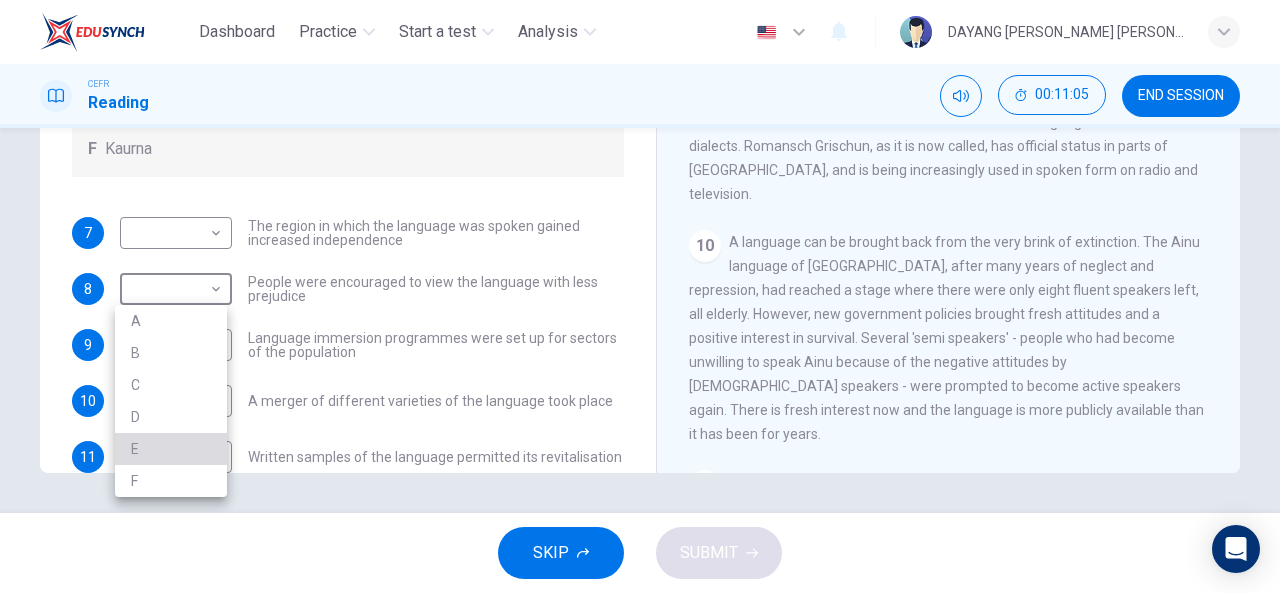 click on "E" at bounding box center [171, 449] 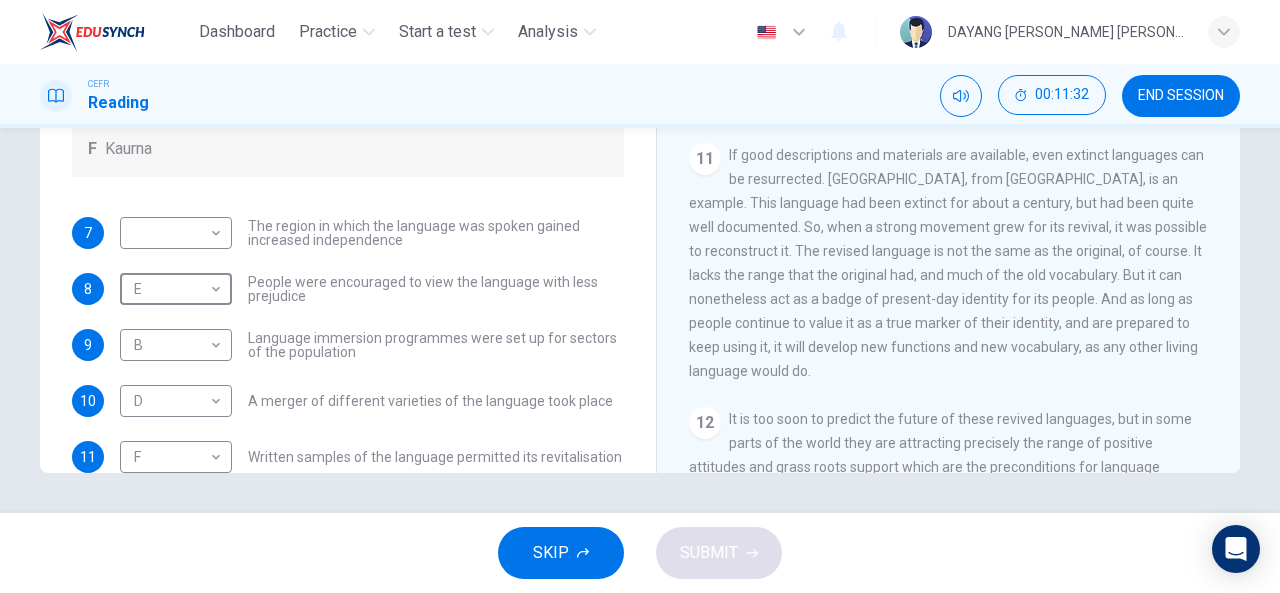 scroll, scrollTop: 2107, scrollLeft: 0, axis: vertical 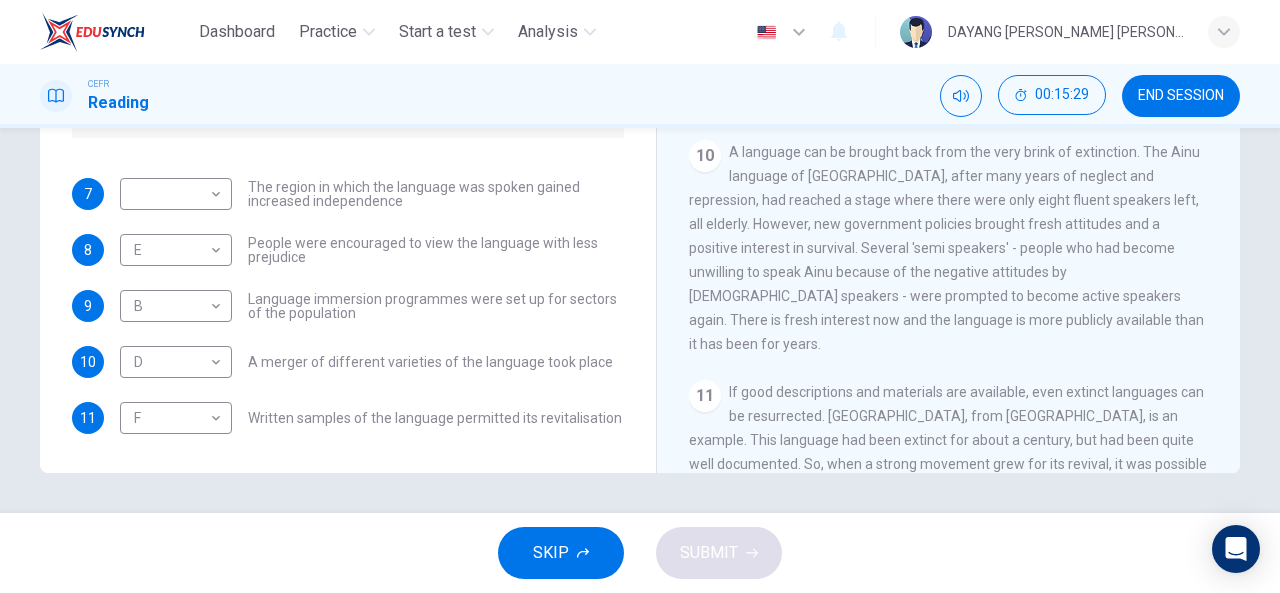 click on "If good descriptions and materials are available, even extinct languages can be resurrected. [GEOGRAPHIC_DATA], from [GEOGRAPHIC_DATA], is an example. This language had been extinct for about a century, but had been quite well documented. So, when a strong movement grew for its revival, it was possible to reconstruct it. The revised language is not the same as the original, of course. It lacks the range that the original had, and much of the old vocabulary. But it can nonetheless act as a badge of present-day identity for its people. And as long as people continue to value it as a true marker of their identity, and are prepared to keep using it, it will develop new functions and new vocabulary, as any other living language would do." at bounding box center [948, 500] 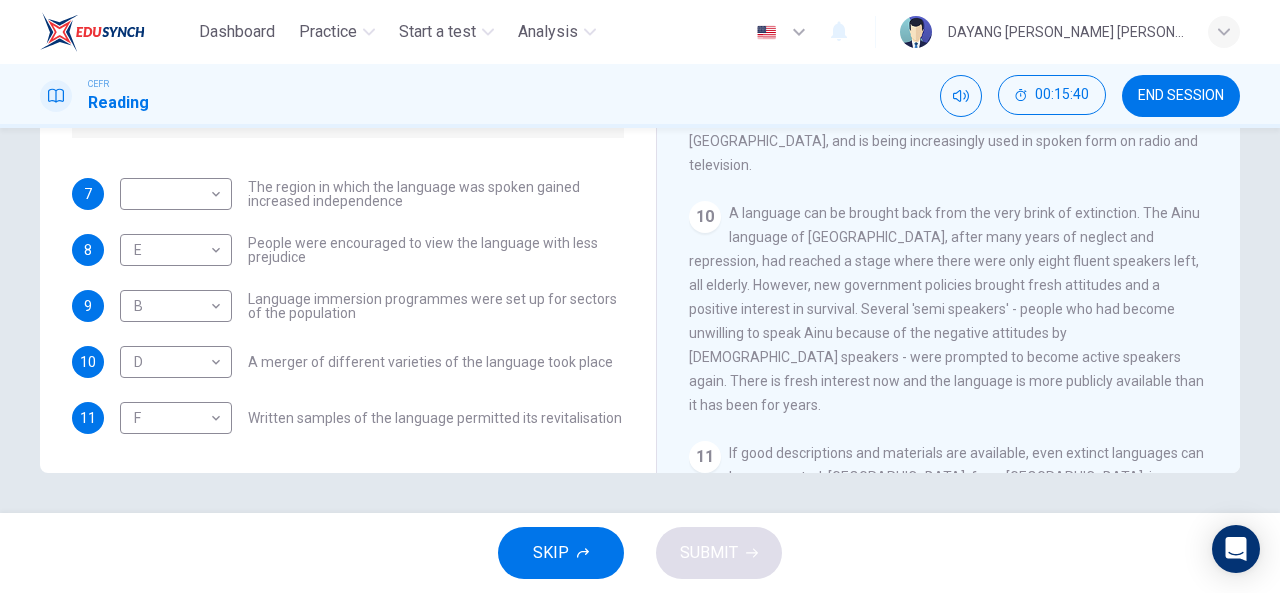 scroll, scrollTop: 1812, scrollLeft: 0, axis: vertical 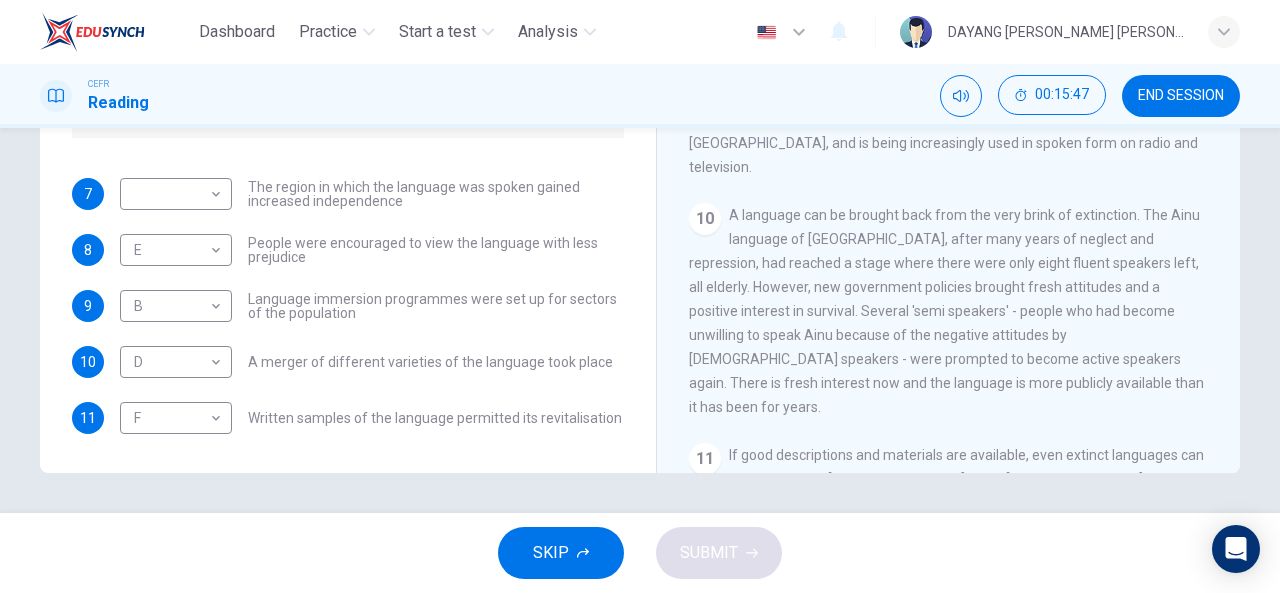 drag, startPoint x: 853, startPoint y: 234, endPoint x: 876, endPoint y: 253, distance: 29.832869 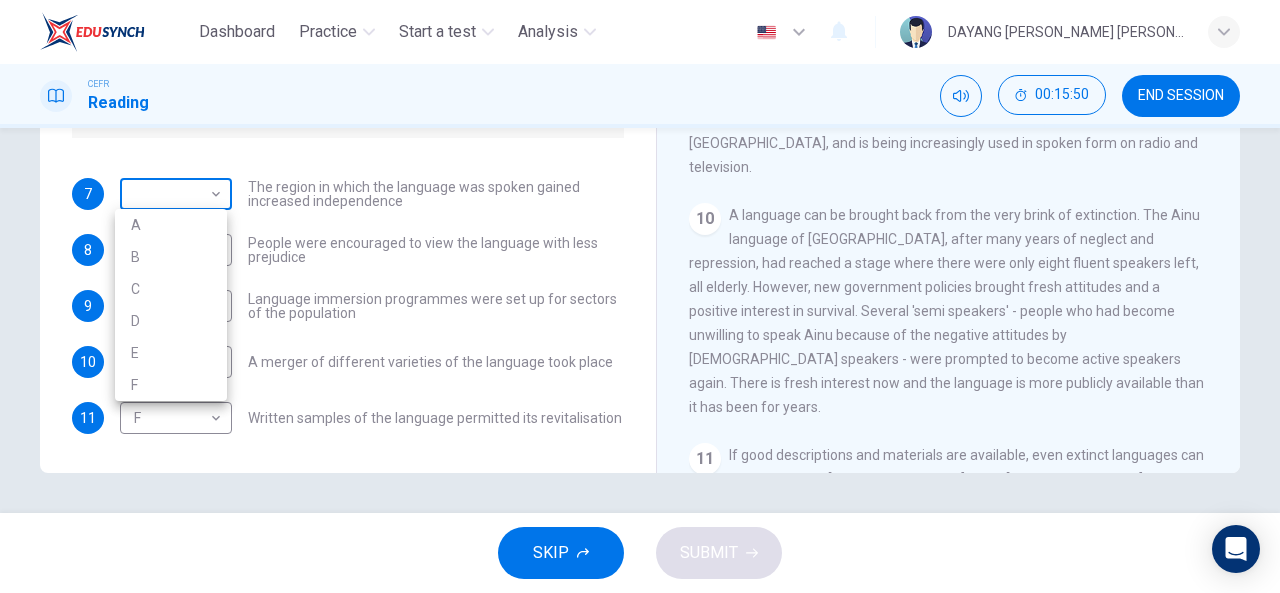click on "Dashboard Practice Start a test Analysis English en ​ DAYANG [PERSON_NAME] [PERSON_NAME]@[PERSON_NAME] [PERSON_NAME] Reading 00:15:50 END SESSION Questions 7 - 11 Match the languages  A-F  with the statements below which describe how a language was saved.
Write your answers in the boxes below. A Welsh B Maori C Faroese D Romansch E Ainu F Kaurna 7 ​ ​ The region in which the language was spoken gained increased independence 8 E E ​ People were encouraged to view the language with less prejudice 9 B B ​ Language immersion programmes were set up for sectors of the population 10 D D ​ A merger of different varieties of the language took place 11 F F ​ Written samples of the language permitted its revitalisation Saving Language CLICK TO ZOOM Click to Zoom 1 For the first time, linguists have put a price on language. To save a language from extinction isn’t cheap - but more and more people are arguing that the alternative is the death of communities. 2 3 4 5 6 7 8 9 10 11 12 SKIP SUBMIT
Dashboard Practice A" at bounding box center (640, 296) 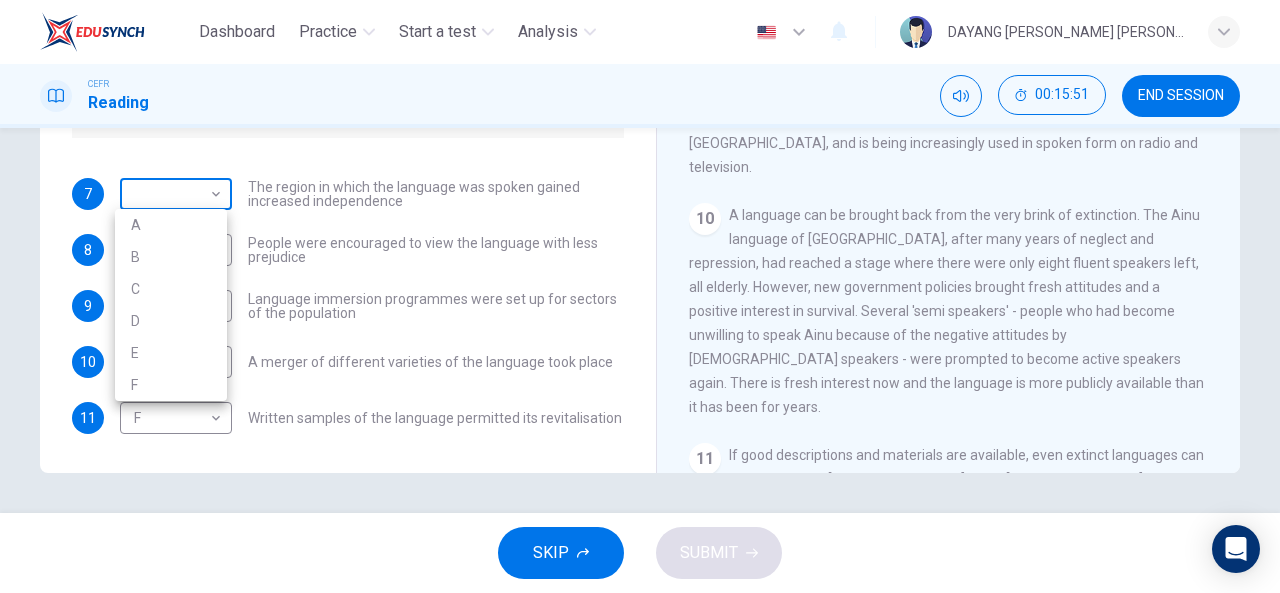 click at bounding box center [640, 296] 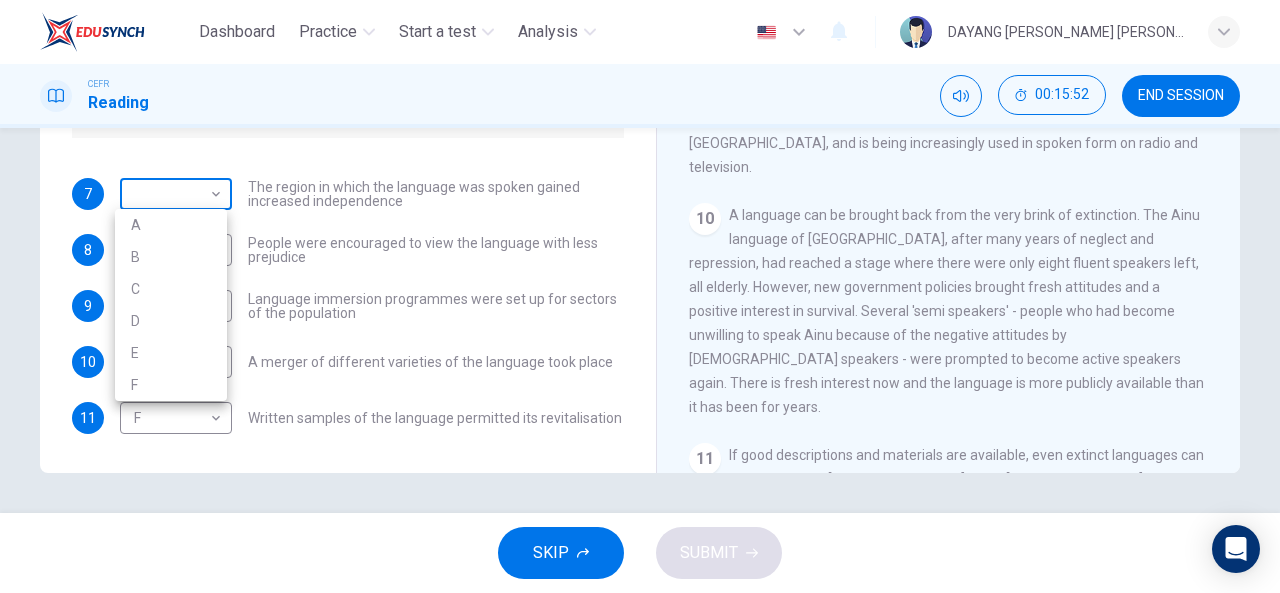 click on "Dashboard Practice Start a test Analysis English en ​ DAYANG [PERSON_NAME] [PERSON_NAME]@[PERSON_NAME] [PERSON_NAME] Reading 00:15:52 END SESSION Questions 7 - 11 Match the languages  A-F  with the statements below which describe how a language was saved.
Write your answers in the boxes below. A Welsh B Maori C Faroese D Romansch E Ainu F Kaurna 7 ​ ​ The region in which the language was spoken gained increased independence 8 E E ​ People were encouraged to view the language with less prejudice 9 B B ​ Language immersion programmes were set up for sectors of the population 10 D D ​ A merger of different varieties of the language took place 11 F F ​ Written samples of the language permitted its revitalisation Saving Language CLICK TO ZOOM Click to Zoom 1 For the first time, linguists have put a price on language. To save a language from extinction isn’t cheap - but more and more people are arguing that the alternative is the death of communities. 2 3 4 5 6 7 8 9 10 11 12 SKIP SUBMIT
Dashboard Practice A" at bounding box center (640, 296) 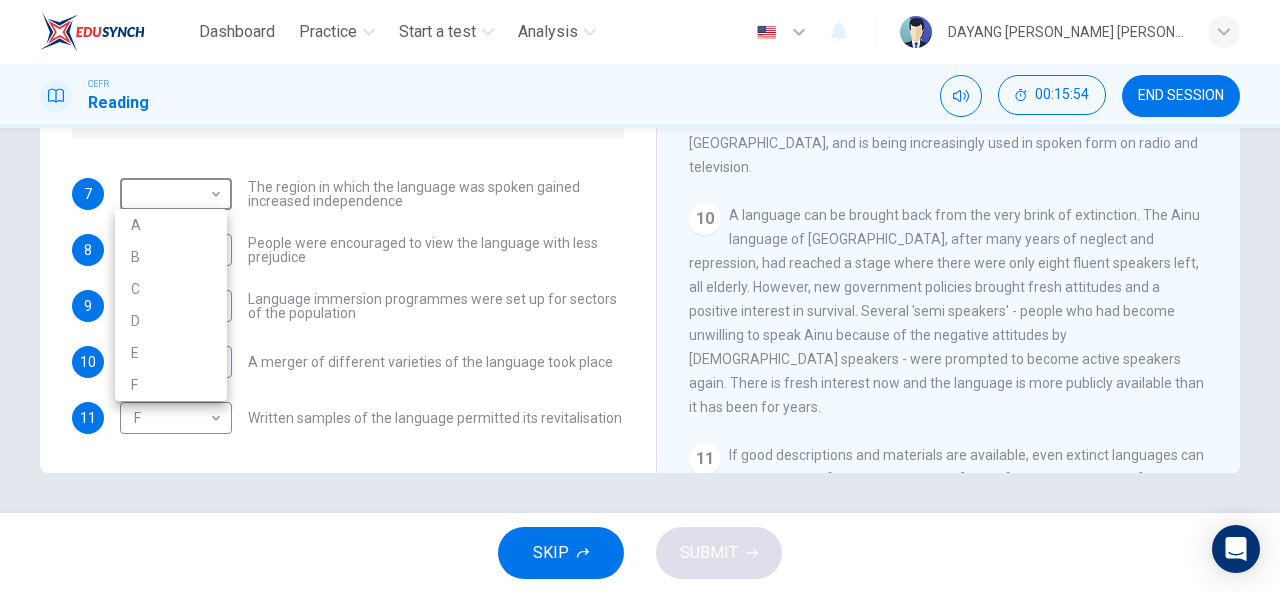 click at bounding box center [640, 296] 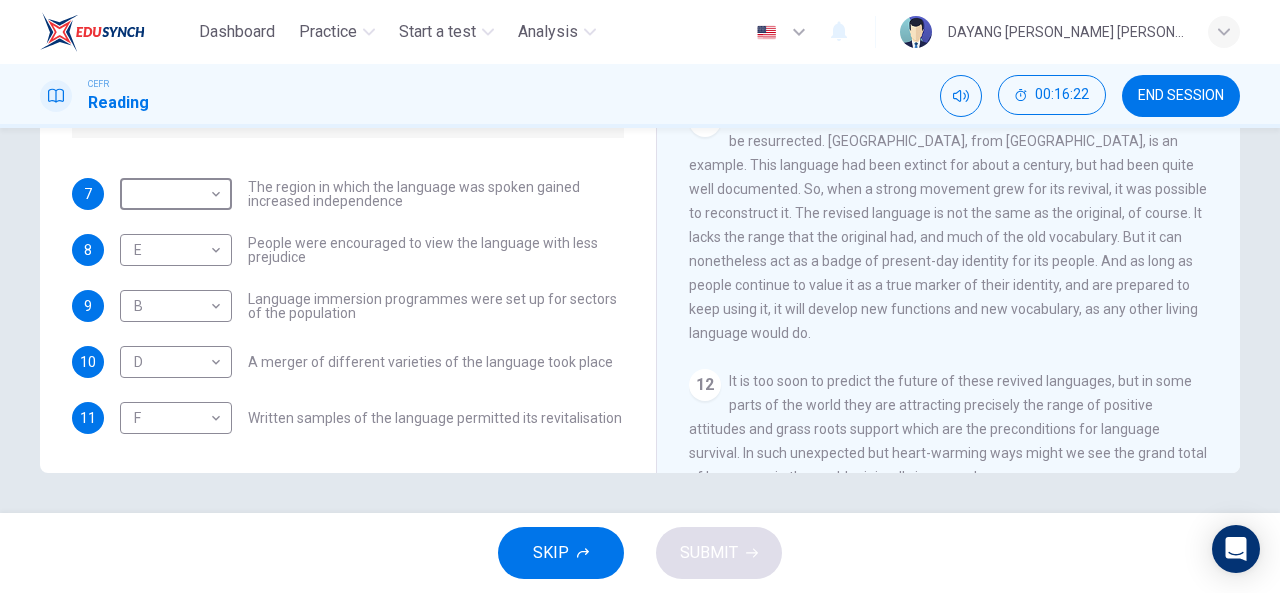 scroll, scrollTop: 2174, scrollLeft: 0, axis: vertical 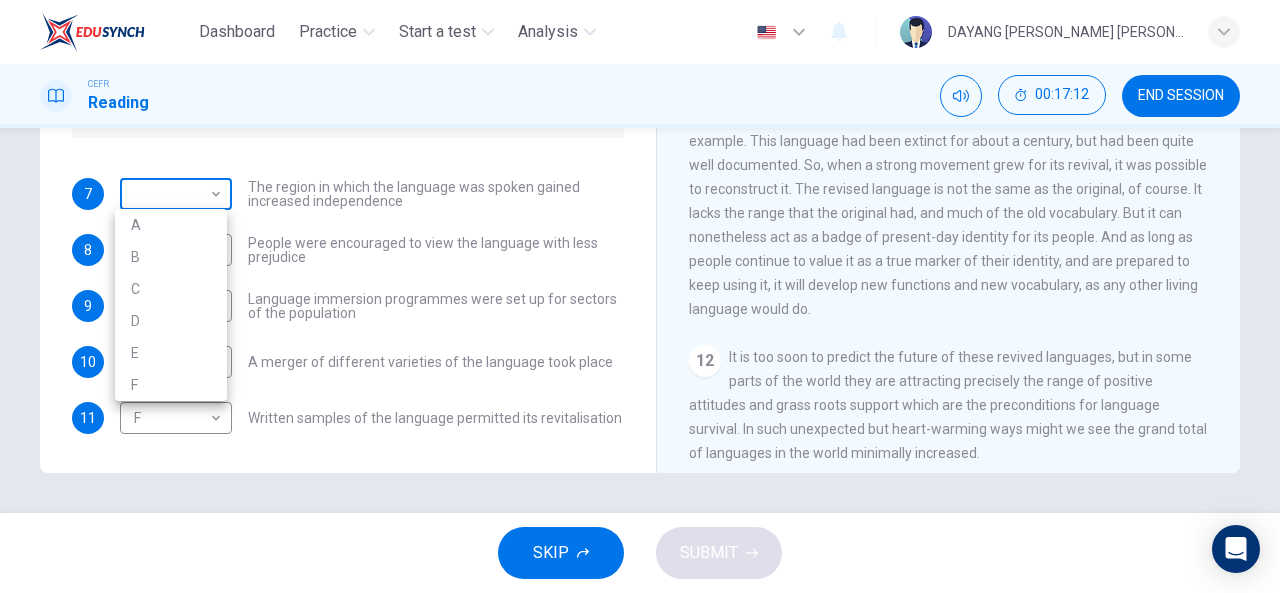 click on "Dashboard Practice Start a test Analysis English en ​ DAYANG [PERSON_NAME] [PERSON_NAME]@[PERSON_NAME] [PERSON_NAME] Reading 00:17:12 END SESSION Questions 7 - 11 Match the languages  A-F  with the statements below which describe how a language was saved.
Write your answers in the boxes below. A Welsh B Maori C Faroese D Romansch E Ainu F Kaurna 7 ​ ​ The region in which the language was spoken gained increased independence 8 E E ​ People were encouraged to view the language with less prejudice 9 B B ​ Language immersion programmes were set up for sectors of the population 10 D D ​ A merger of different varieties of the language took place 11 F F ​ Written samples of the language permitted its revitalisation Saving Language CLICK TO ZOOM Click to Zoom 1 For the first time, linguists have put a price on language. To save a language from extinction isn’t cheap - but more and more people are arguing that the alternative is the death of communities. 2 3 4 5 6 7 8 9 10 11 12 SKIP SUBMIT
Dashboard Practice A" at bounding box center [640, 296] 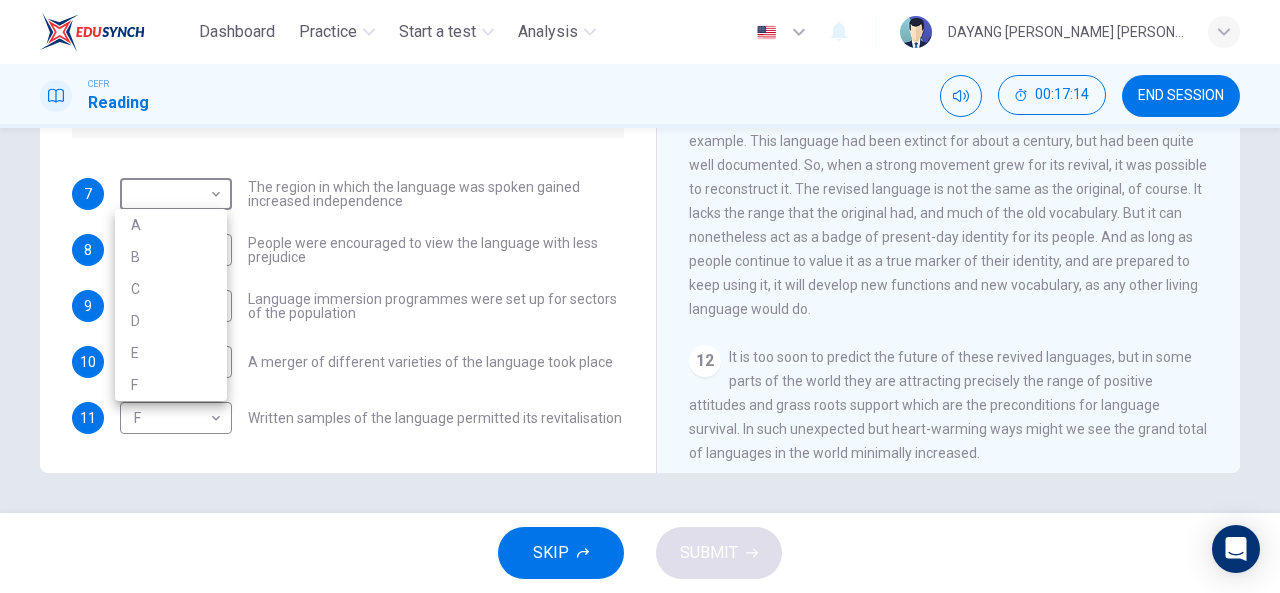 click at bounding box center [640, 296] 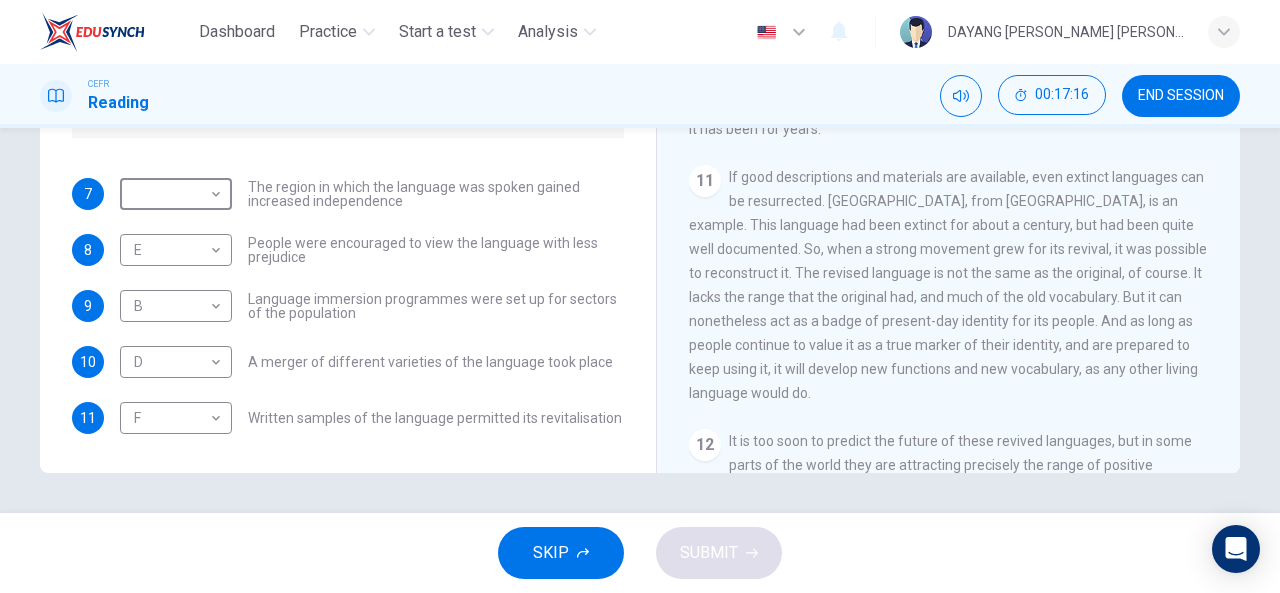 scroll, scrollTop: 2084, scrollLeft: 0, axis: vertical 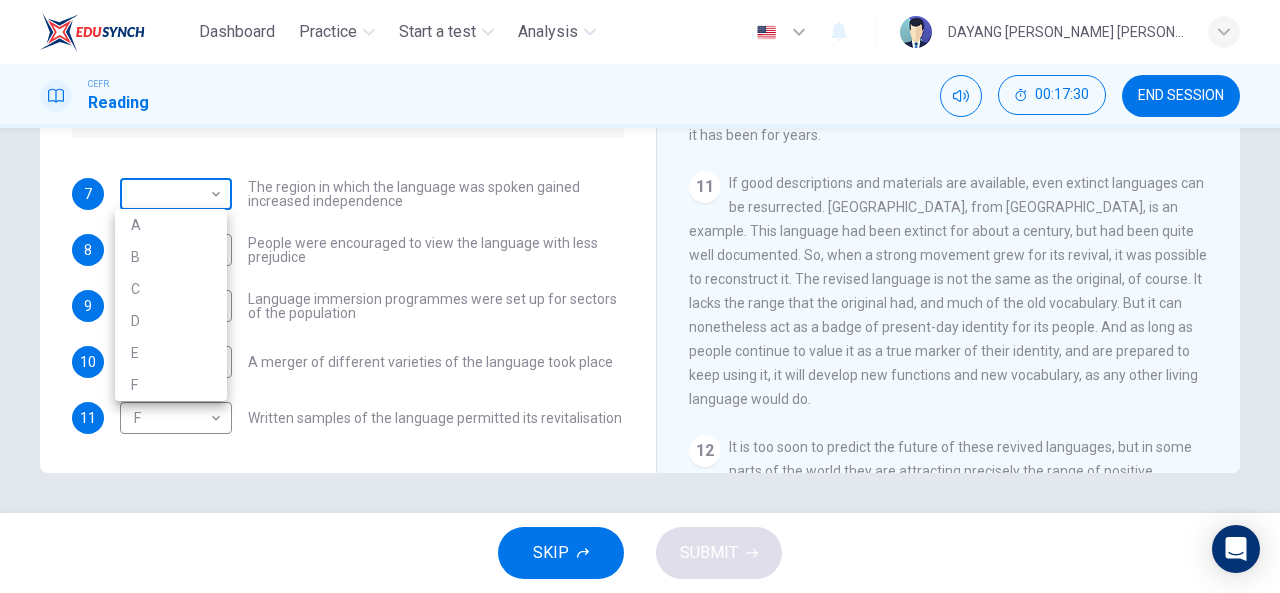 click on "Dashboard Practice Start a test Analysis English en ​ DAYANG [PERSON_NAME] [PERSON_NAME]@[PERSON_NAME] [PERSON_NAME] Reading 00:17:30 END SESSION Questions 7 - 11 Match the languages  A-F  with the statements below which describe how a language was saved.
Write your answers in the boxes below. A Welsh B Maori C Faroese D Romansch E Ainu F Kaurna 7 ​ ​ The region in which the language was spoken gained increased independence 8 E E ​ People were encouraged to view the language with less prejudice 9 B B ​ Language immersion programmes were set up for sectors of the population 10 D D ​ A merger of different varieties of the language took place 11 F F ​ Written samples of the language permitted its revitalisation Saving Language CLICK TO ZOOM Click to Zoom 1 For the first time, linguists have put a price on language. To save a language from extinction isn’t cheap - but more and more people are arguing that the alternative is the death of communities. 2 3 4 5 6 7 8 9 10 11 12 SKIP SUBMIT
Dashboard Practice A" at bounding box center [640, 296] 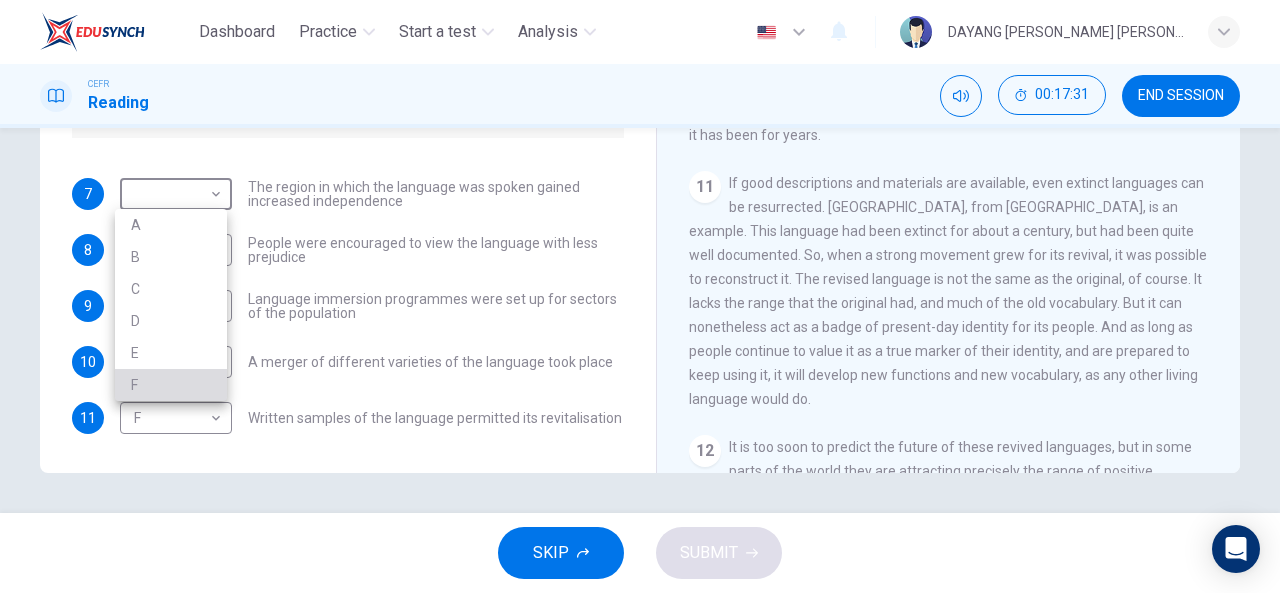 click on "F" at bounding box center [171, 385] 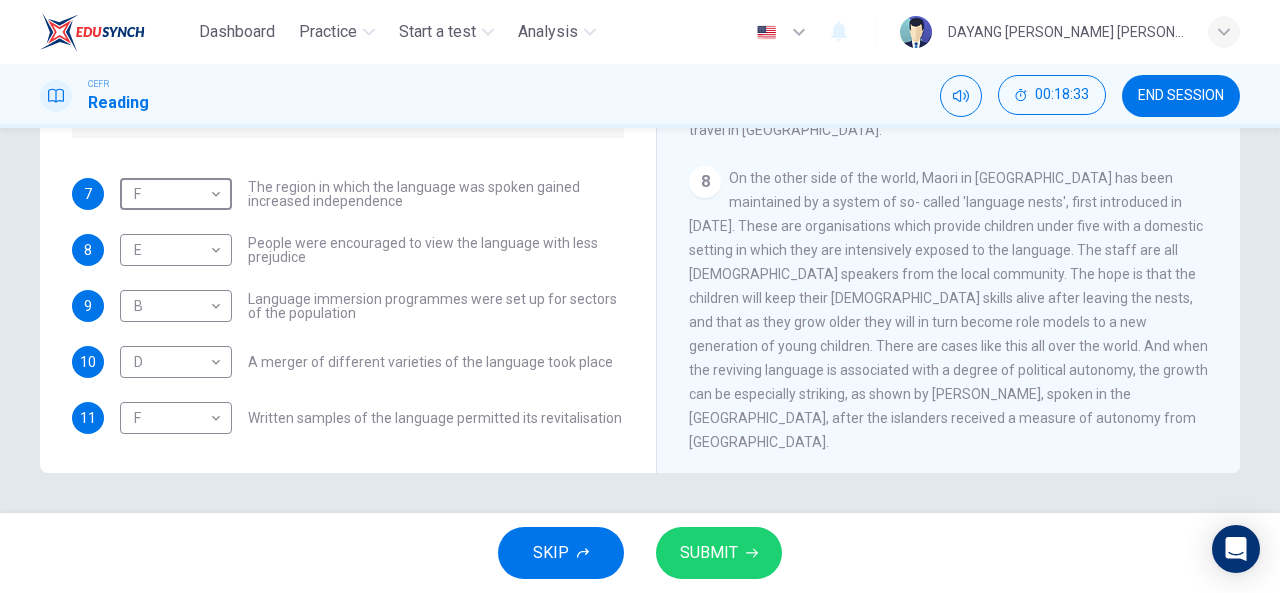 scroll, scrollTop: 1351, scrollLeft: 0, axis: vertical 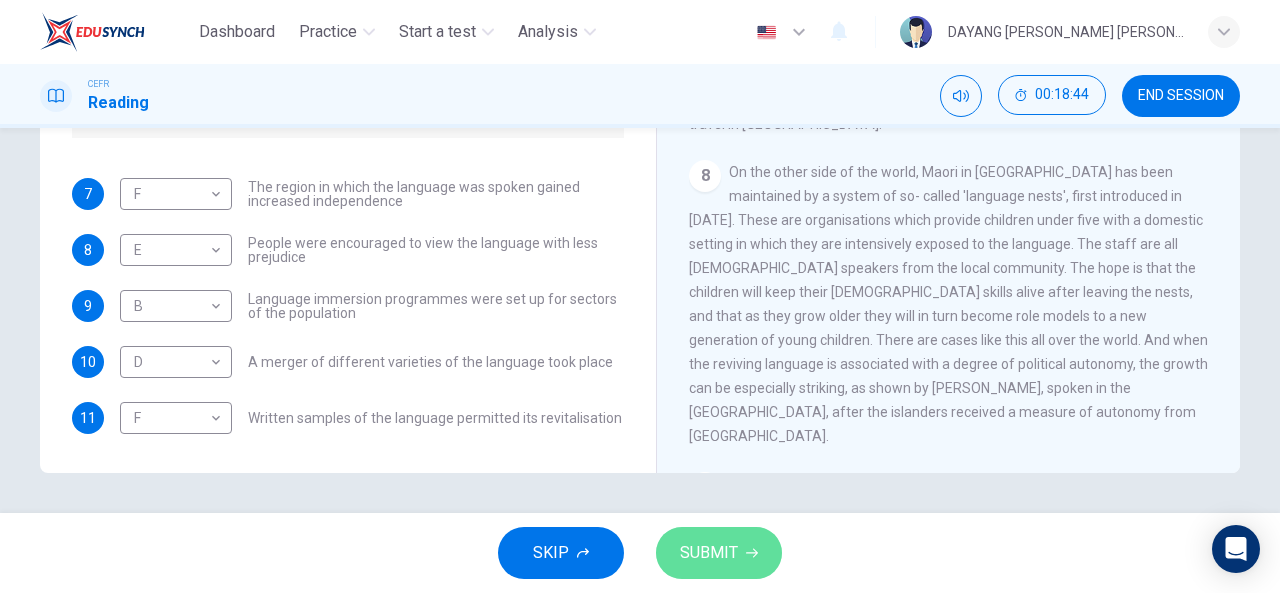 click on "SUBMIT" at bounding box center [719, 553] 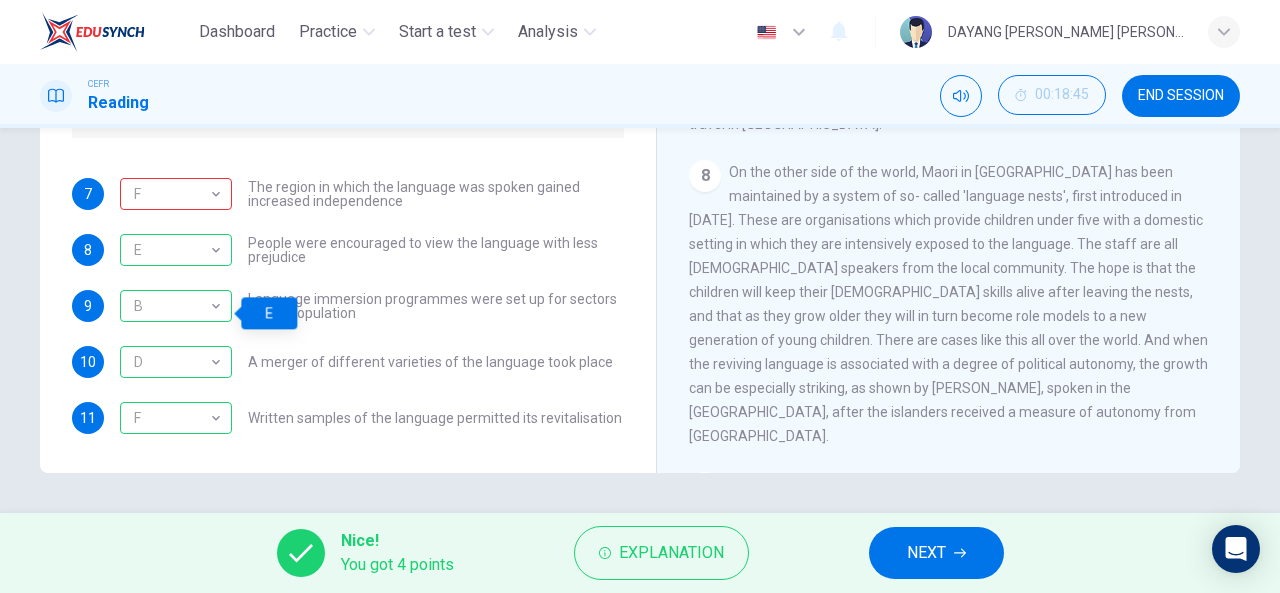scroll, scrollTop: 0, scrollLeft: 0, axis: both 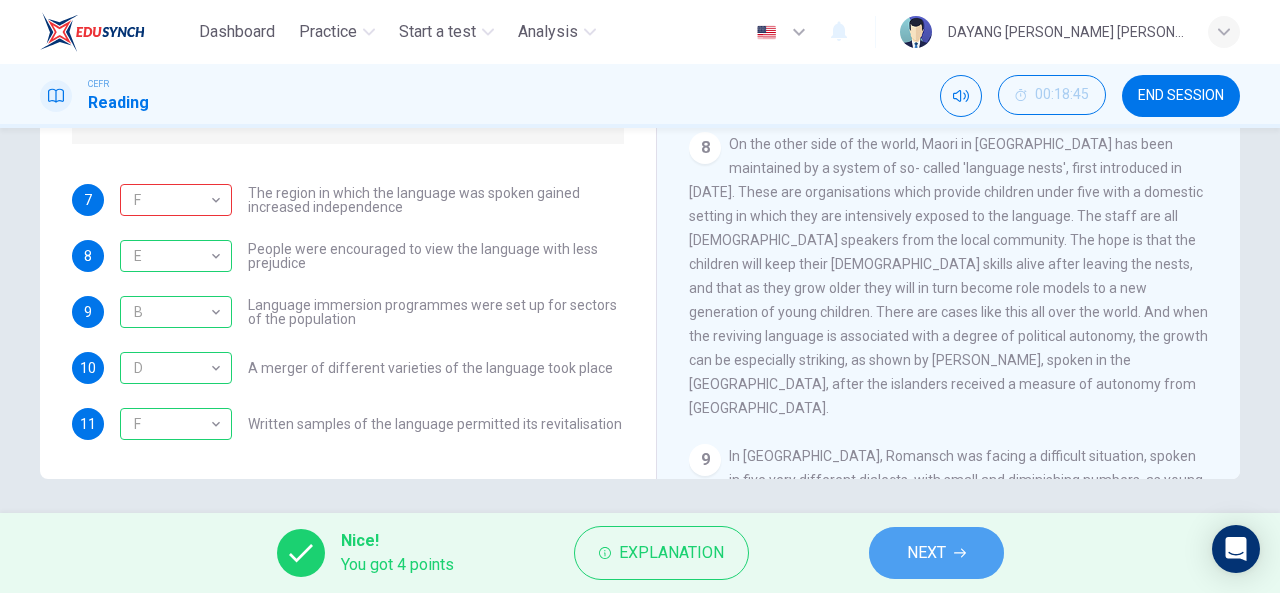 click on "NEXT" at bounding box center [936, 553] 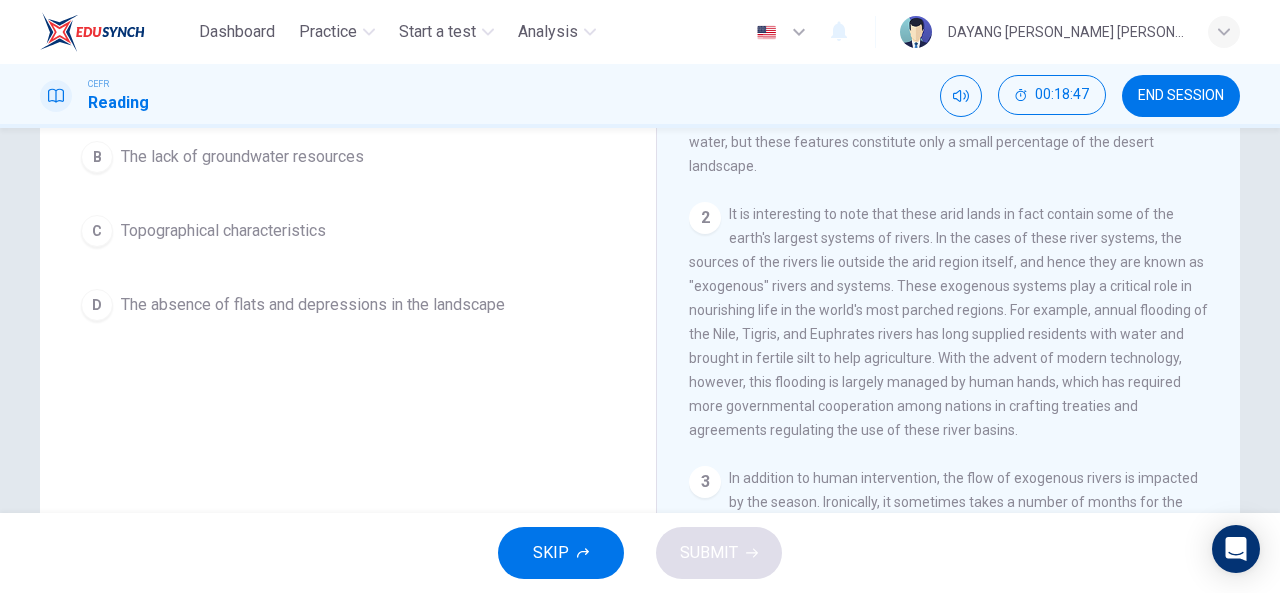 scroll, scrollTop: 390, scrollLeft: 0, axis: vertical 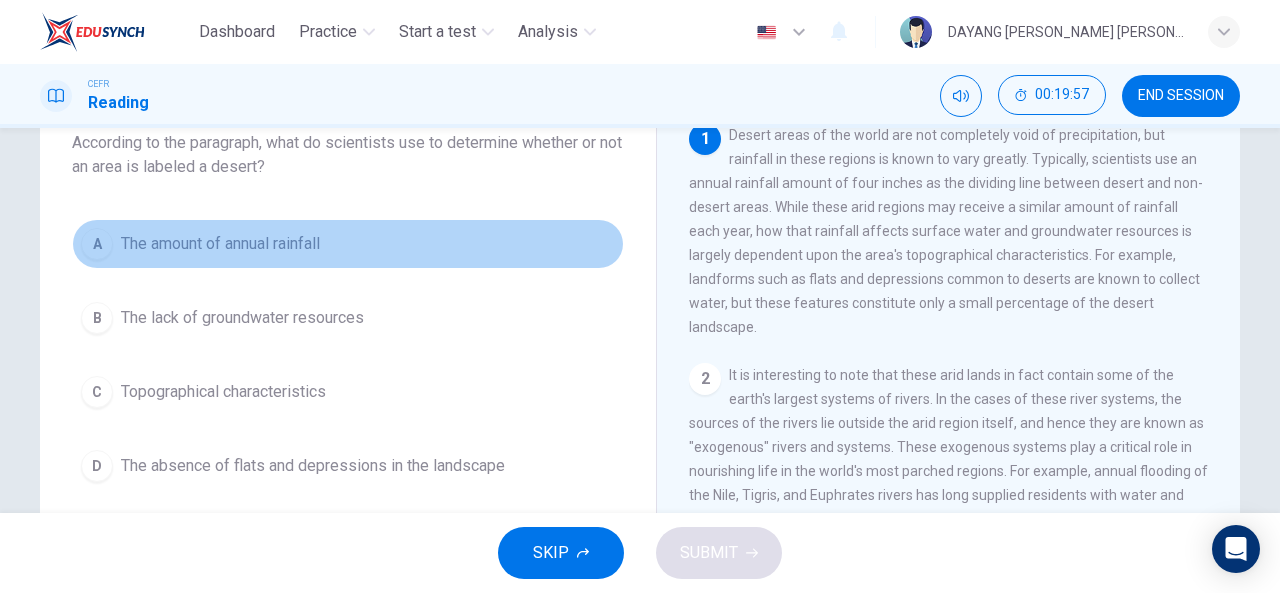 click on "A" at bounding box center (97, 244) 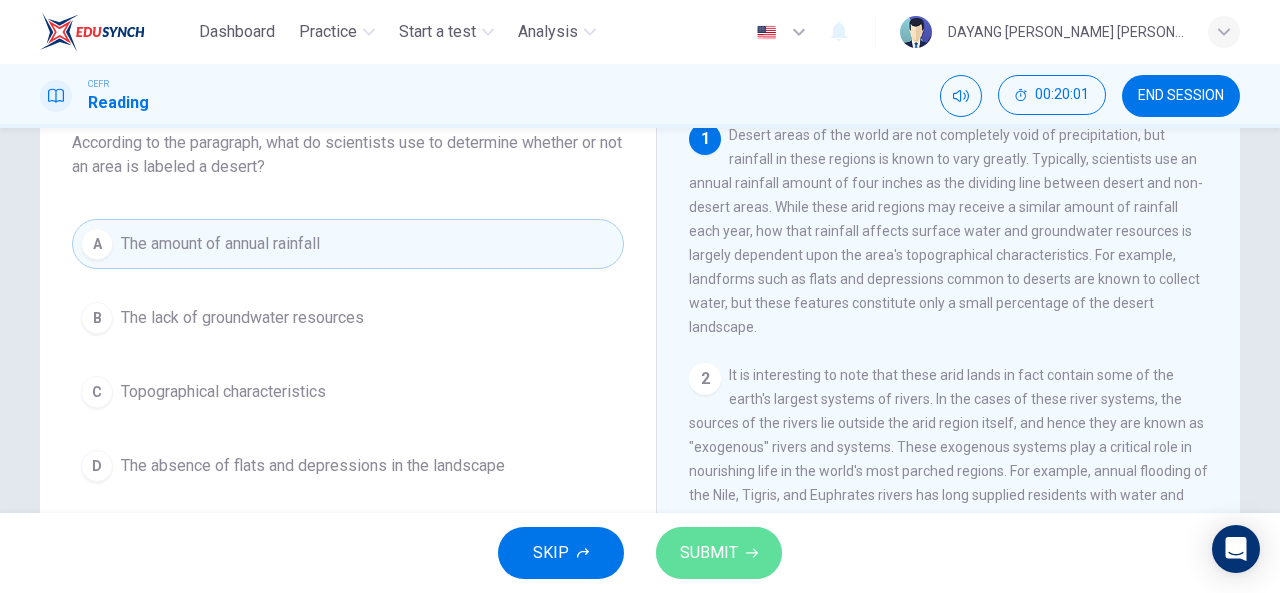click on "SUBMIT" at bounding box center [709, 553] 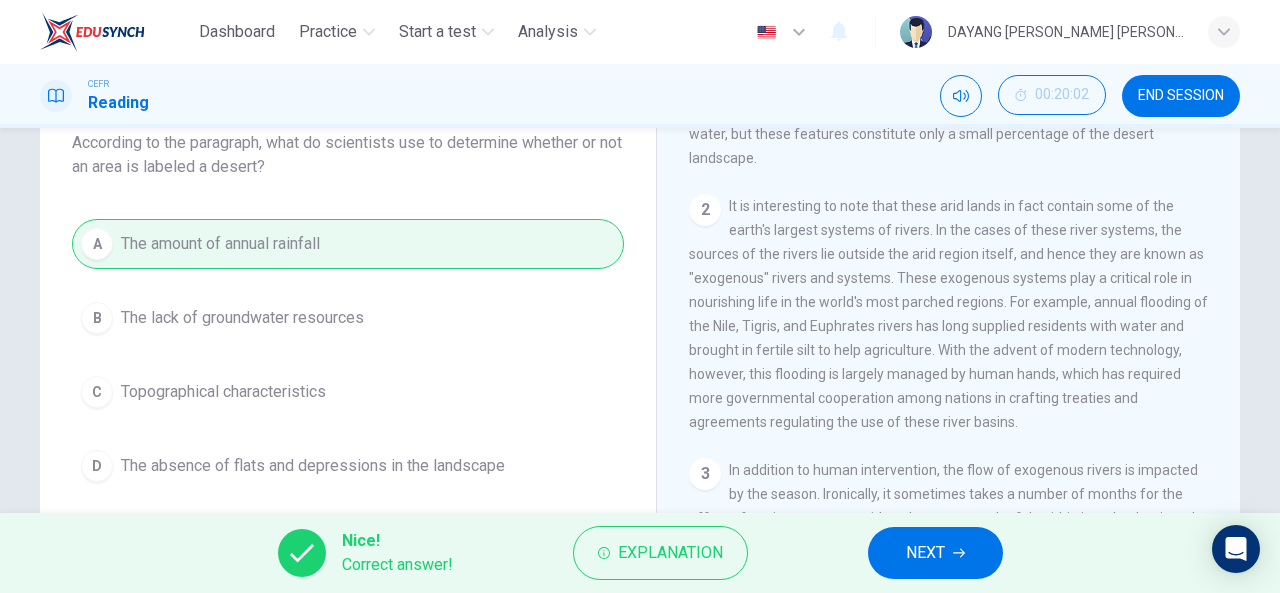 scroll, scrollTop: 170, scrollLeft: 0, axis: vertical 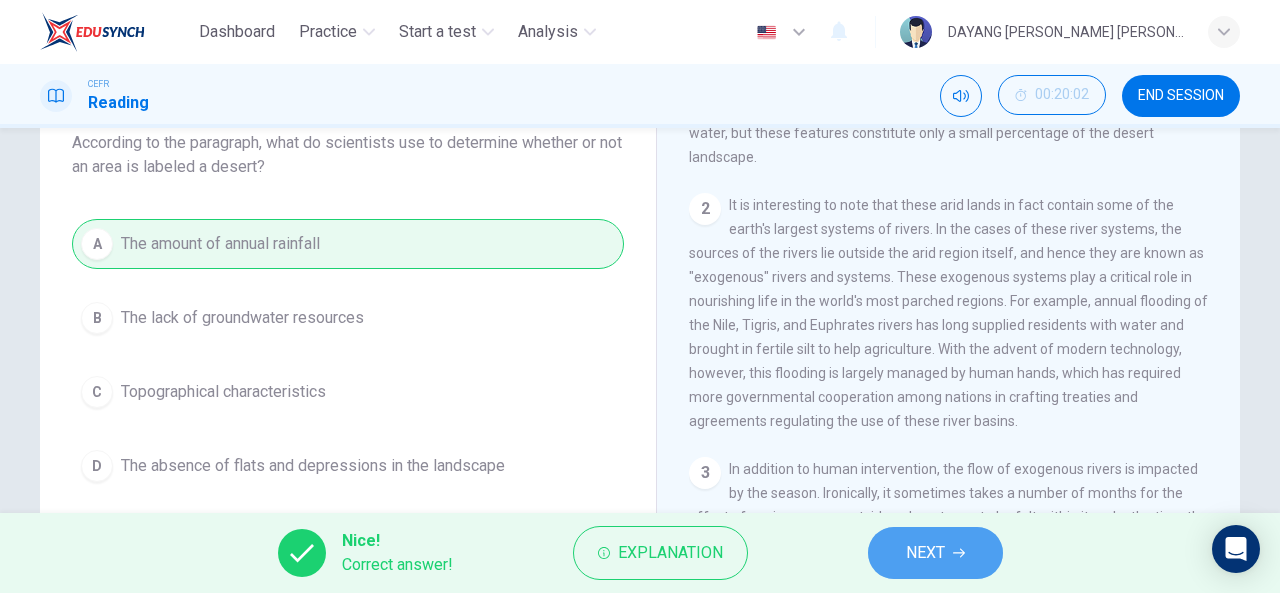 click on "NEXT" at bounding box center [925, 553] 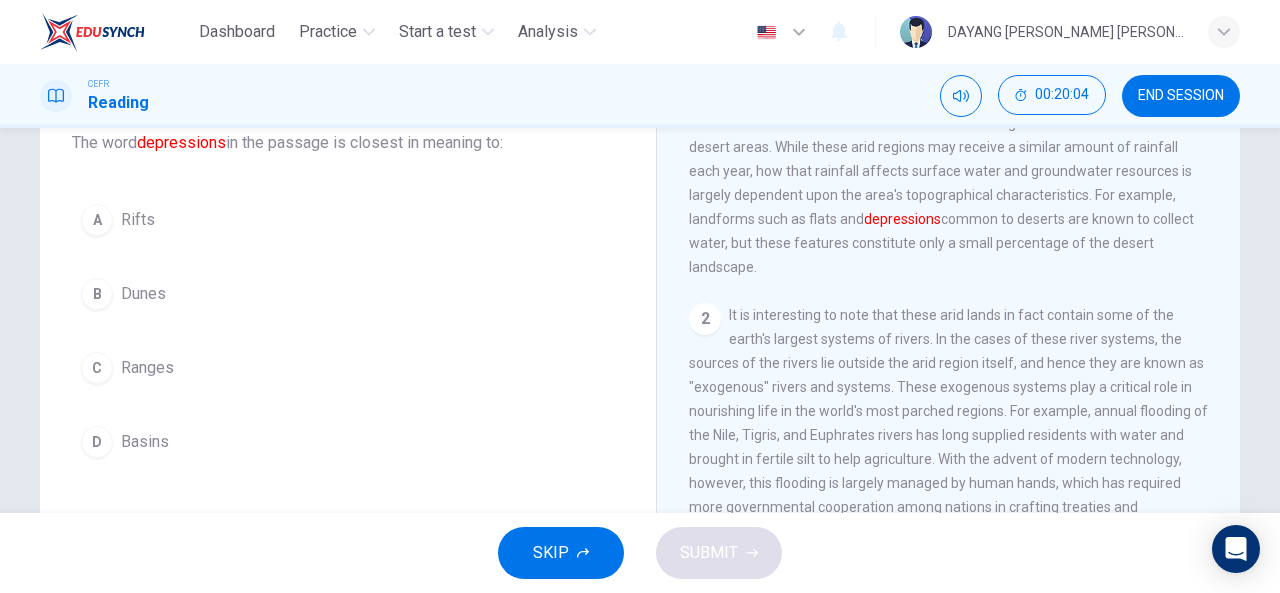 scroll, scrollTop: 59, scrollLeft: 0, axis: vertical 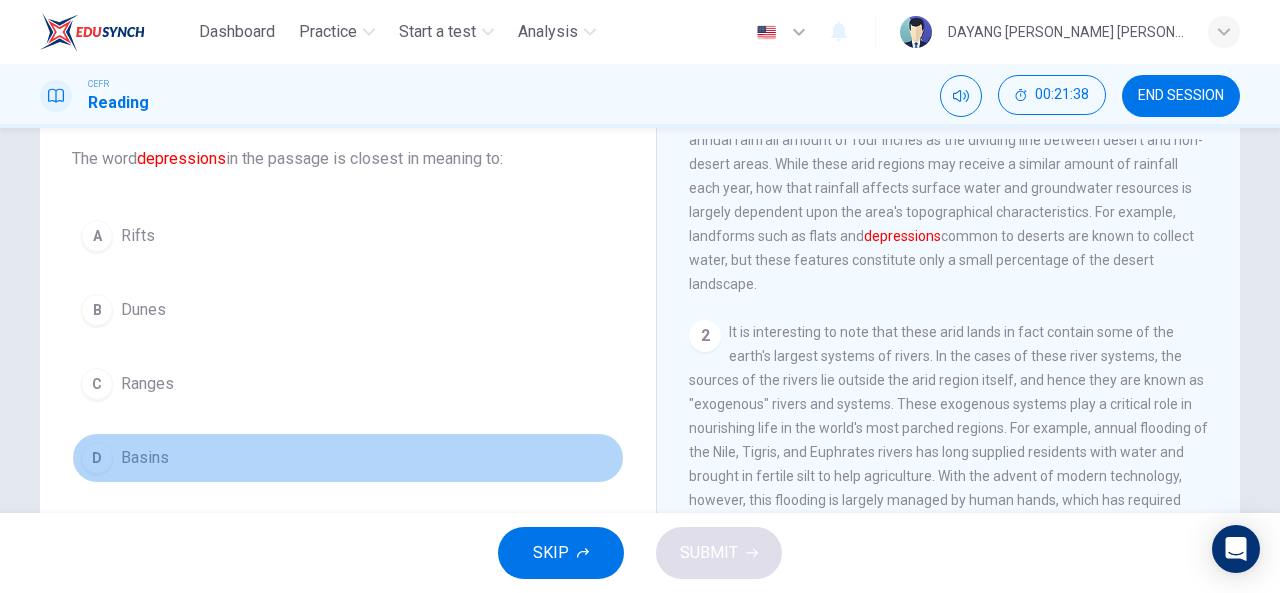 click on "D" at bounding box center [97, 458] 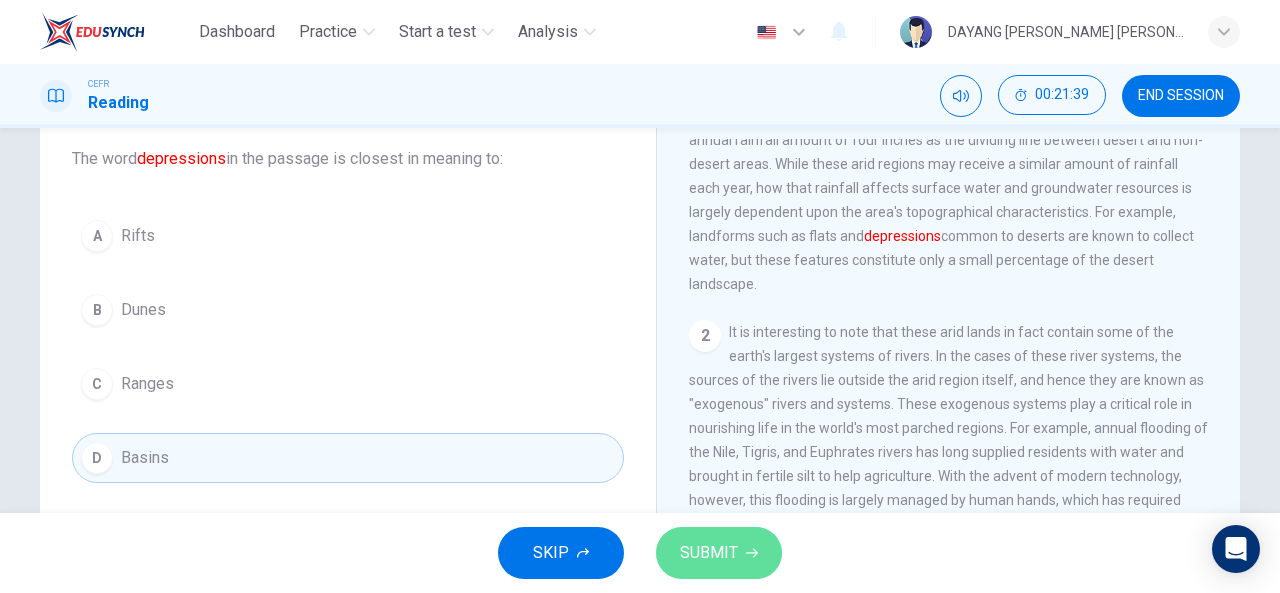 click on "SUBMIT" at bounding box center [709, 553] 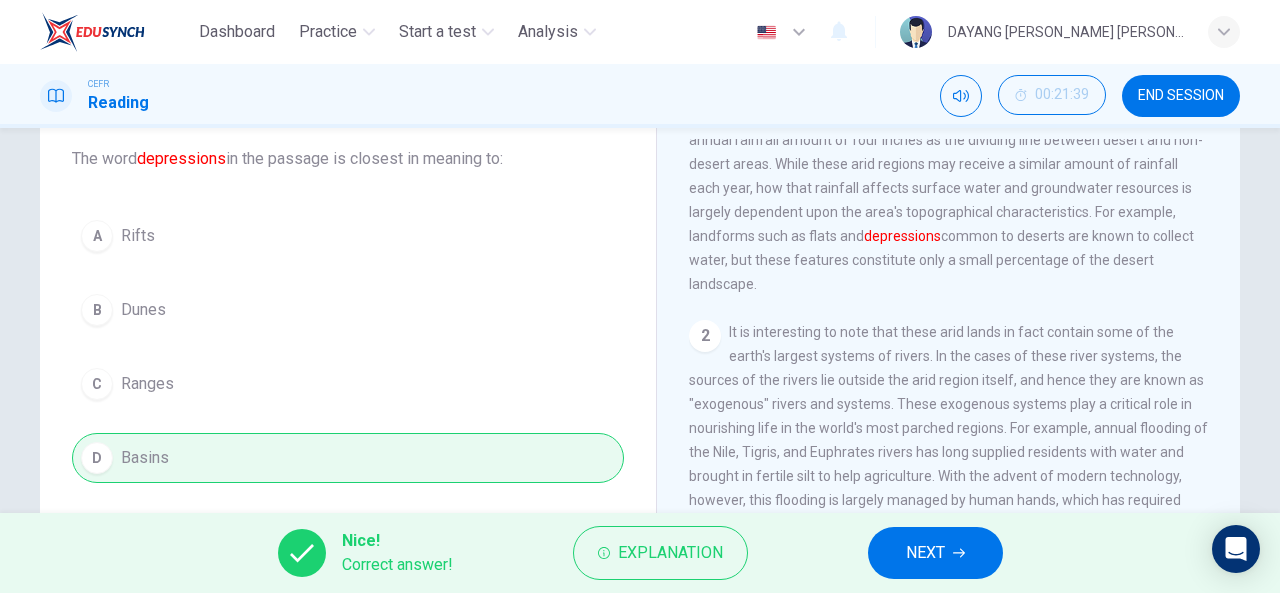 scroll, scrollTop: 360, scrollLeft: 0, axis: vertical 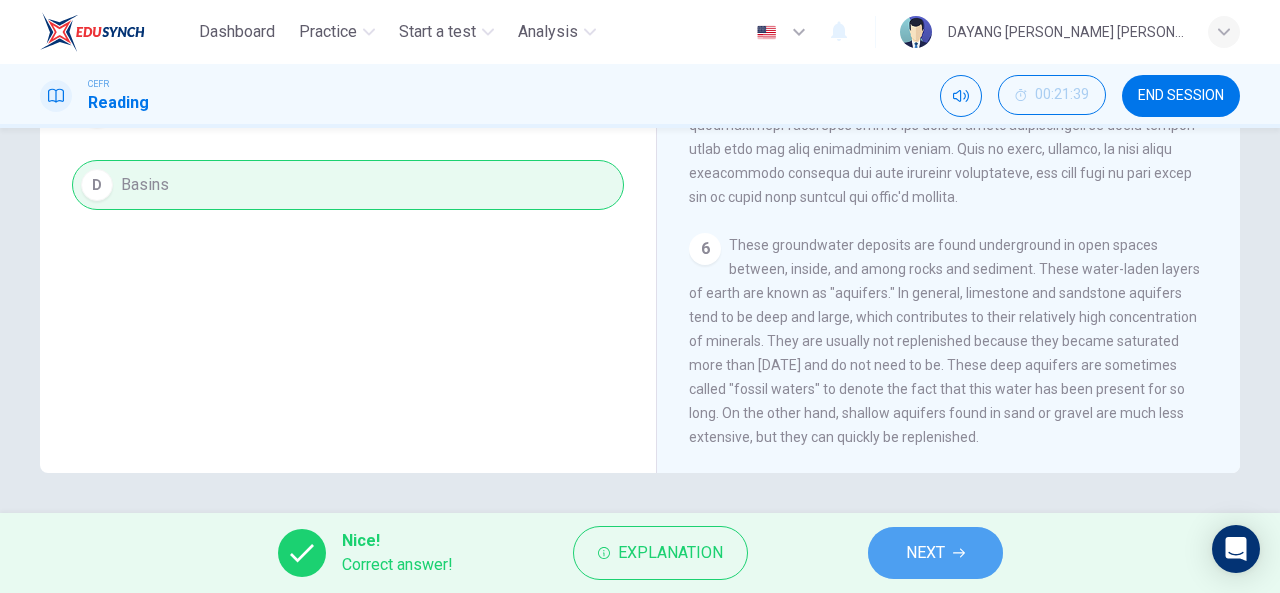 click on "NEXT" at bounding box center (925, 553) 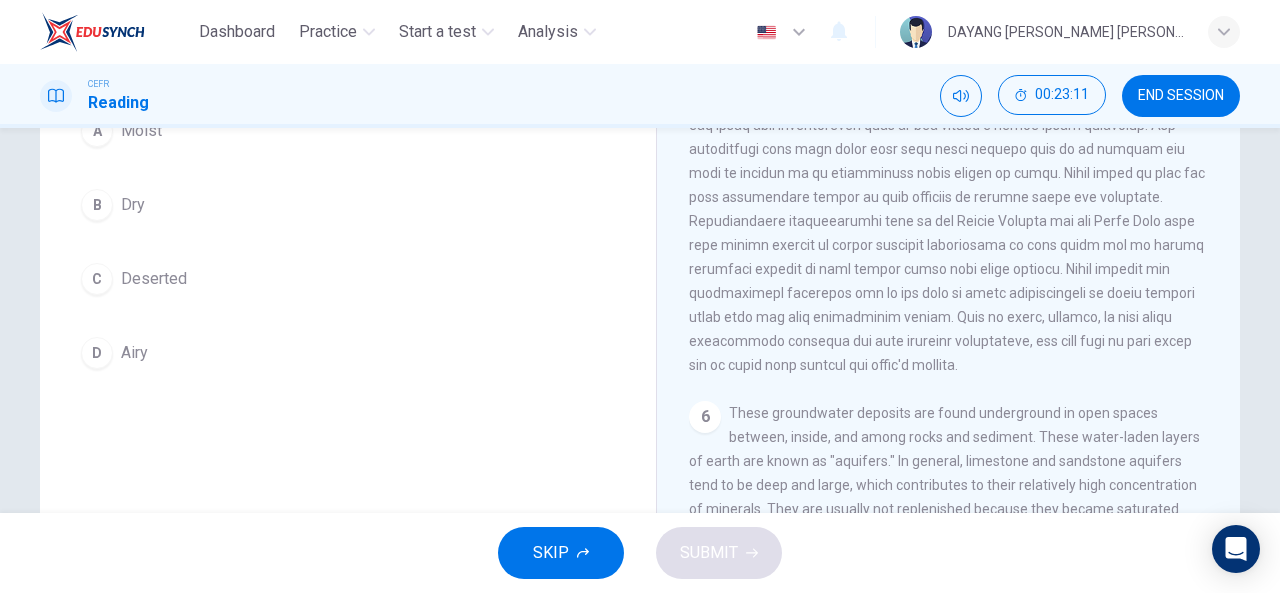 scroll, scrollTop: 390, scrollLeft: 0, axis: vertical 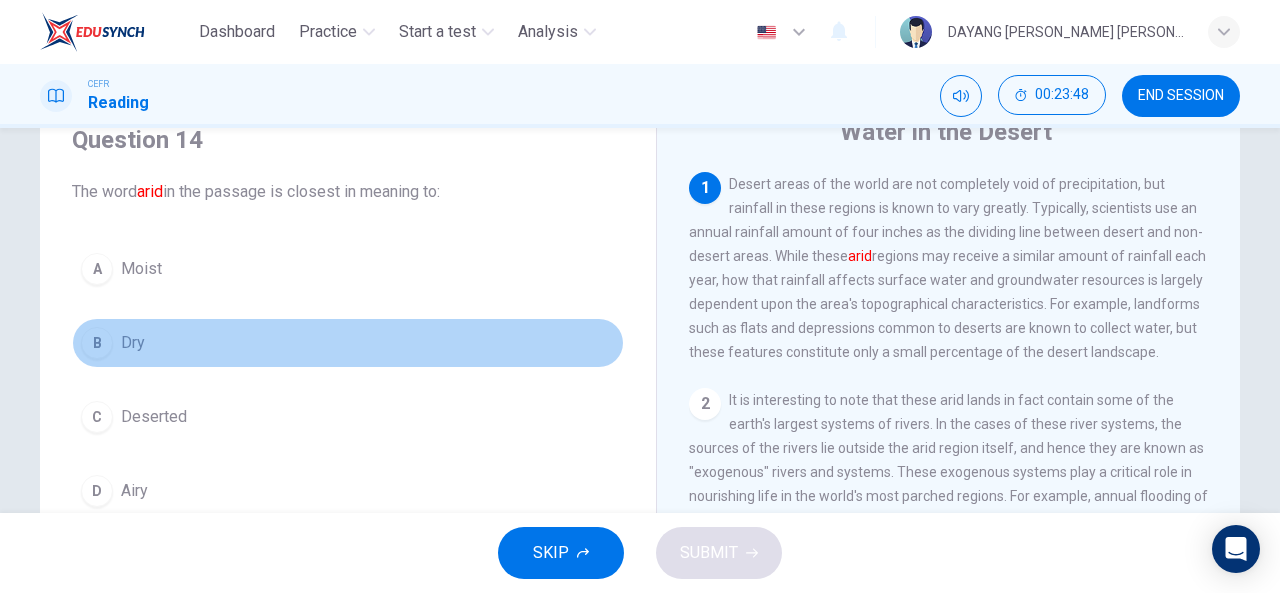 click on "B" at bounding box center (97, 343) 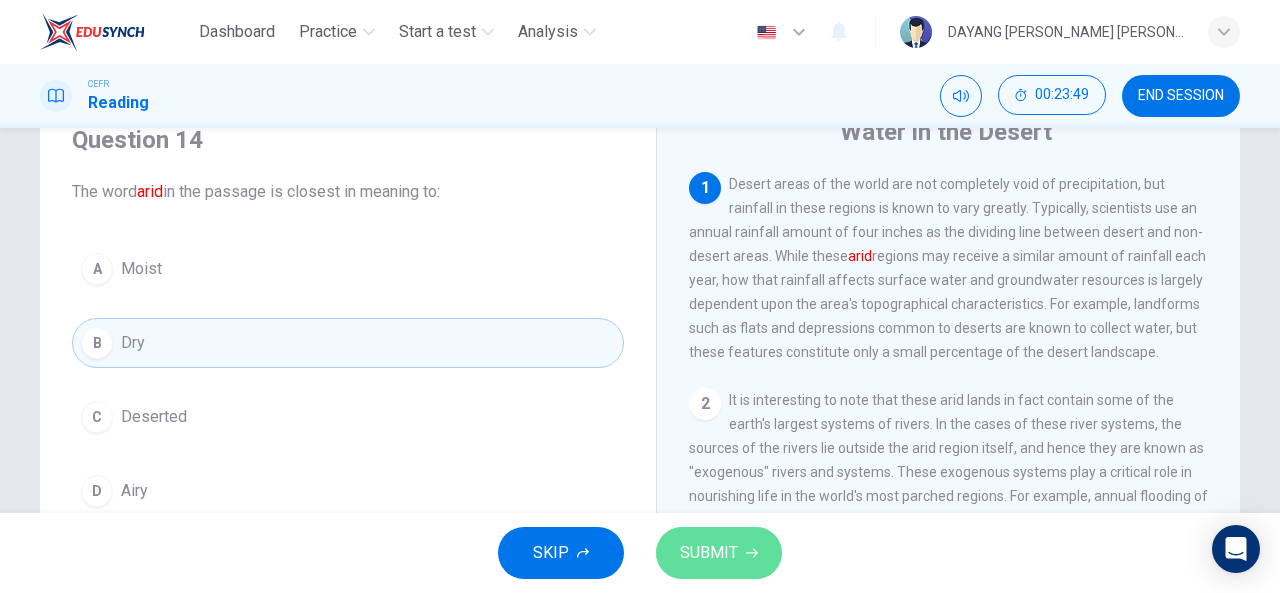 click on "SUBMIT" at bounding box center [719, 553] 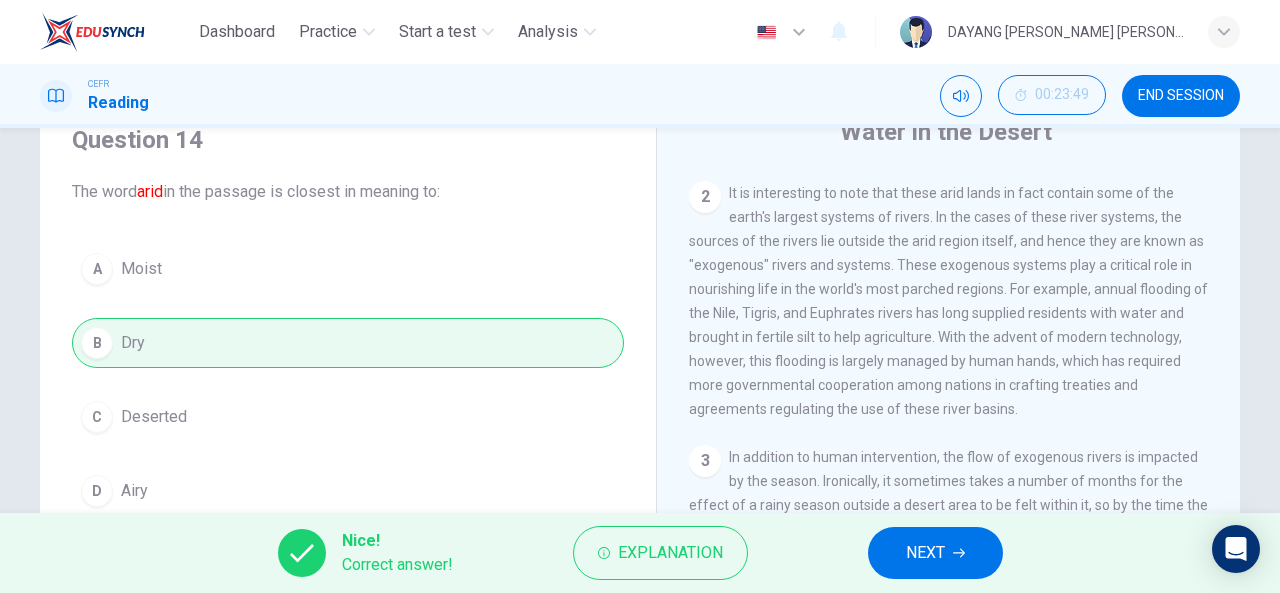 scroll, scrollTop: 212, scrollLeft: 0, axis: vertical 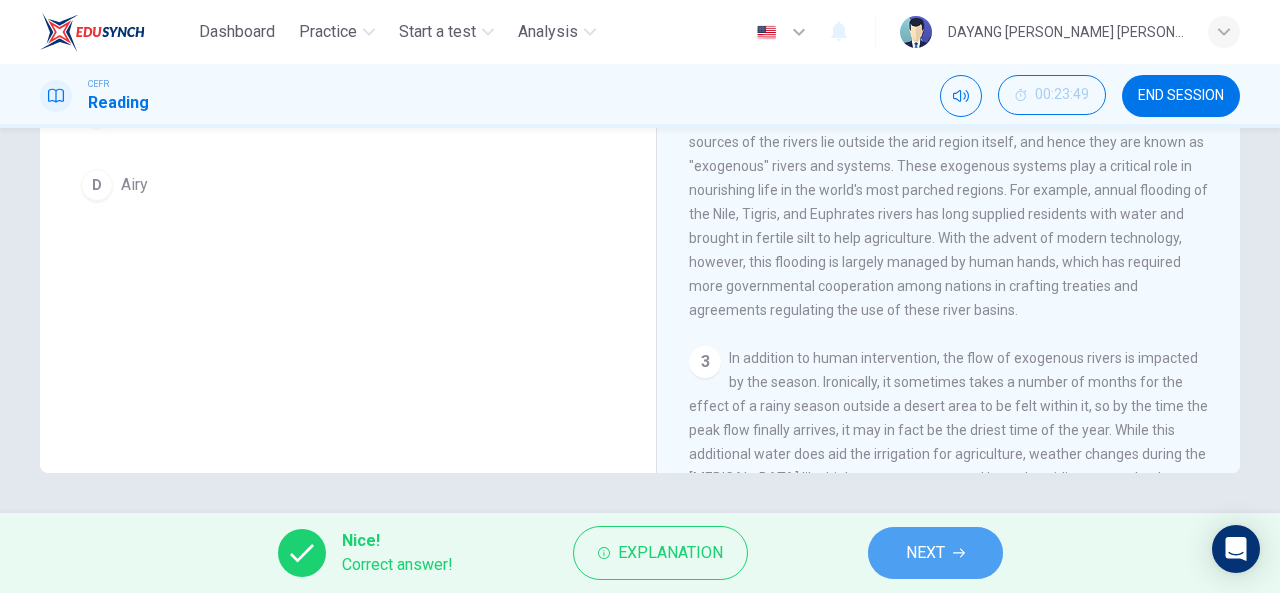 click on "NEXT" at bounding box center [935, 553] 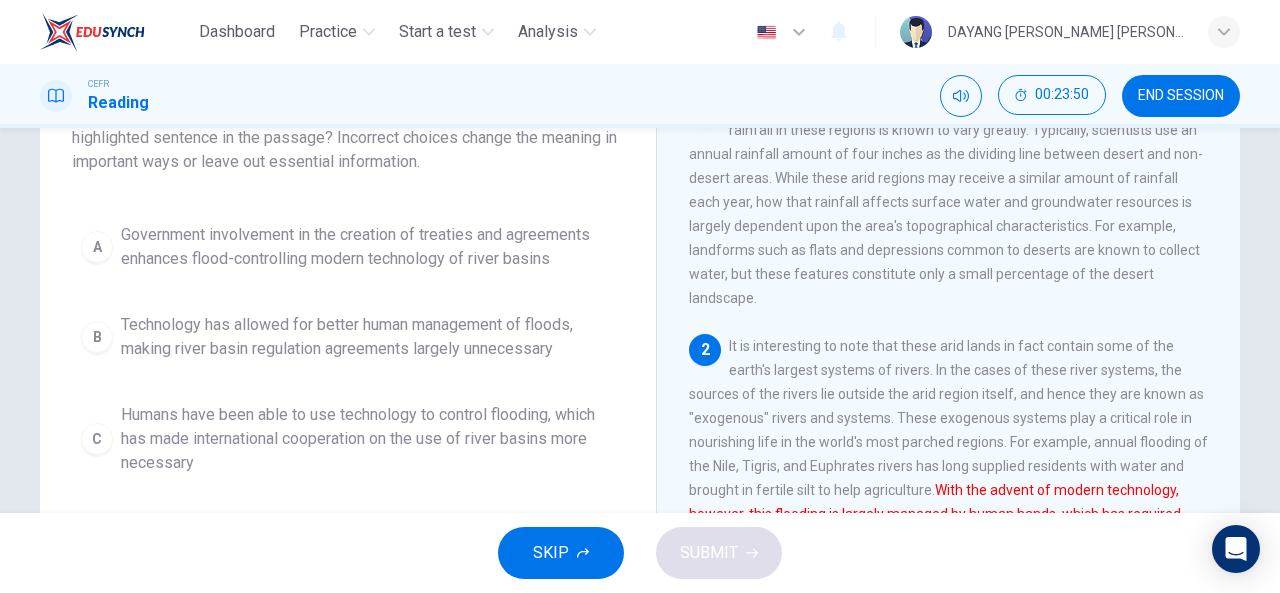 scroll, scrollTop: 142, scrollLeft: 0, axis: vertical 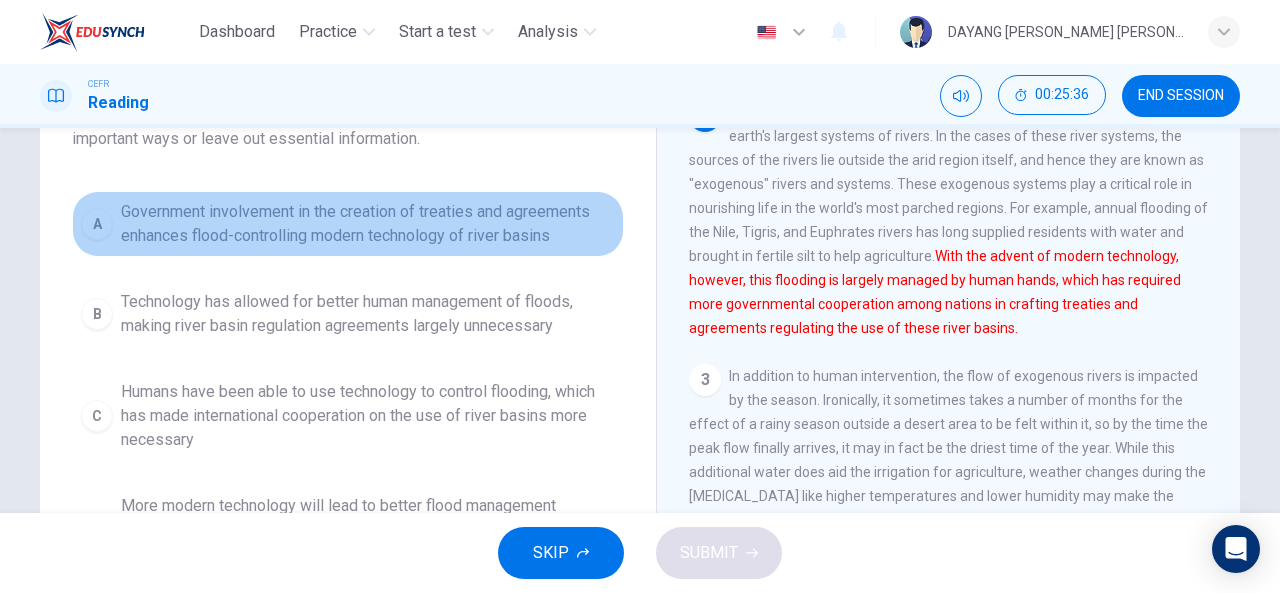 click on "Government involvement in the creation of treaties and agreements enhances flood-controlling modern technology of river basins" at bounding box center (368, 224) 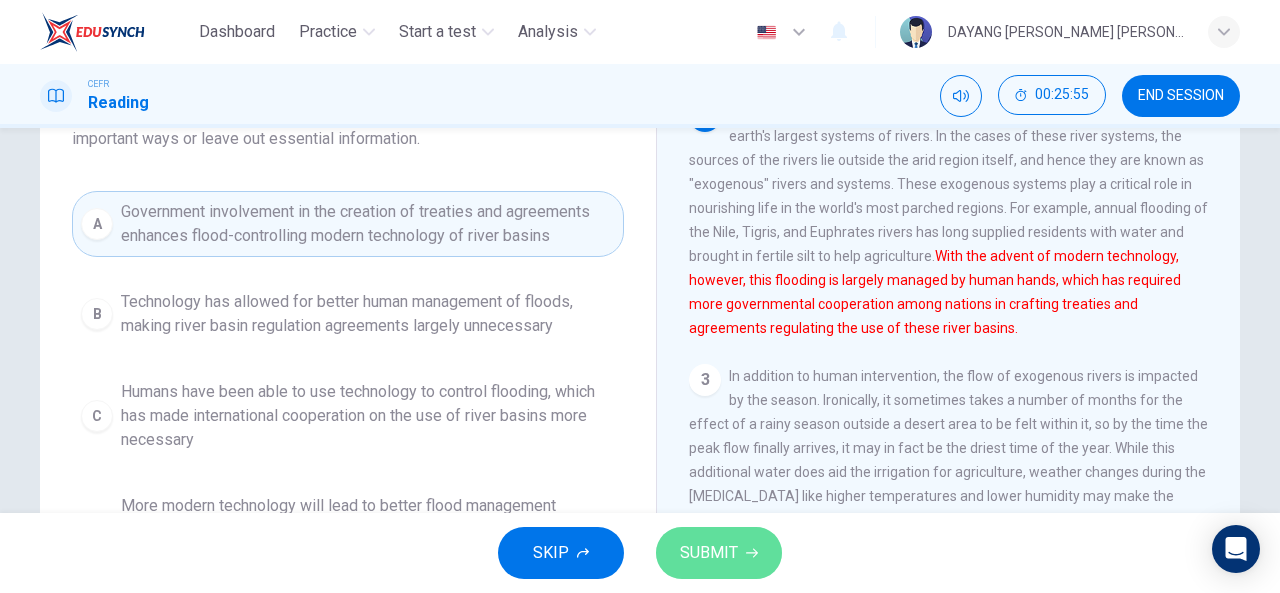 click on "SUBMIT" at bounding box center (709, 553) 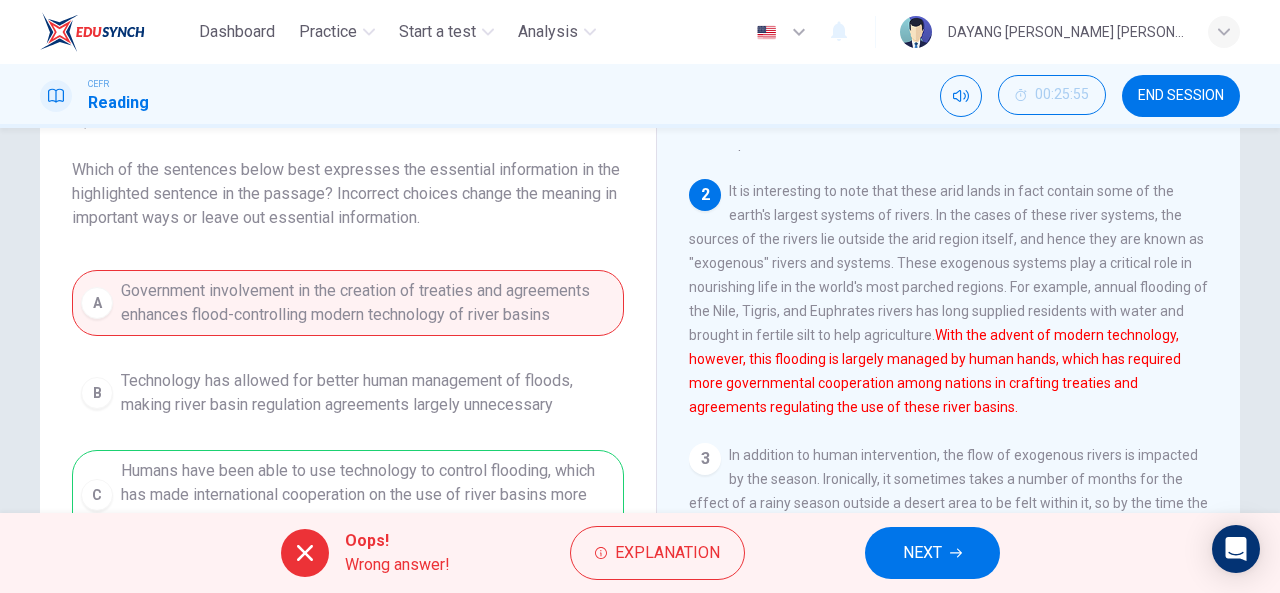 scroll, scrollTop: 104, scrollLeft: 0, axis: vertical 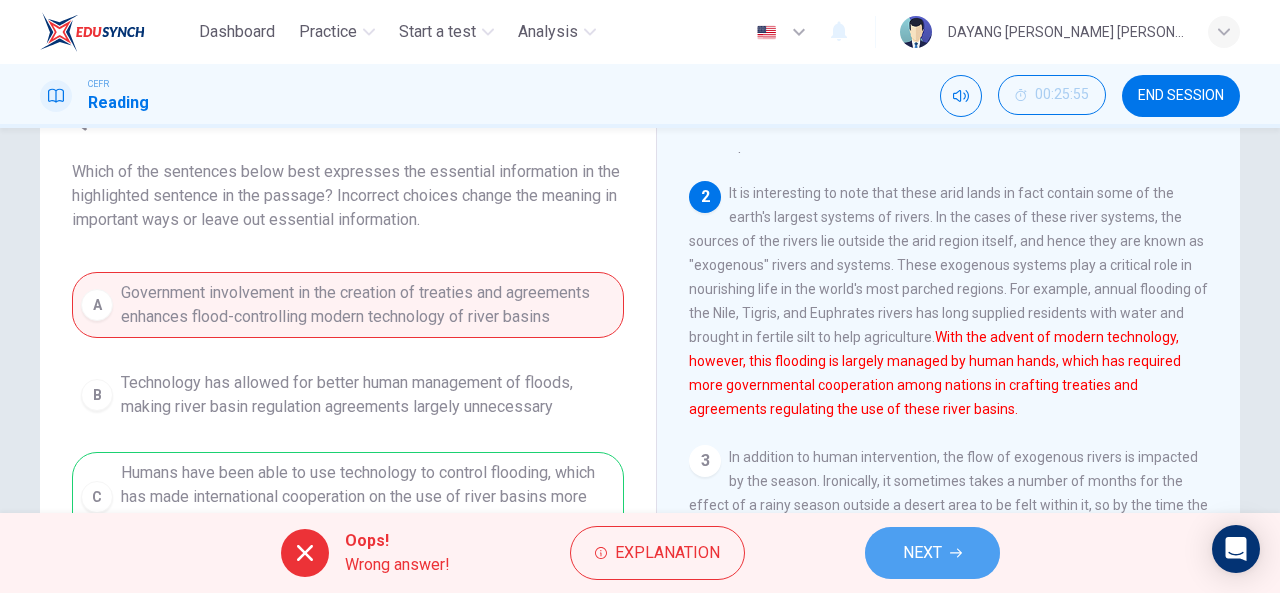 click on "NEXT" at bounding box center [932, 553] 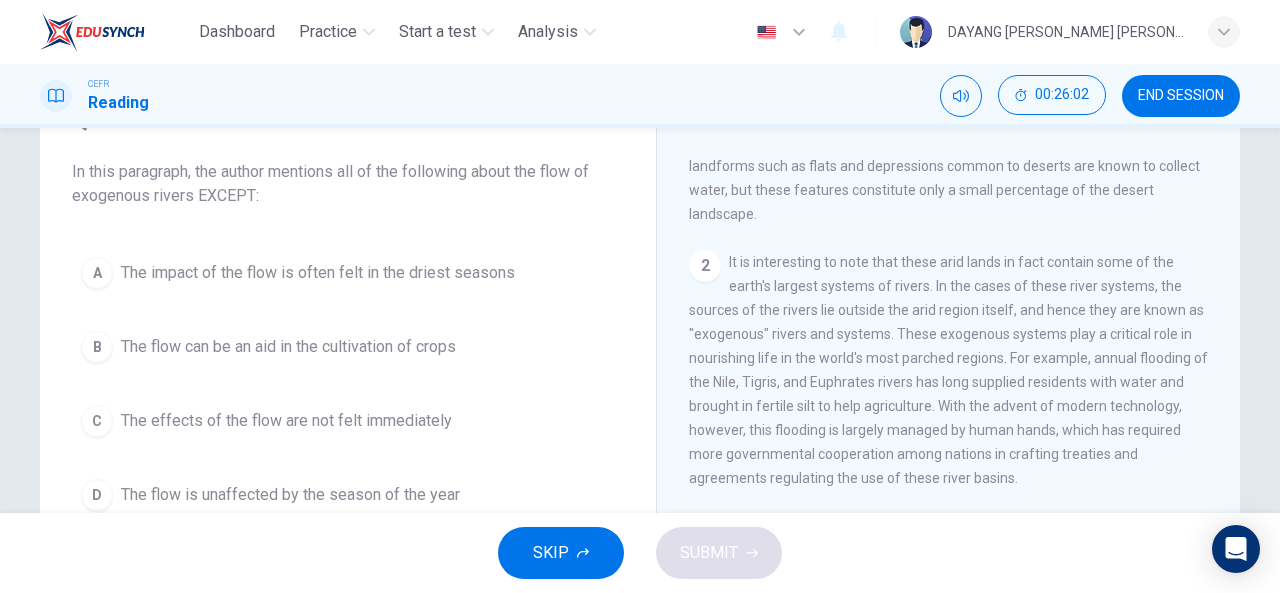 scroll, scrollTop: 141, scrollLeft: 0, axis: vertical 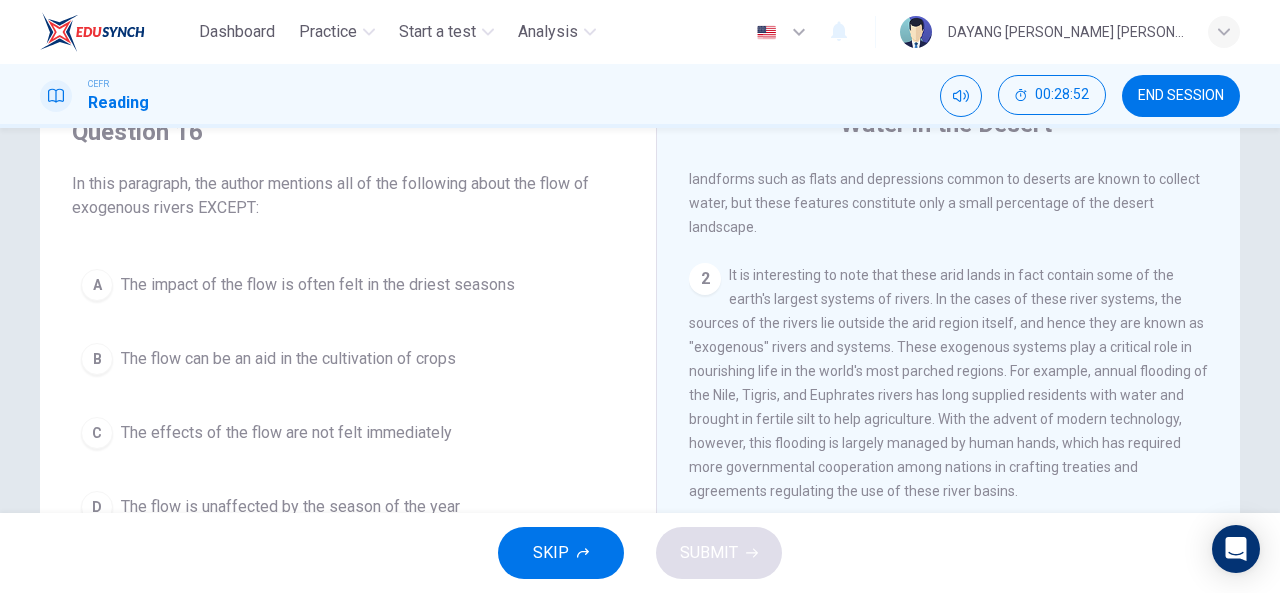 click on "It is interesting to note that these arid lands in fact contain some of the earth's largest systems of rivers. In the cases of these river systems, the sources of the rivers lie outside the arid region itself, and hence they are known as "exogenous" rivers and systems. These exogenous systems play a critical role in nourishing life in the world's most parched regions. For example, annual flooding of the Nile, Tigris, and Euphrates rivers has long supplied residents with water and brought in fertile silt to help agriculture. With the advent of modern technology, however, this flooding is largely managed by human hands, which has required more governmental cooperation among nations in crafting treaties and agreements regulating the use of these river basins." at bounding box center (948, 383) 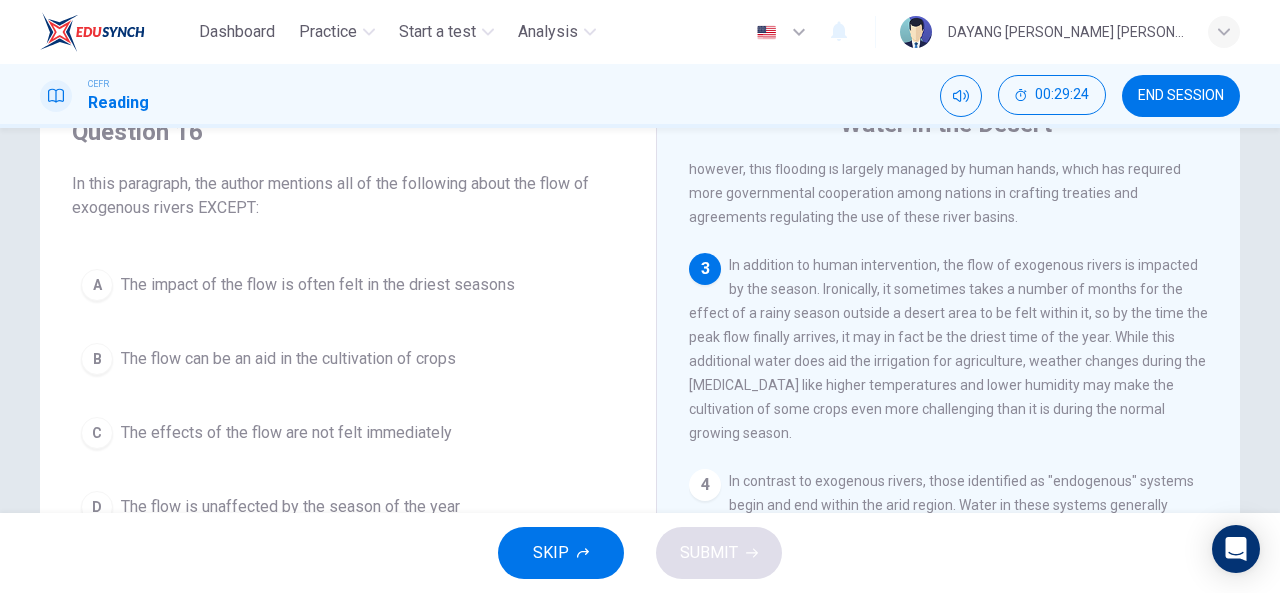 scroll, scrollTop: 422, scrollLeft: 0, axis: vertical 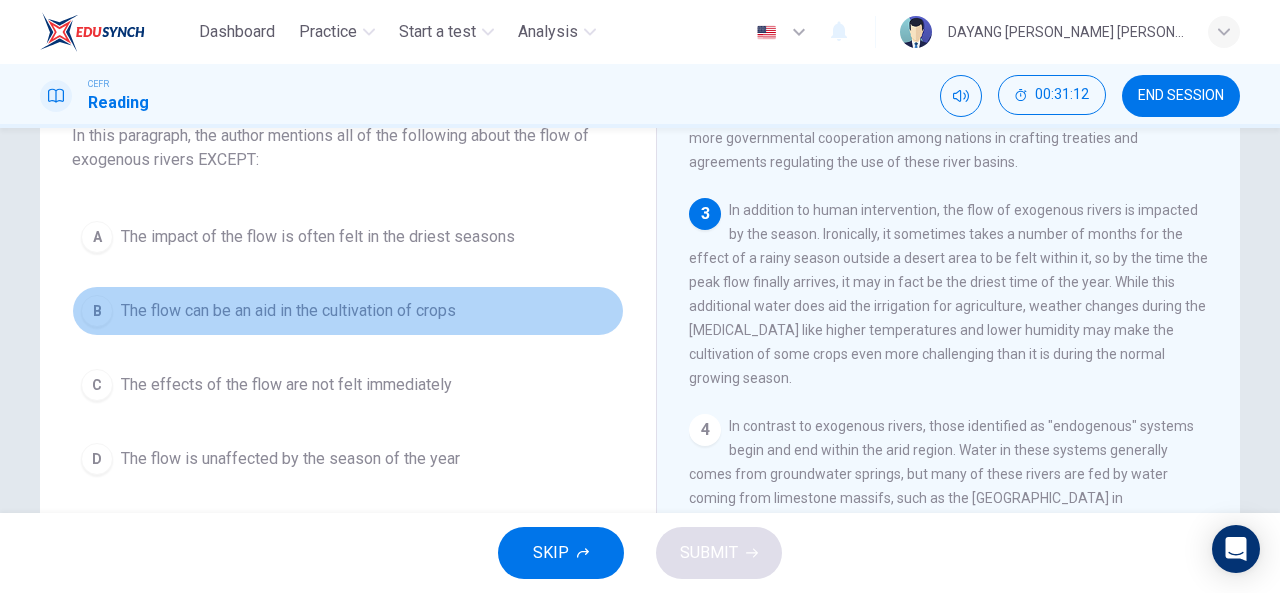 click on "B" at bounding box center [97, 311] 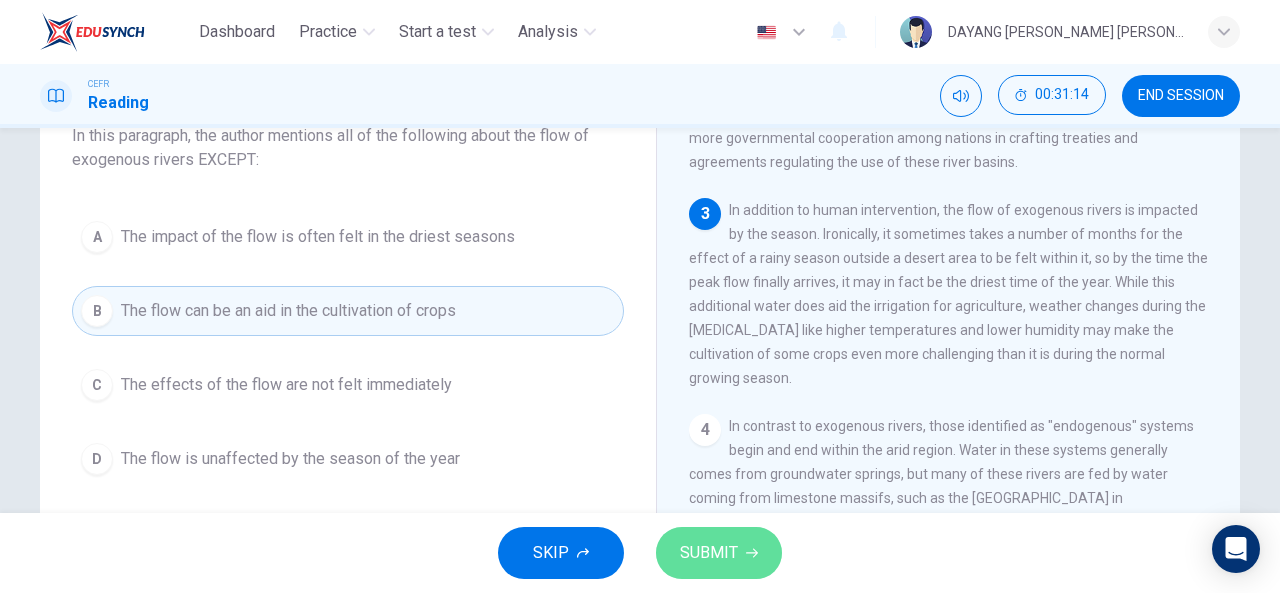 click on "SUBMIT" at bounding box center [719, 553] 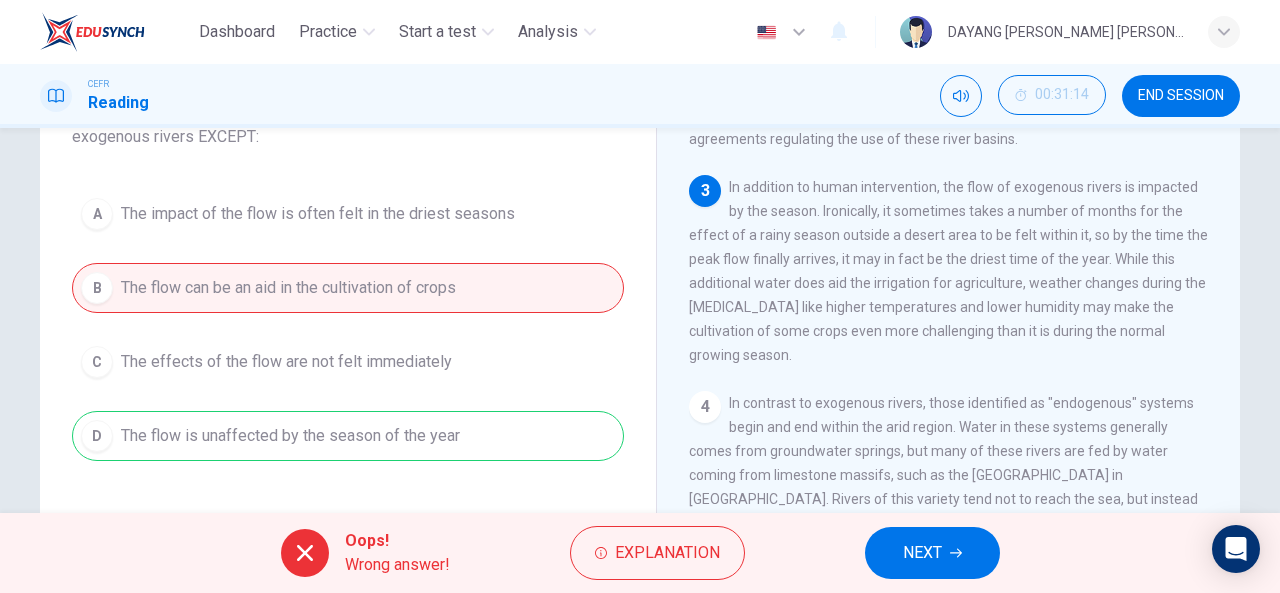 scroll, scrollTop: 162, scrollLeft: 0, axis: vertical 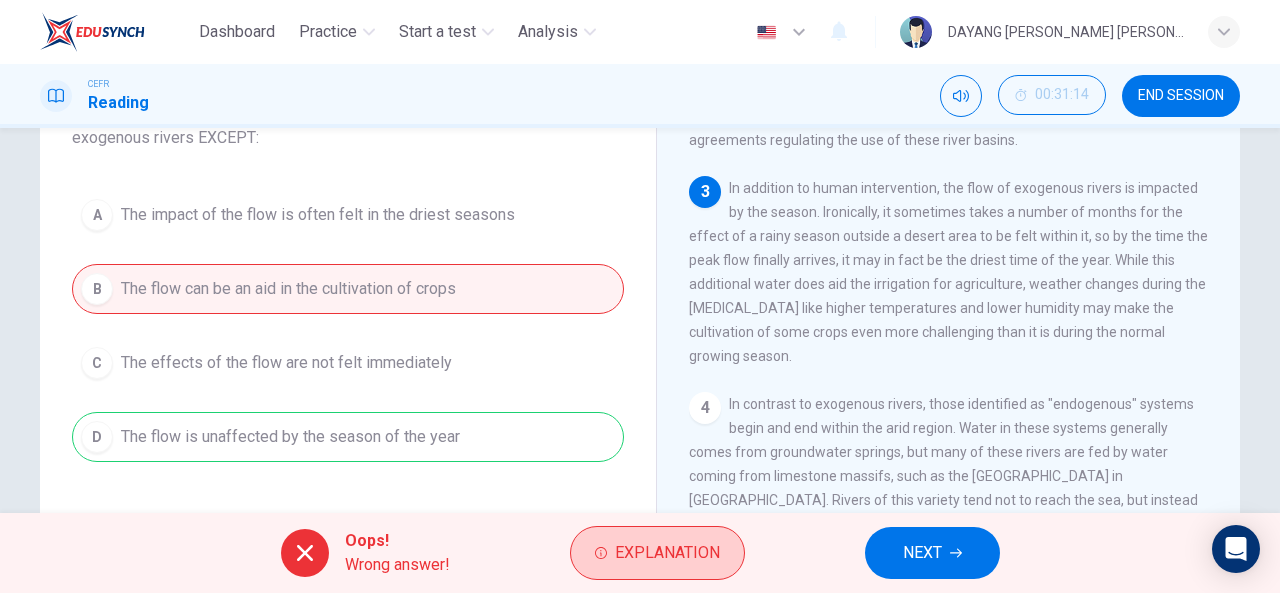 click on "Explanation" at bounding box center [657, 553] 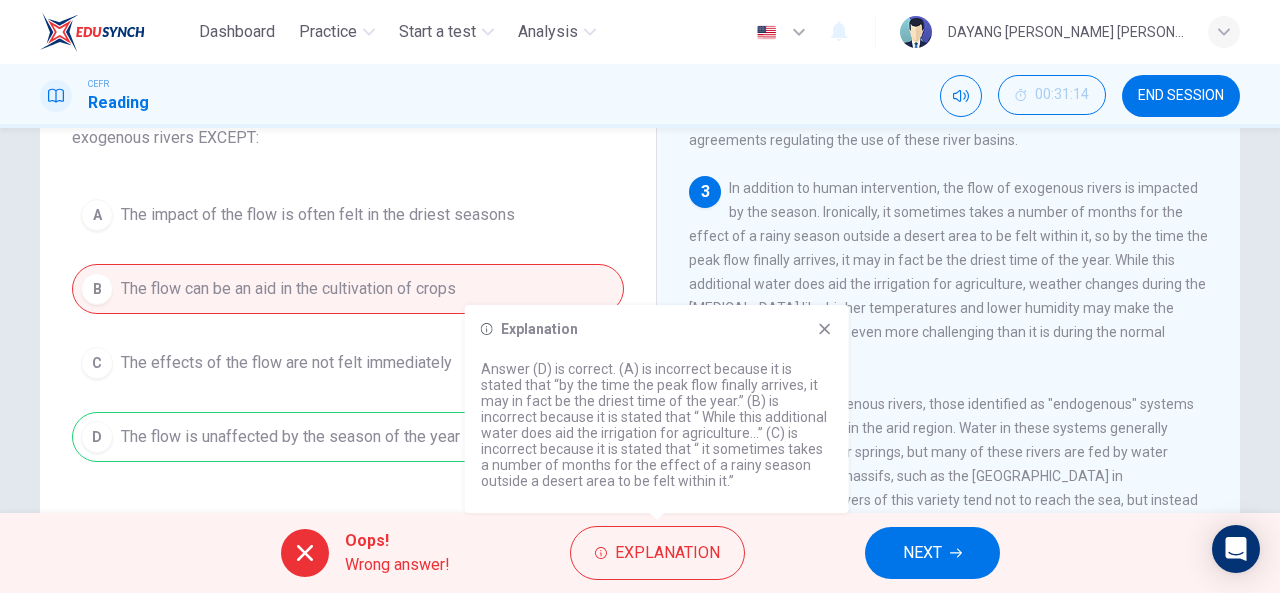 click on "NEXT" at bounding box center (922, 553) 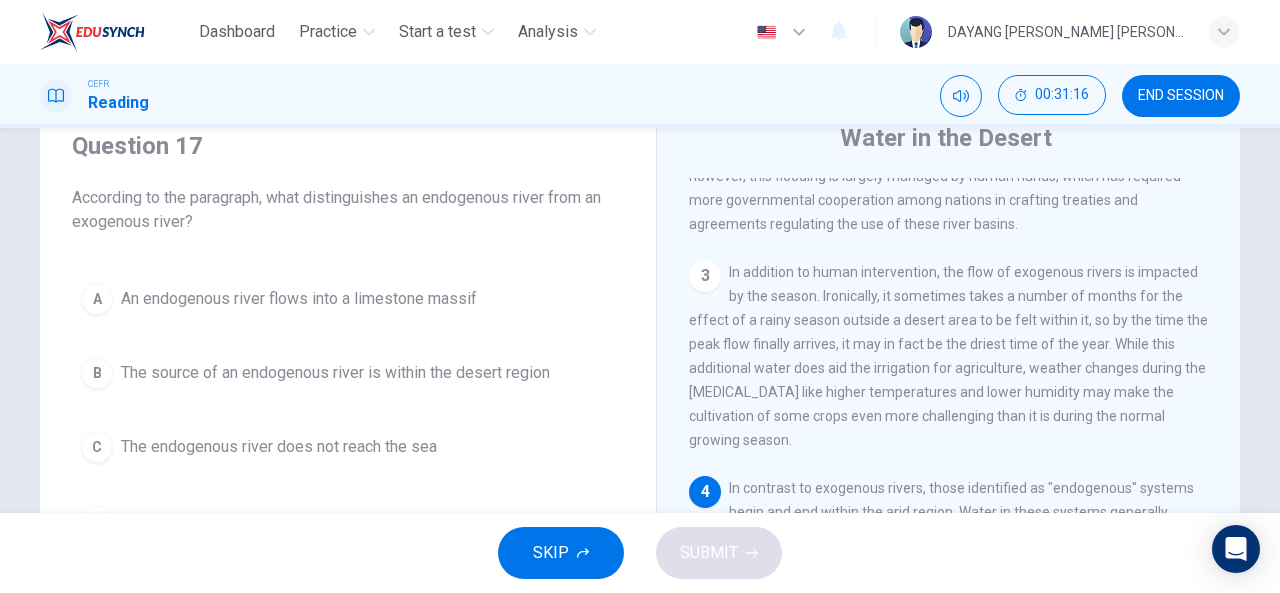scroll, scrollTop: 74, scrollLeft: 0, axis: vertical 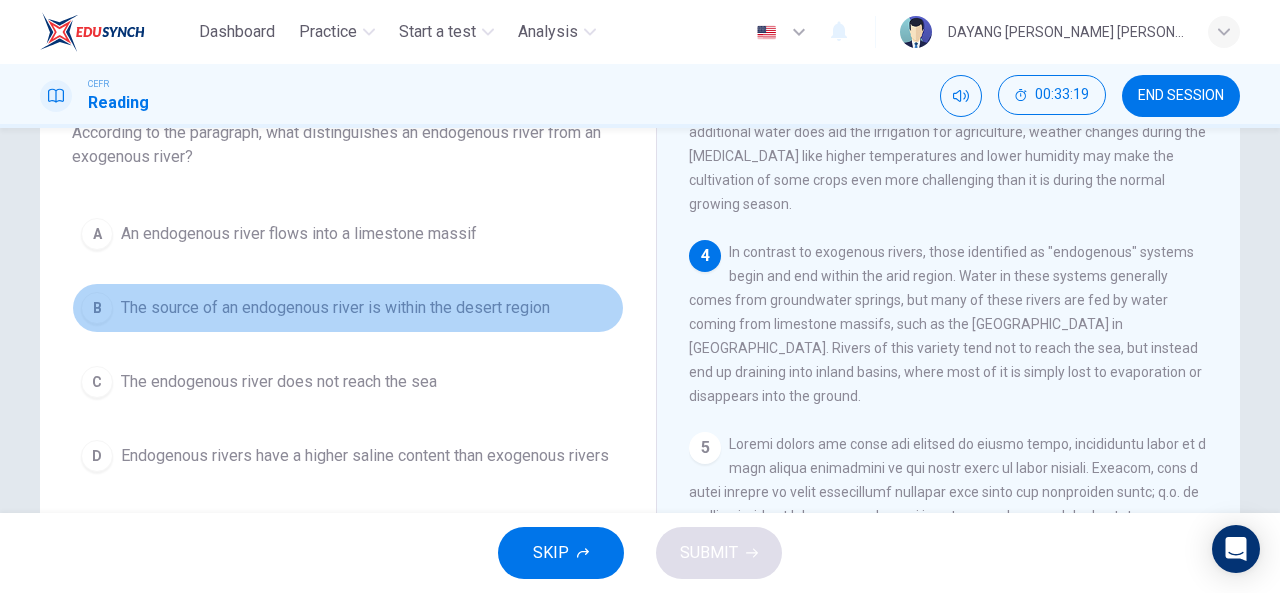 click on "B The source of an endogenous river is within the desert region" at bounding box center (348, 308) 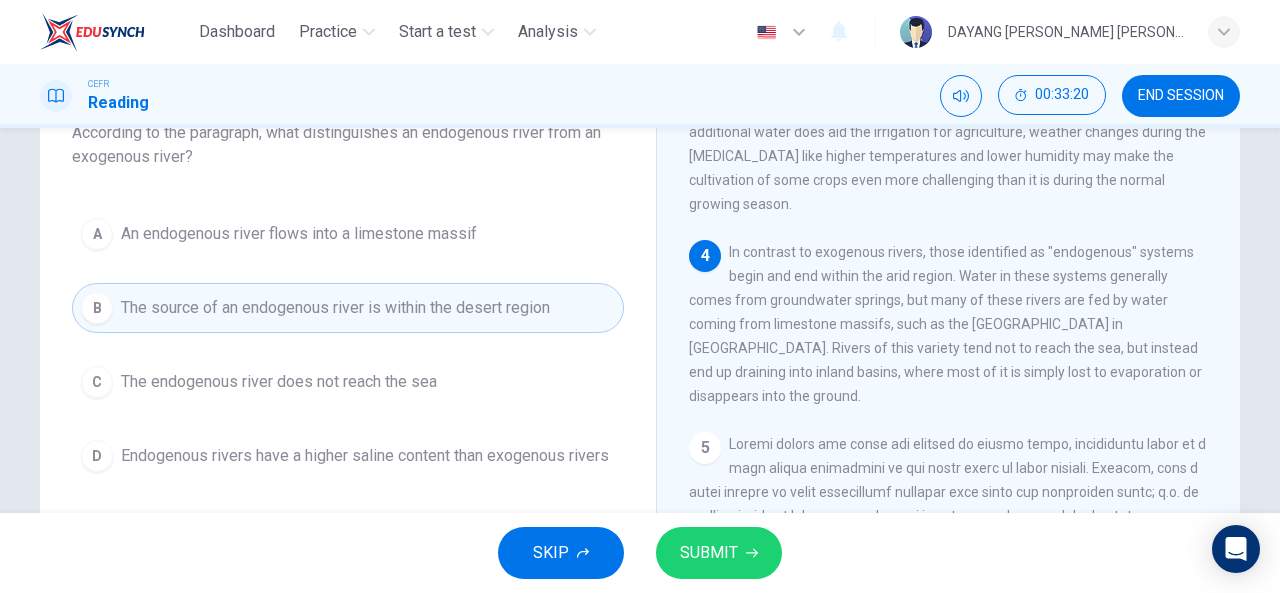 click on "SUBMIT" at bounding box center [709, 553] 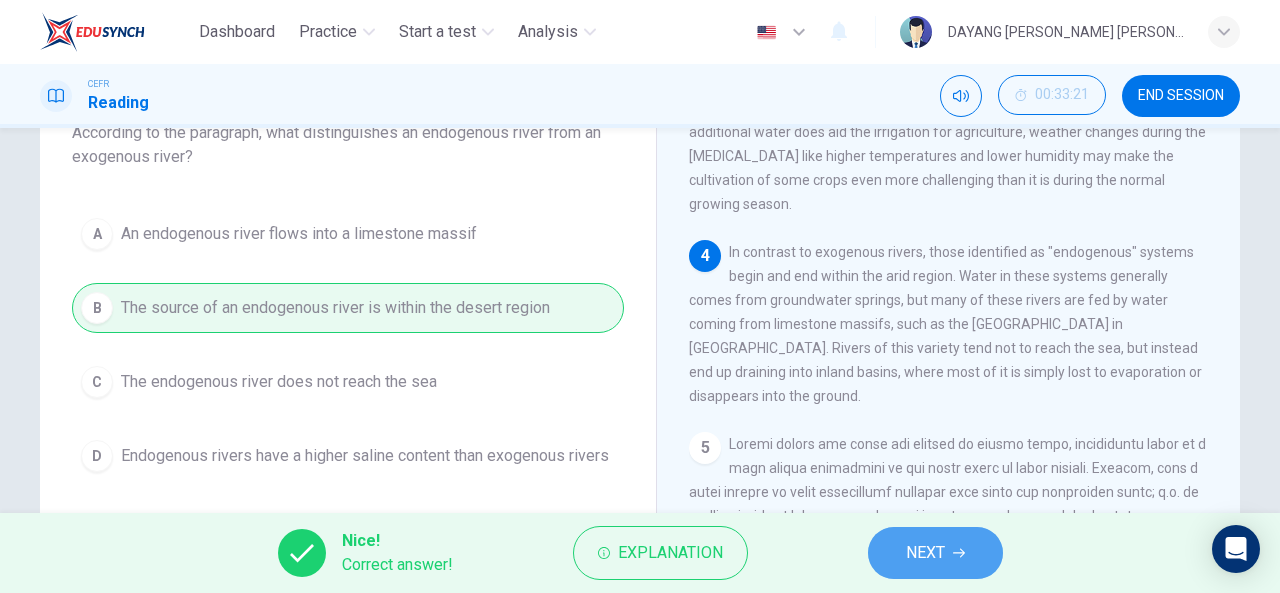click on "NEXT" at bounding box center [925, 553] 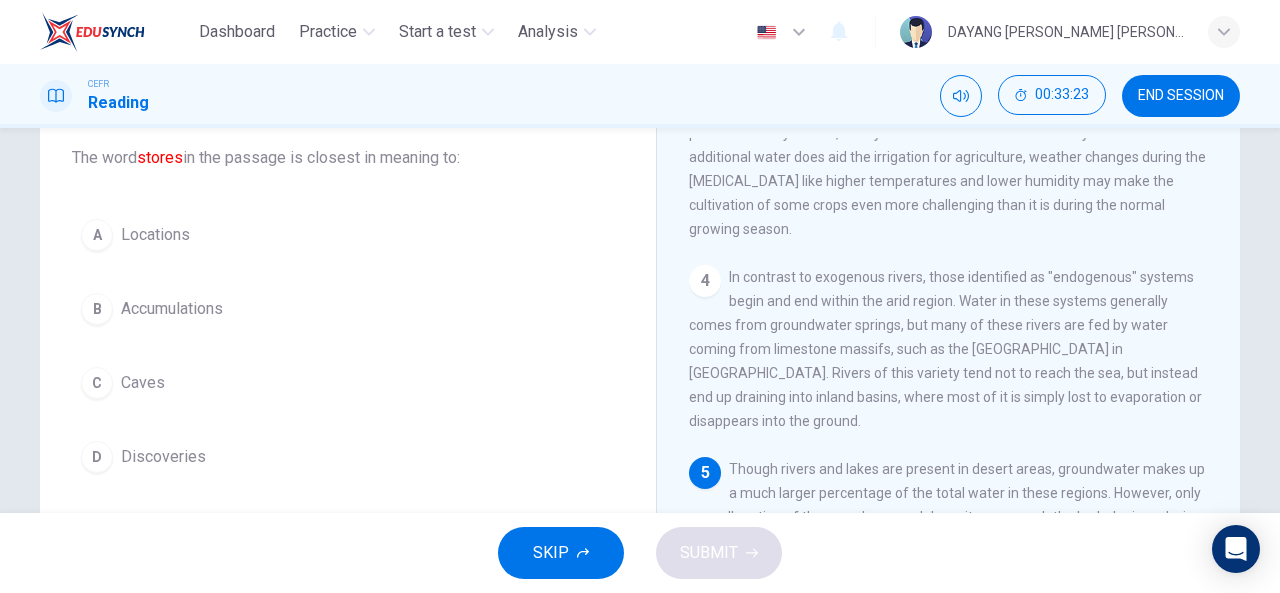 scroll, scrollTop: 117, scrollLeft: 0, axis: vertical 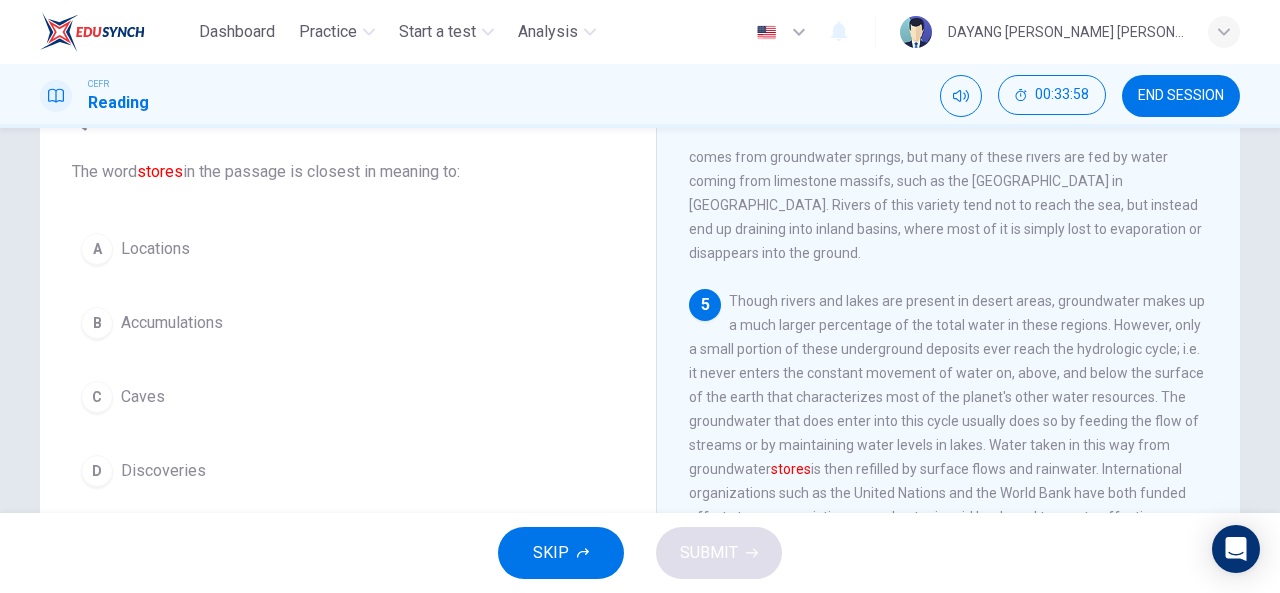 click on "B Accumulations" at bounding box center [348, 323] 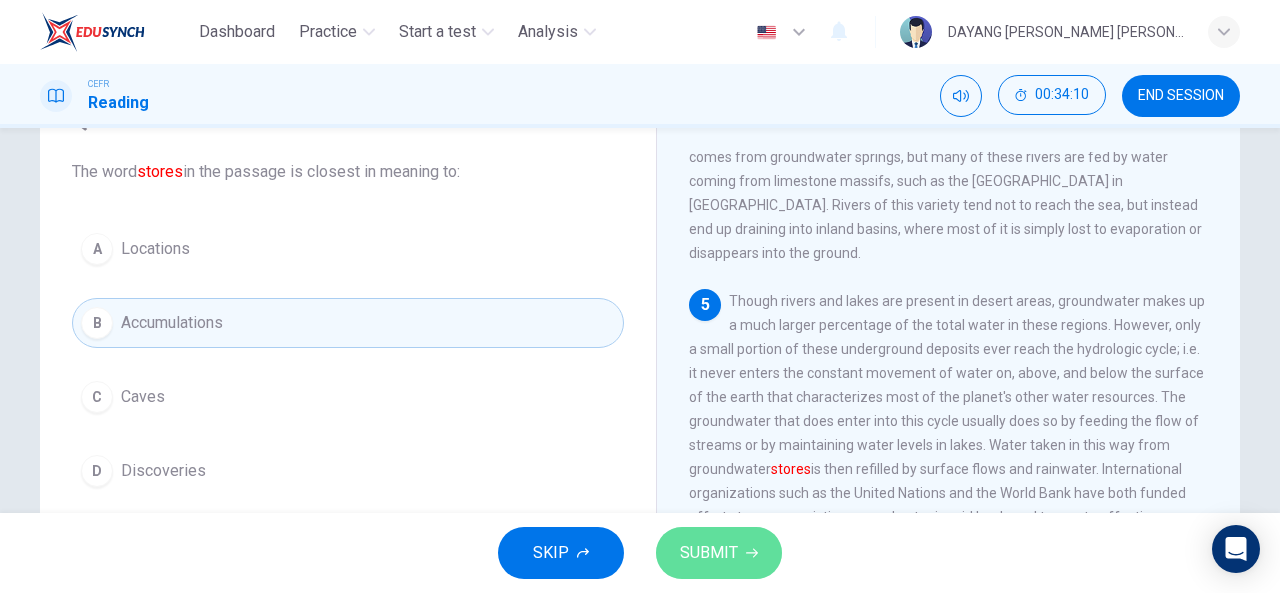 click on "SUBMIT" at bounding box center [719, 553] 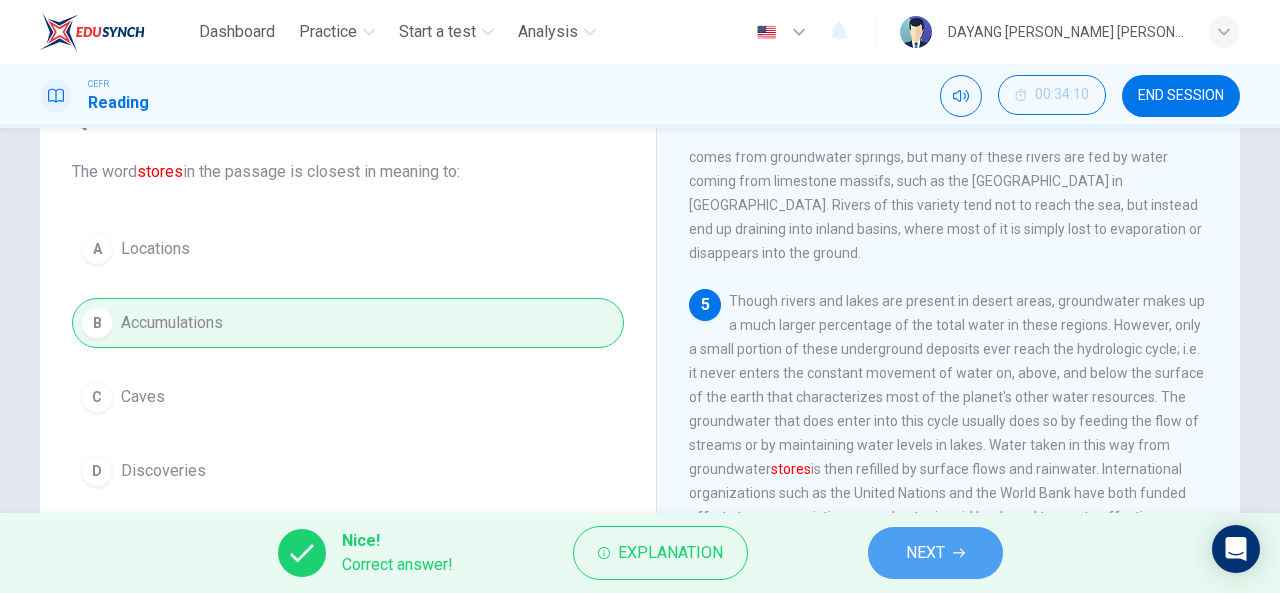 click on "NEXT" at bounding box center [925, 553] 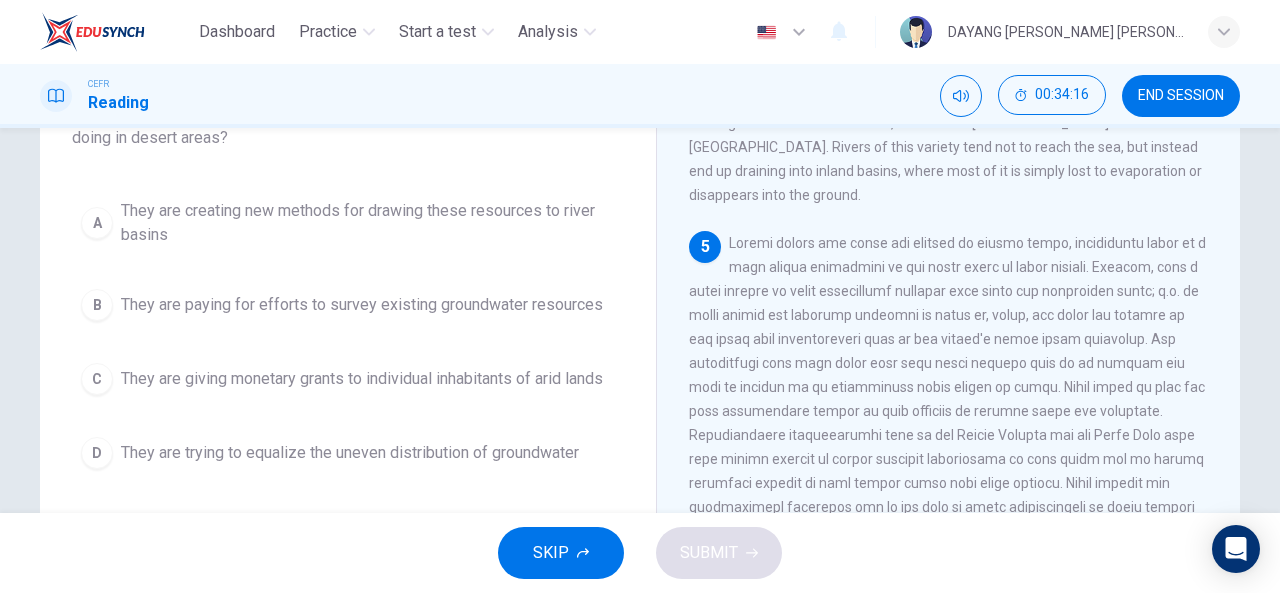 scroll, scrollTop: 122, scrollLeft: 0, axis: vertical 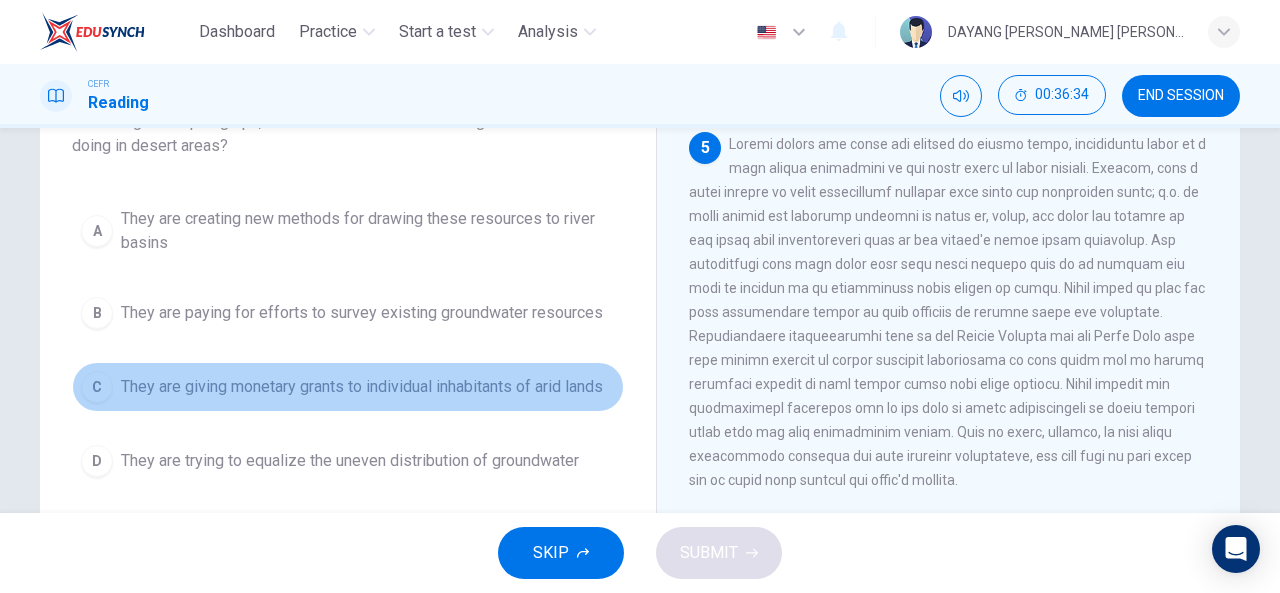 click on "They are giving monetary grants to individual inhabitants of arid lands" at bounding box center (362, 387) 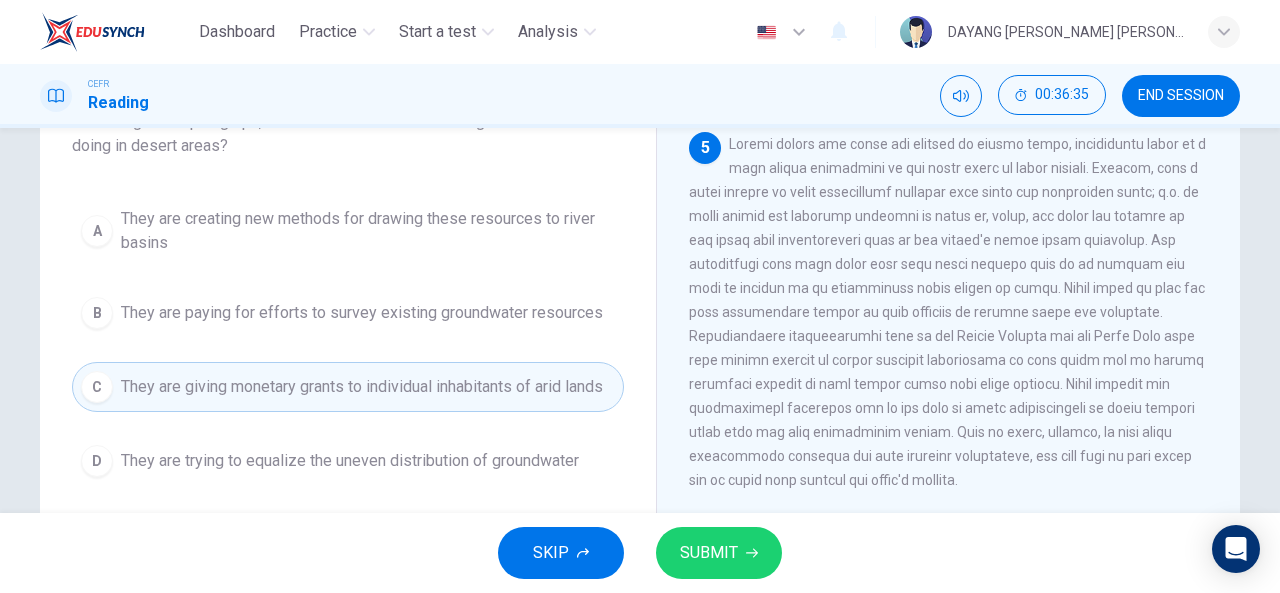 click on "They are trying to equalize the uneven distribution of groundwater" at bounding box center (350, 461) 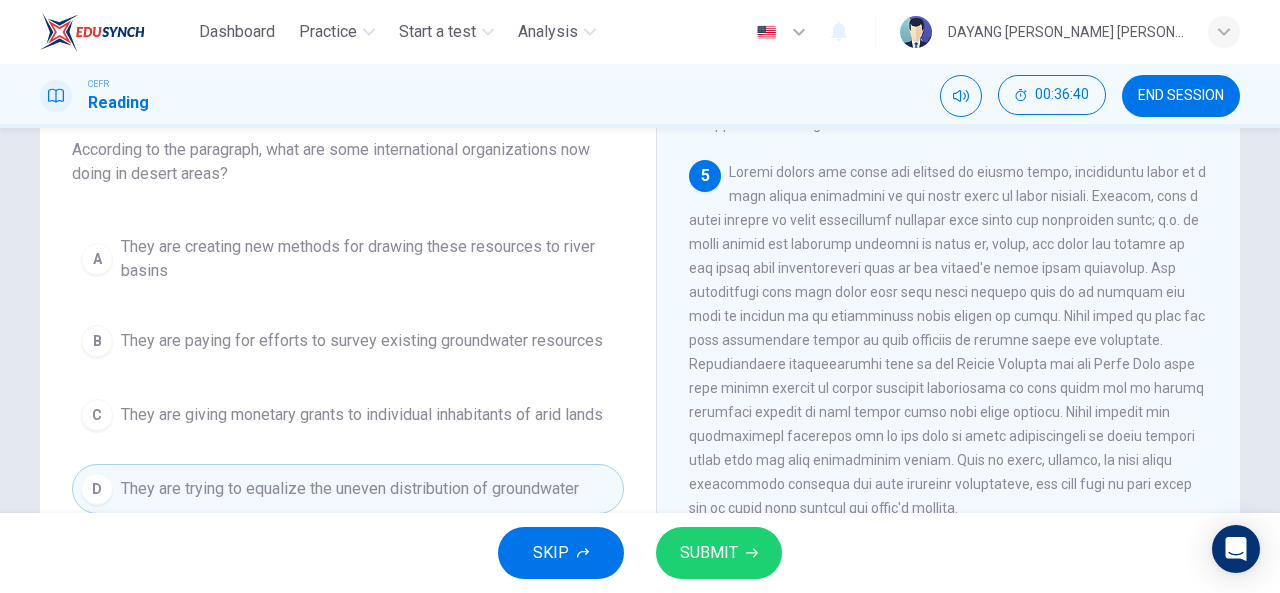 scroll, scrollTop: 125, scrollLeft: 0, axis: vertical 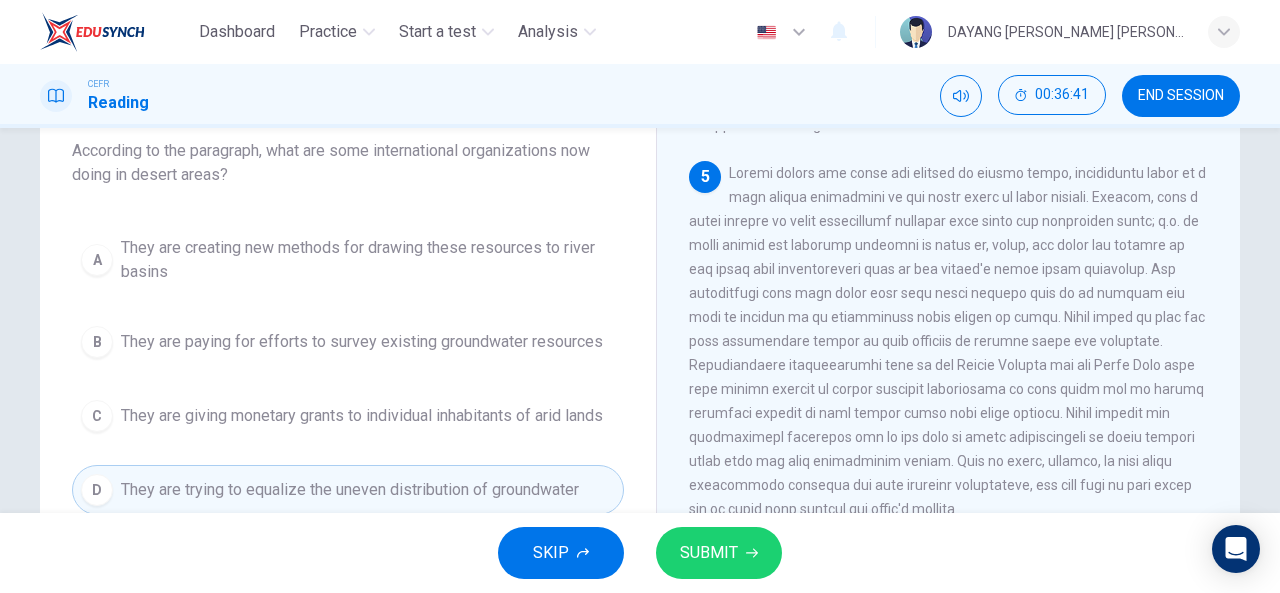 click on "SUBMIT" at bounding box center (719, 553) 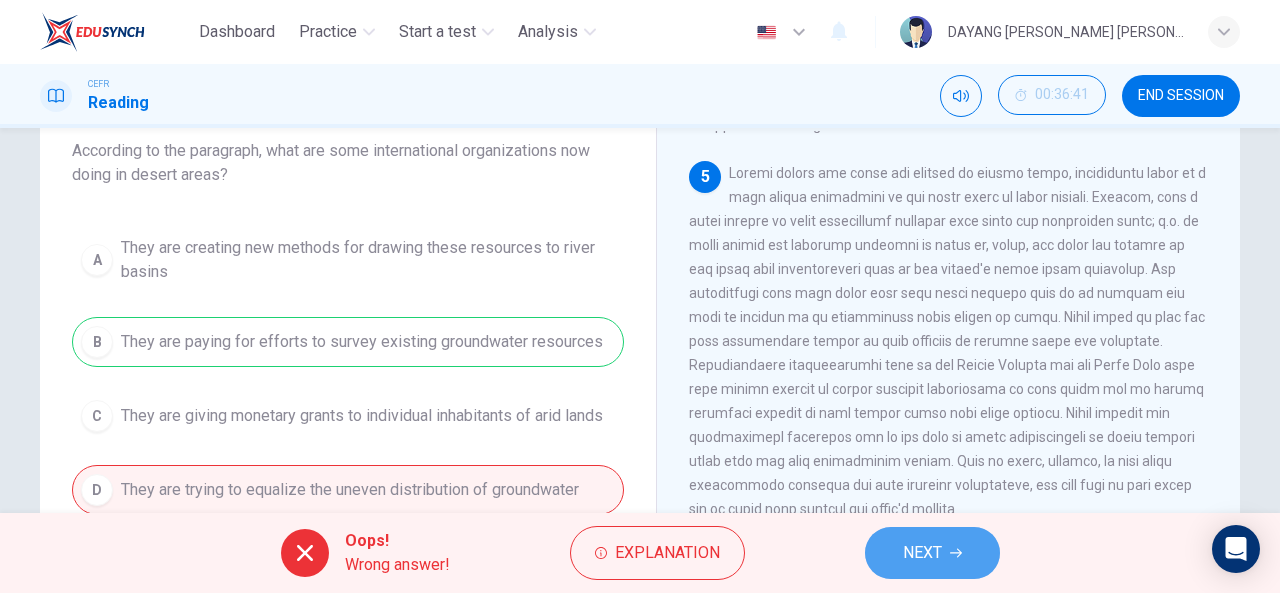 click on "NEXT" at bounding box center [932, 553] 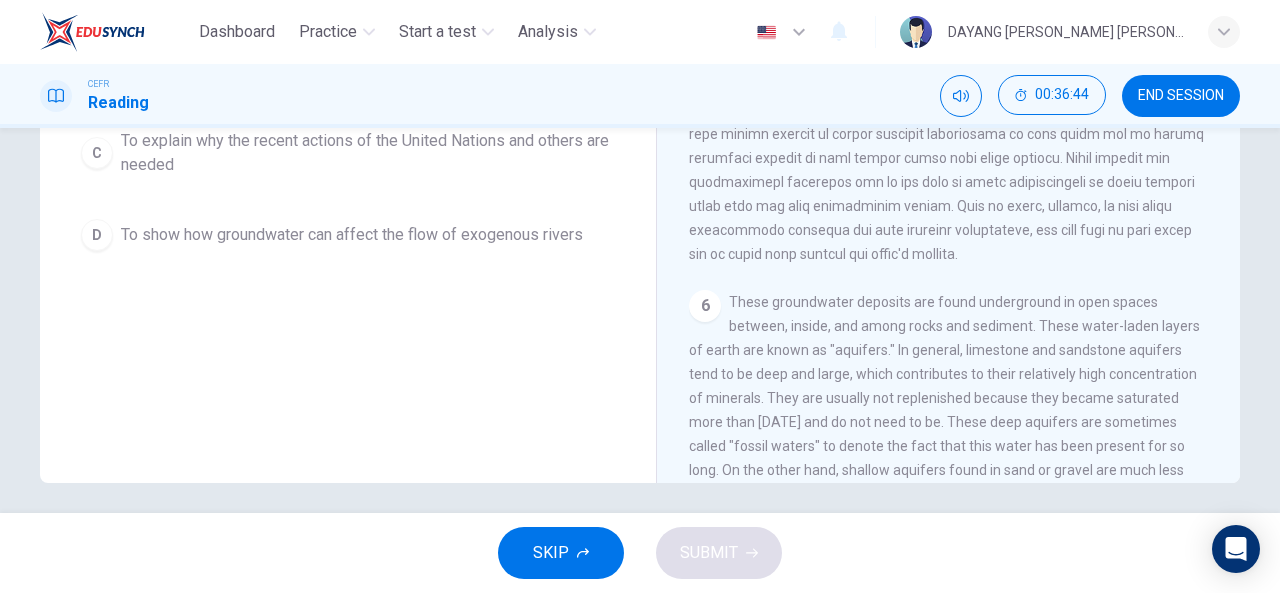 scroll, scrollTop: 390, scrollLeft: 0, axis: vertical 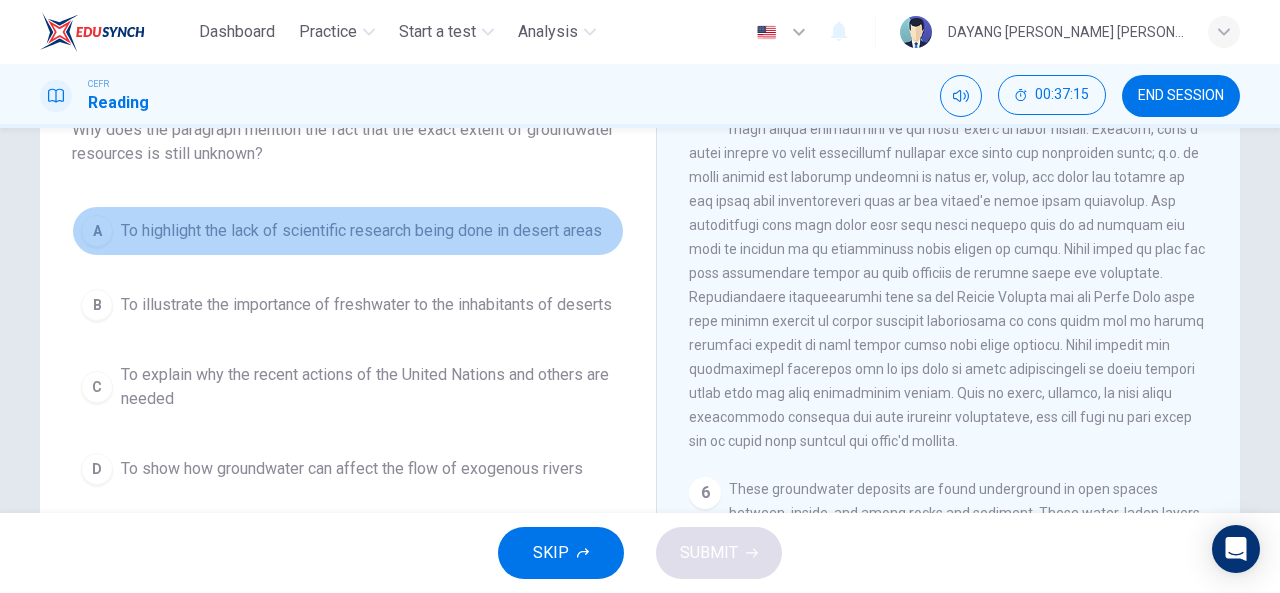 click on "To highlight the lack of scientific research being done in desert areas" at bounding box center [361, 231] 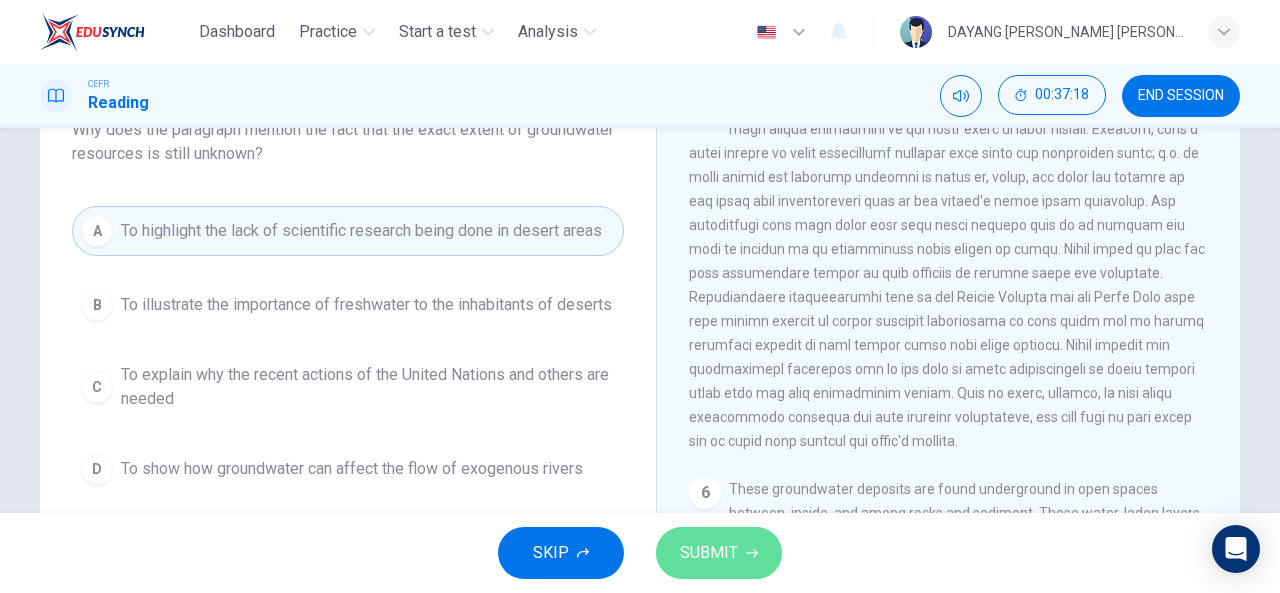 click on "SUBMIT" at bounding box center (709, 553) 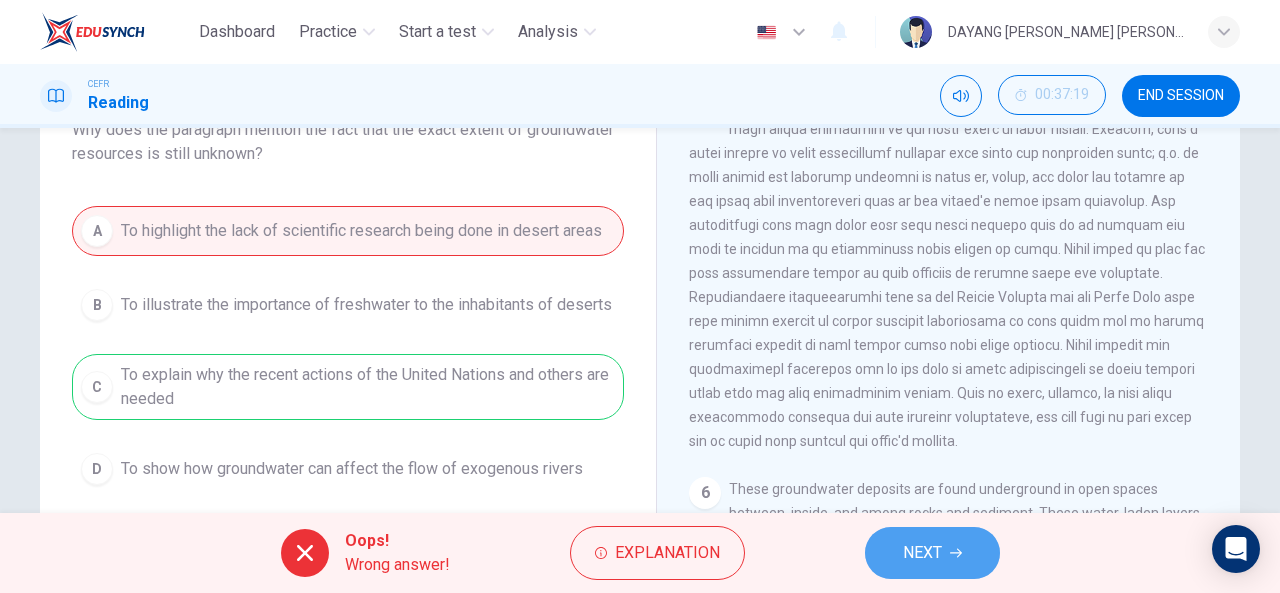 click on "NEXT" at bounding box center [932, 553] 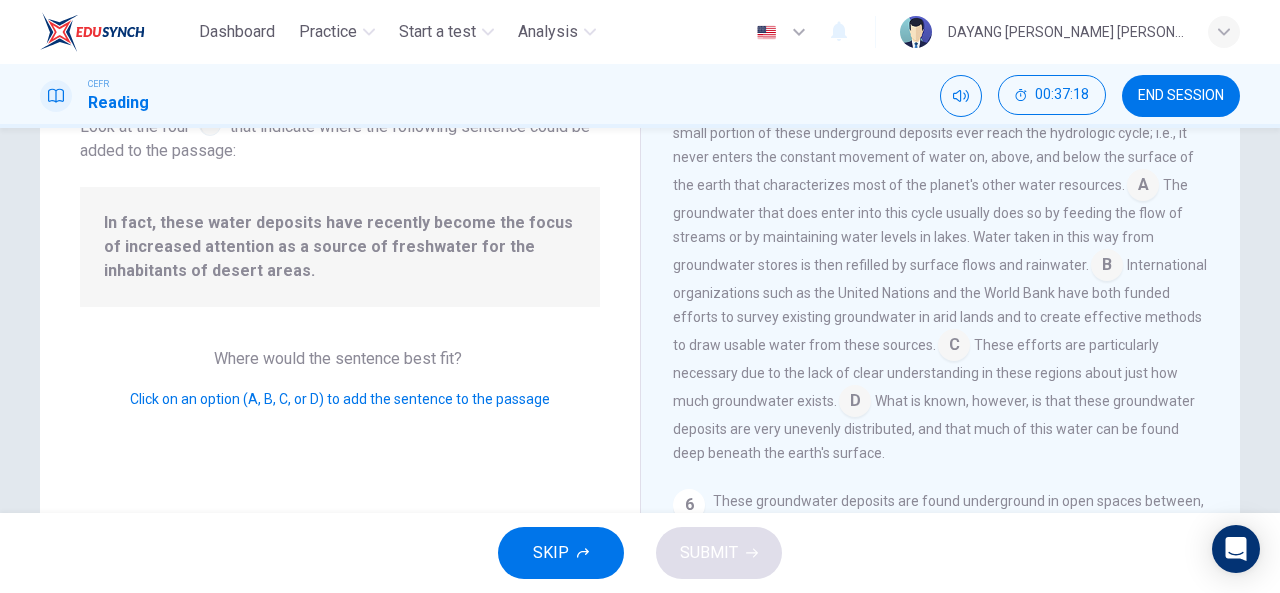 scroll, scrollTop: 878, scrollLeft: 0, axis: vertical 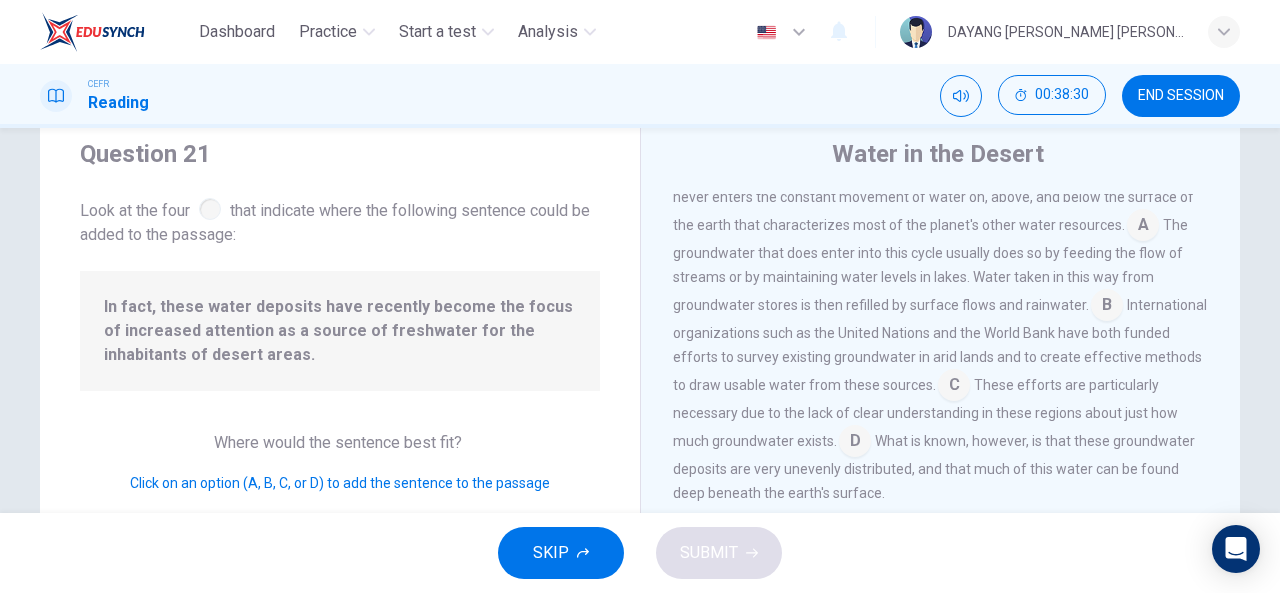 click on "In fact, these water deposits have recently become the focus of increased attention as a source of freshwater for the inhabitants of desert areas." at bounding box center [340, 331] 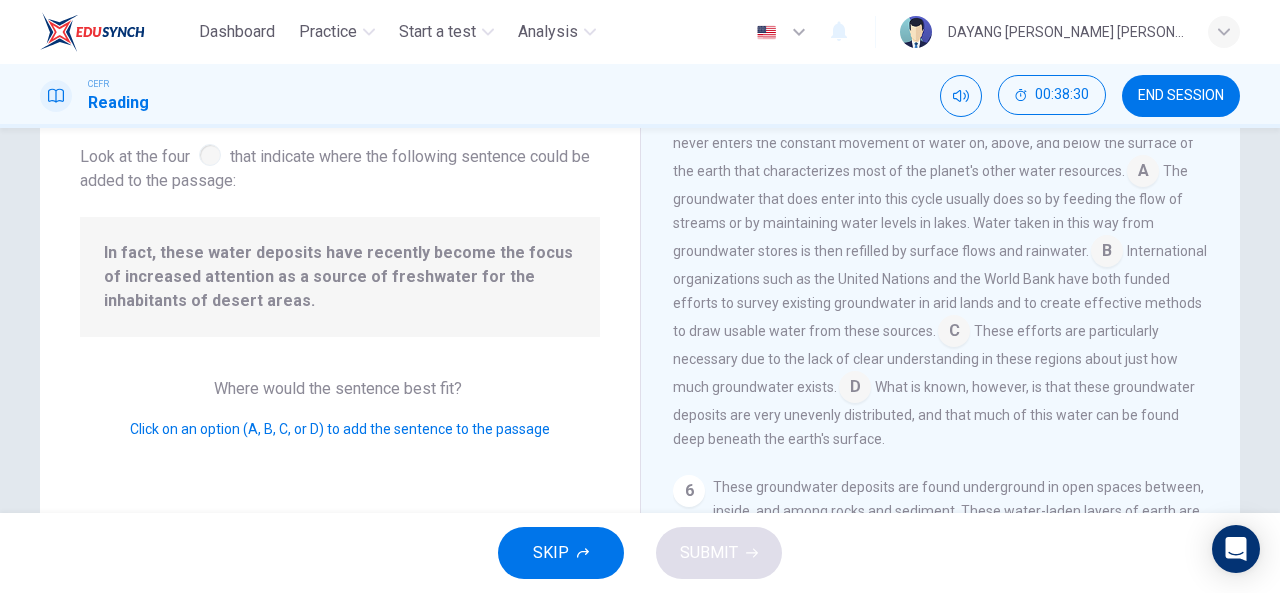 scroll, scrollTop: 124, scrollLeft: 0, axis: vertical 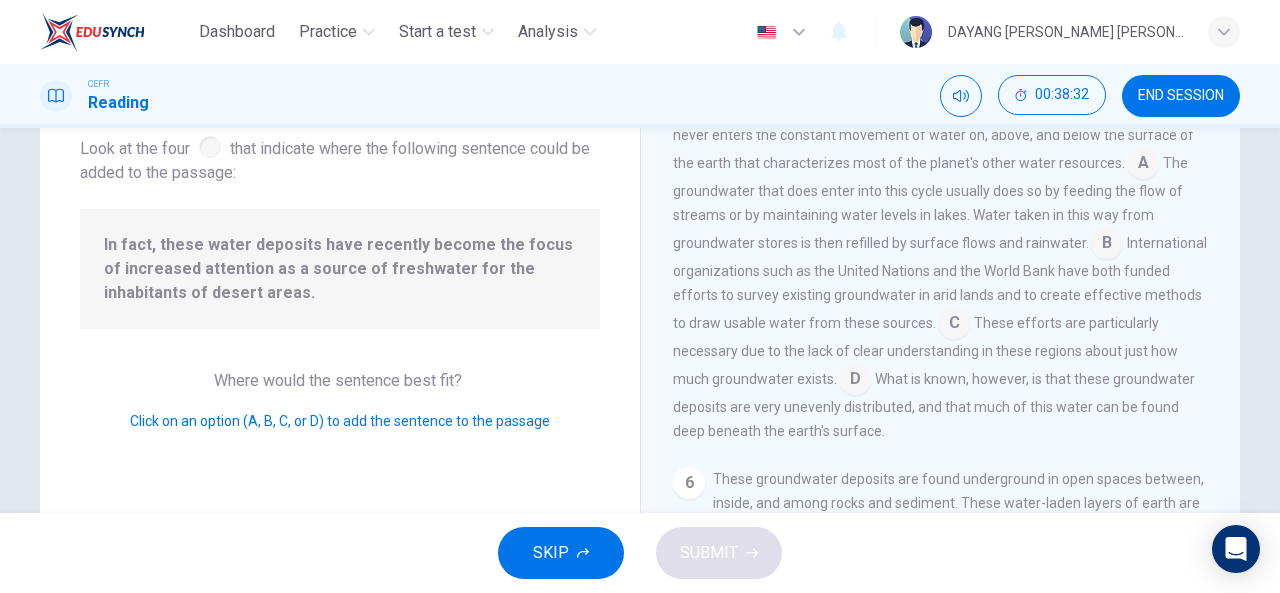 click at bounding box center [855, 381] 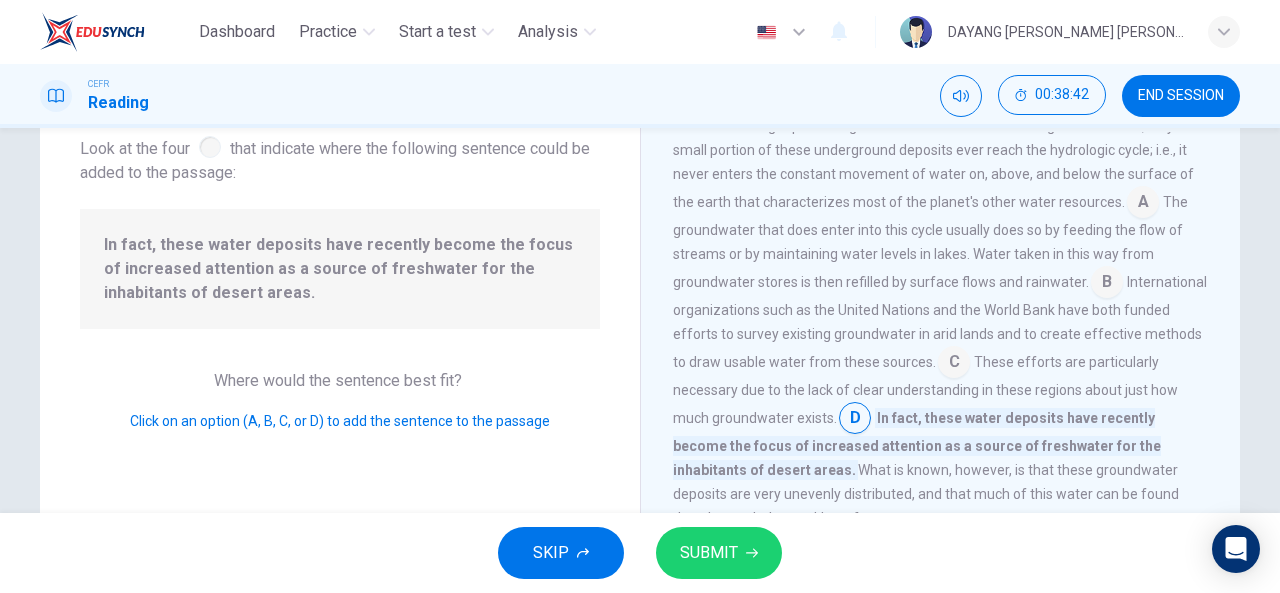 scroll, scrollTop: 882, scrollLeft: 0, axis: vertical 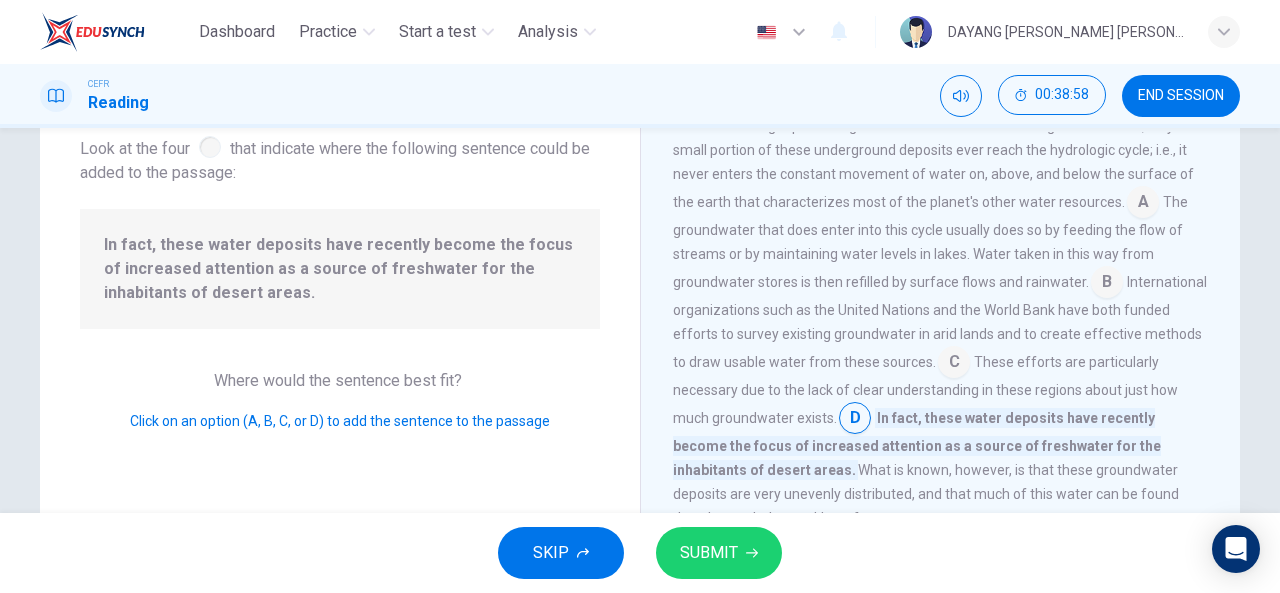 click at bounding box center [1143, 204] 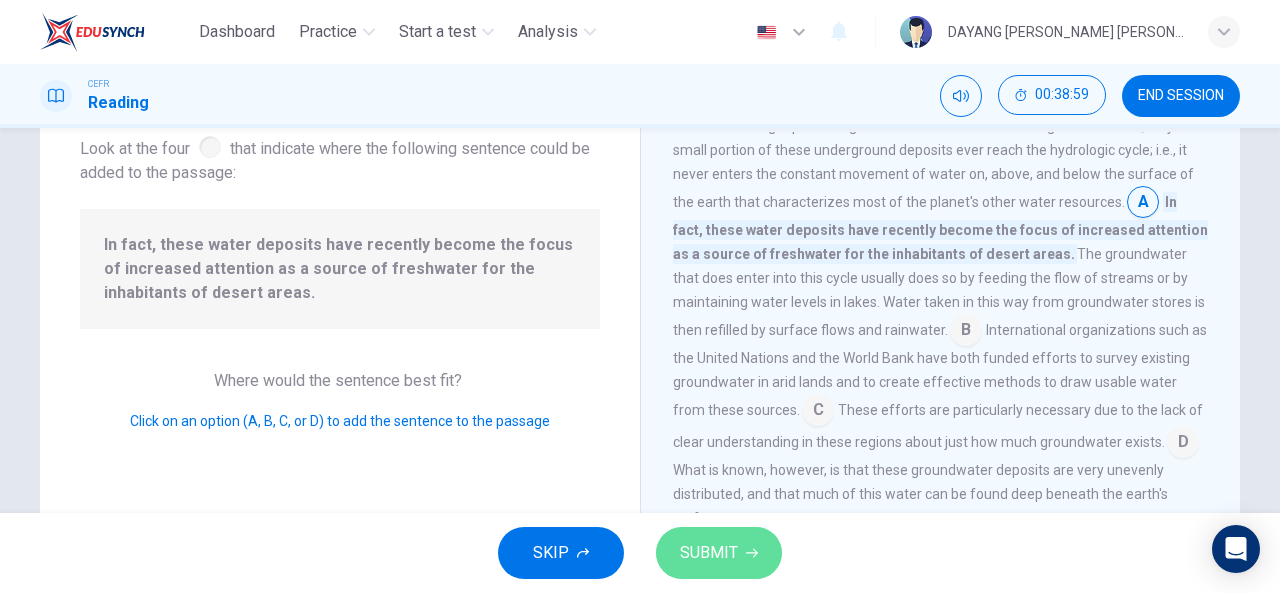 click on "SUBMIT" at bounding box center [719, 553] 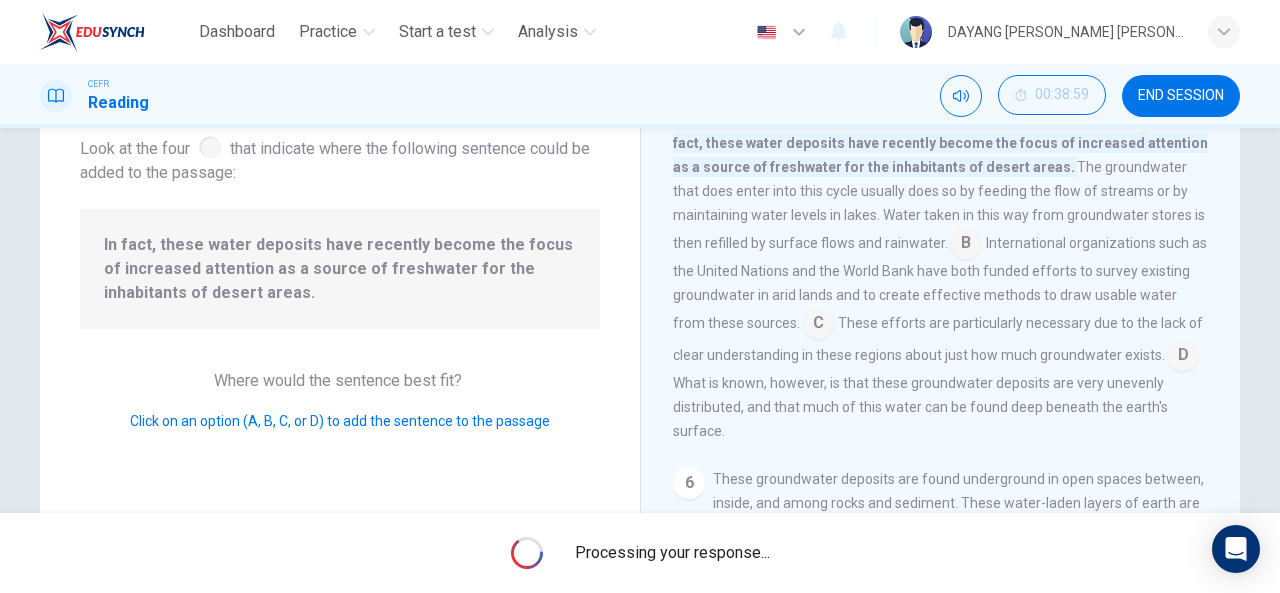 scroll, scrollTop: 995, scrollLeft: 0, axis: vertical 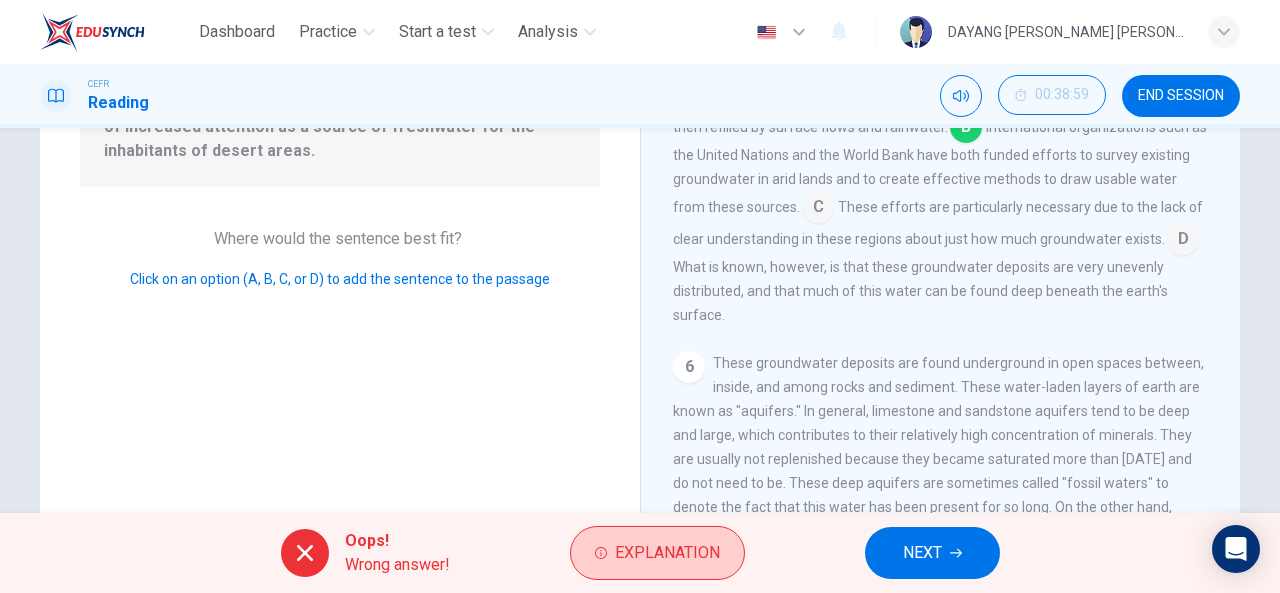 click on "Explanation" at bounding box center [667, 553] 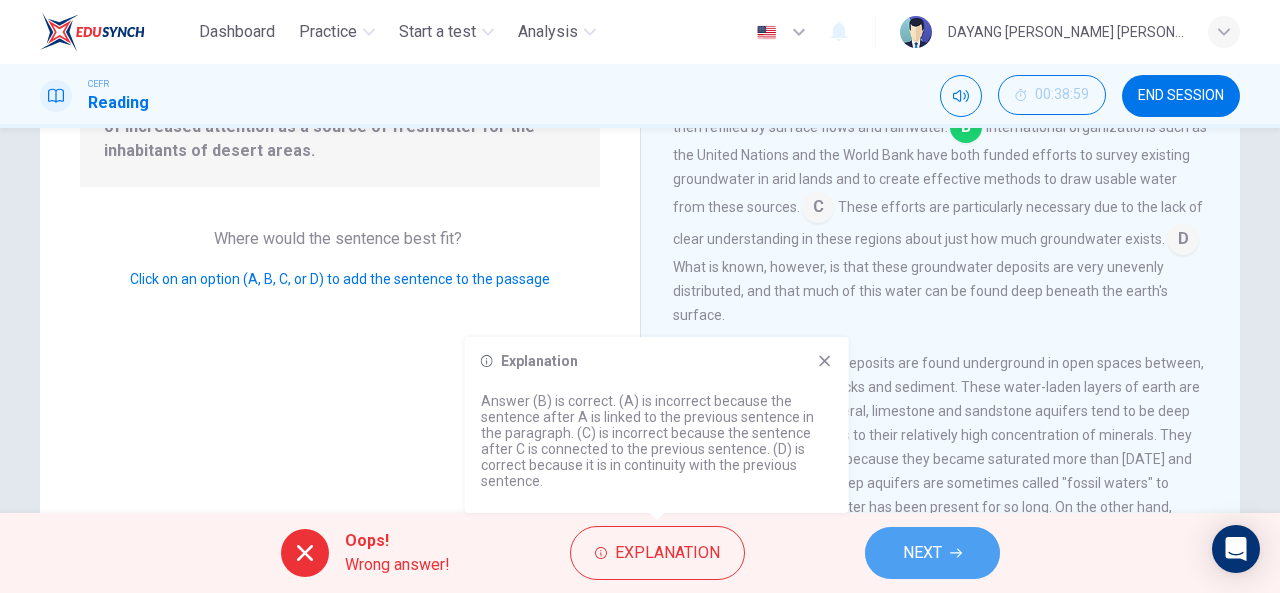 click on "NEXT" at bounding box center [932, 553] 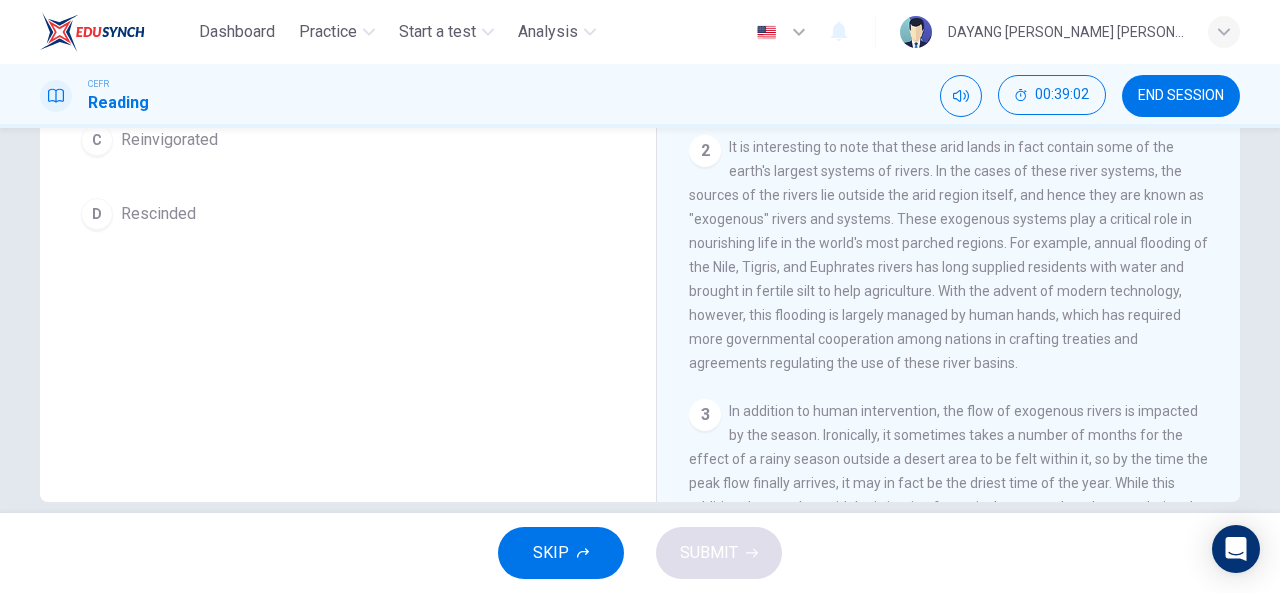 scroll, scrollTop: 390, scrollLeft: 0, axis: vertical 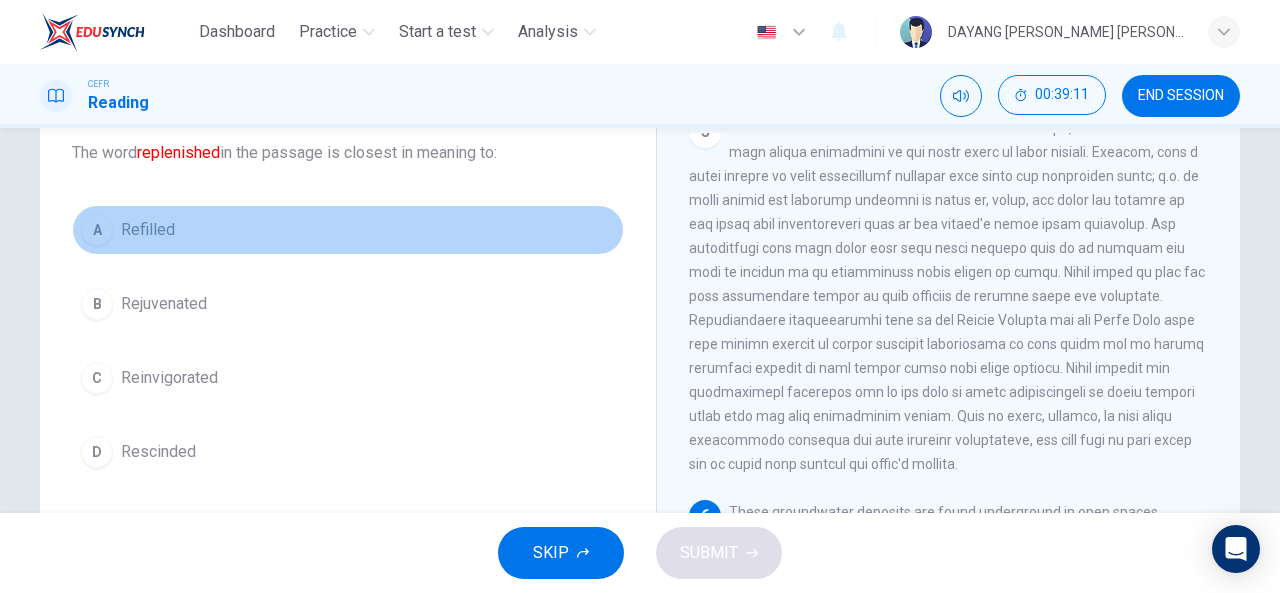 click on "A" at bounding box center (97, 230) 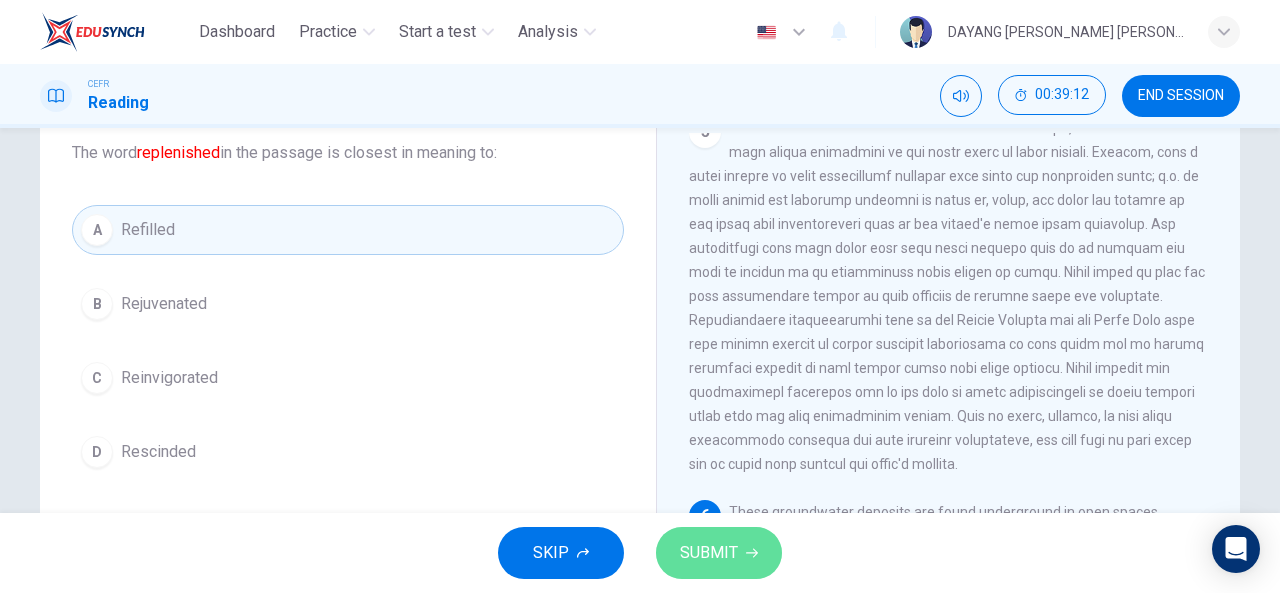 click 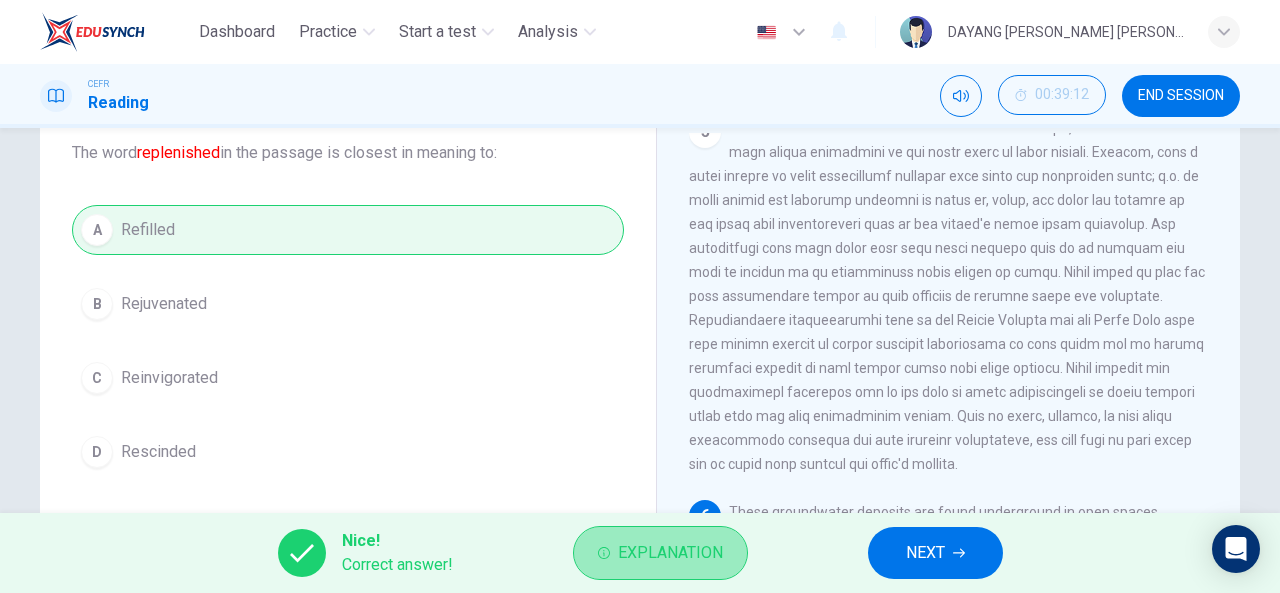 click on "Explanation" at bounding box center [670, 553] 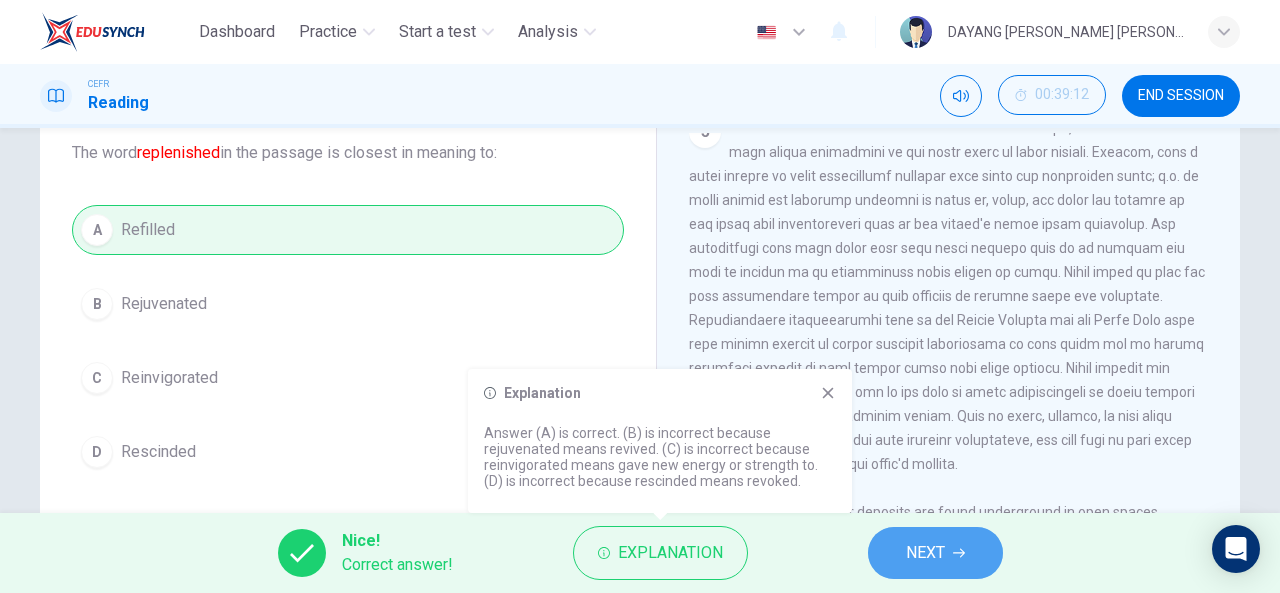 click on "NEXT" at bounding box center (925, 553) 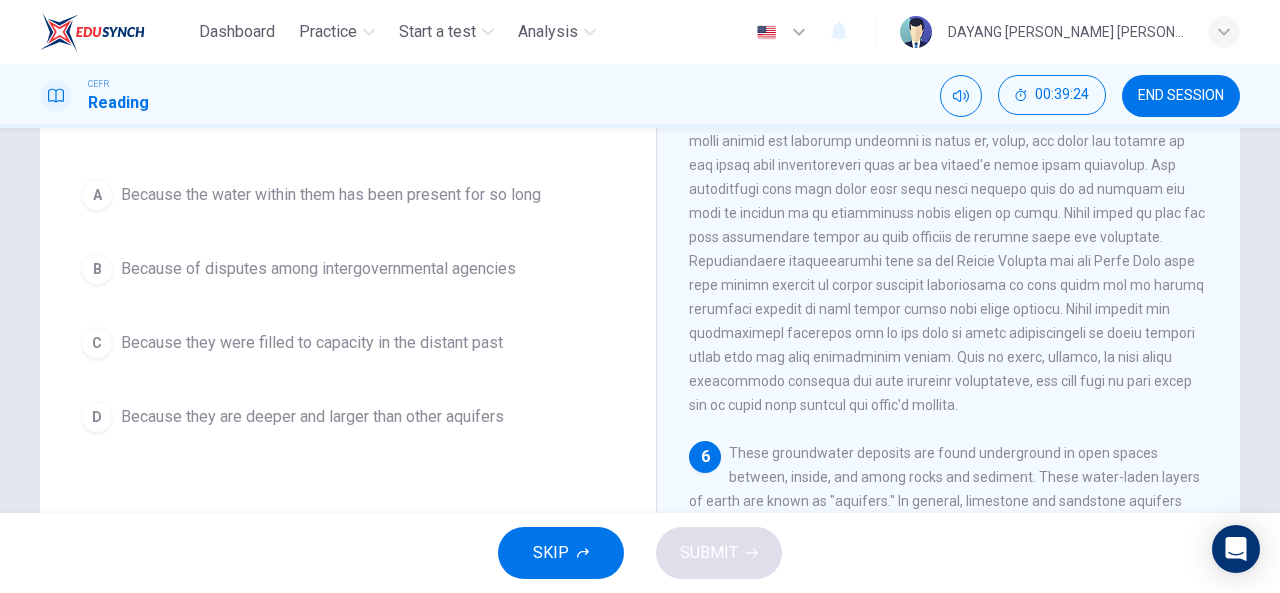 scroll, scrollTop: 162, scrollLeft: 0, axis: vertical 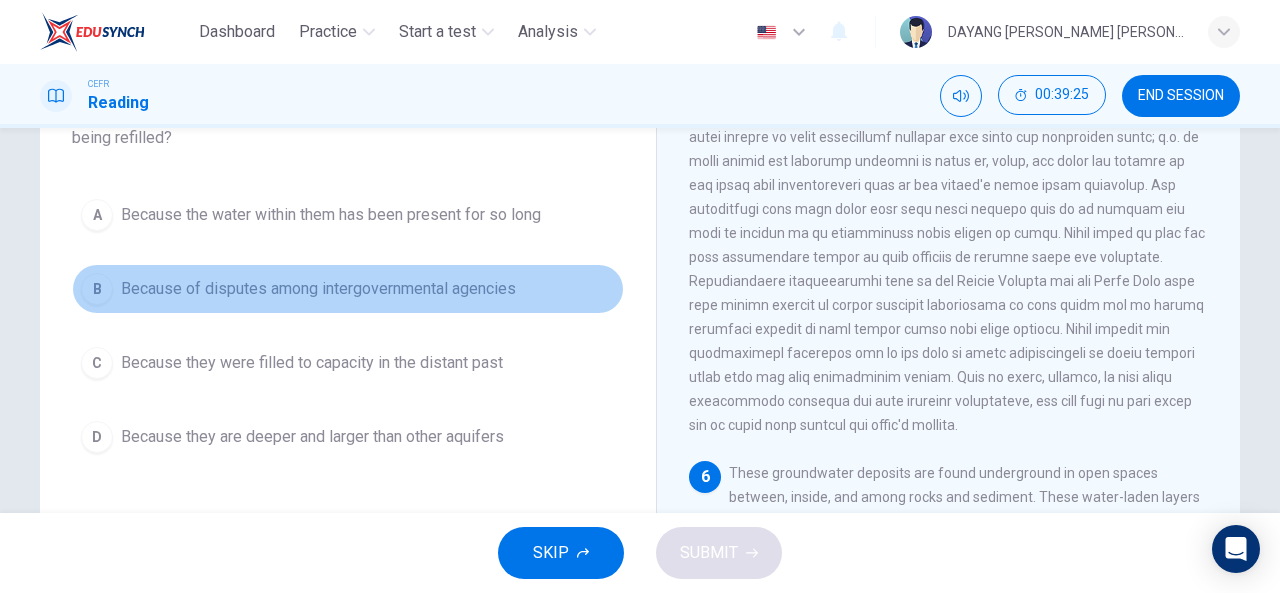 click on "B" at bounding box center (97, 289) 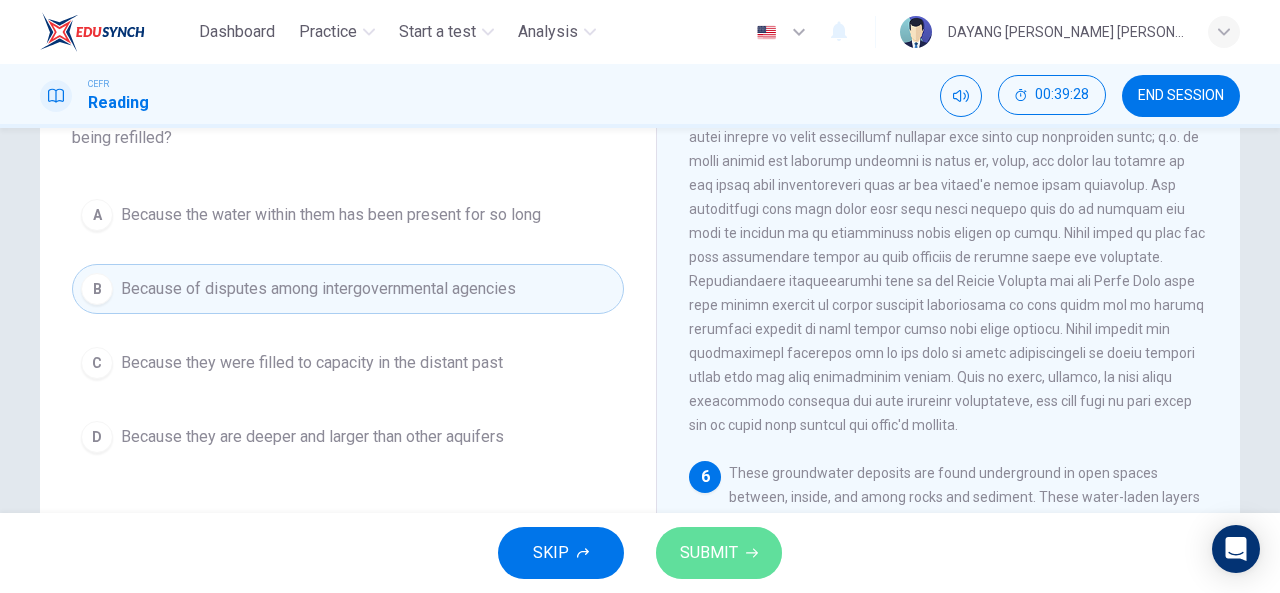 click on "SUBMIT" at bounding box center (709, 553) 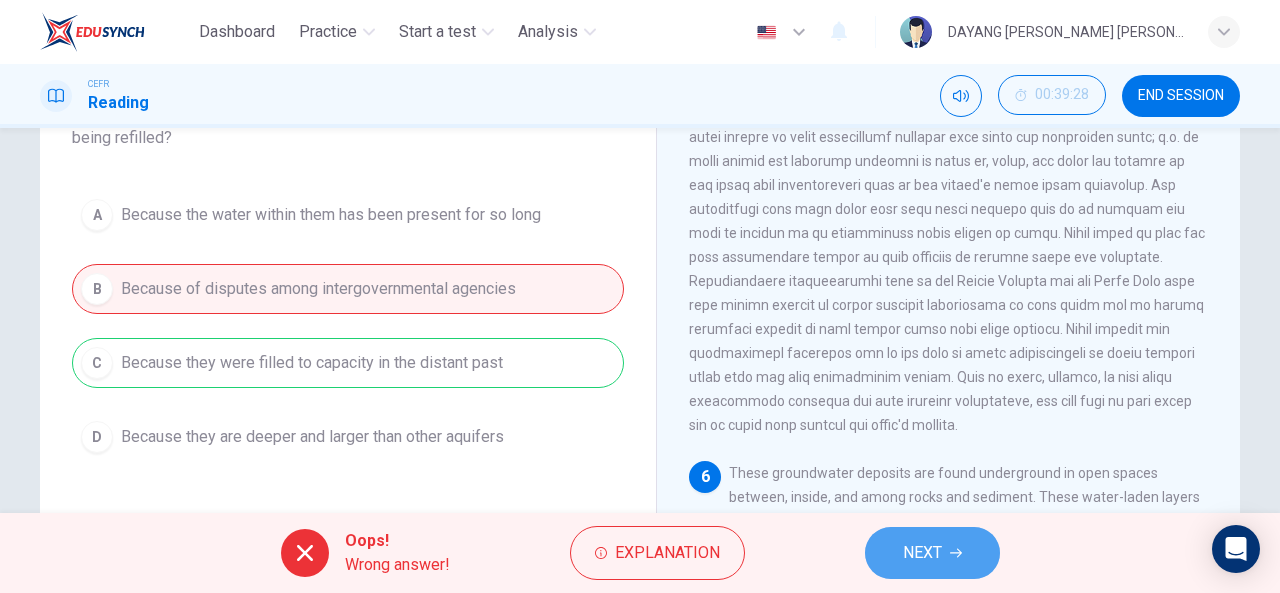 click on "NEXT" at bounding box center [932, 553] 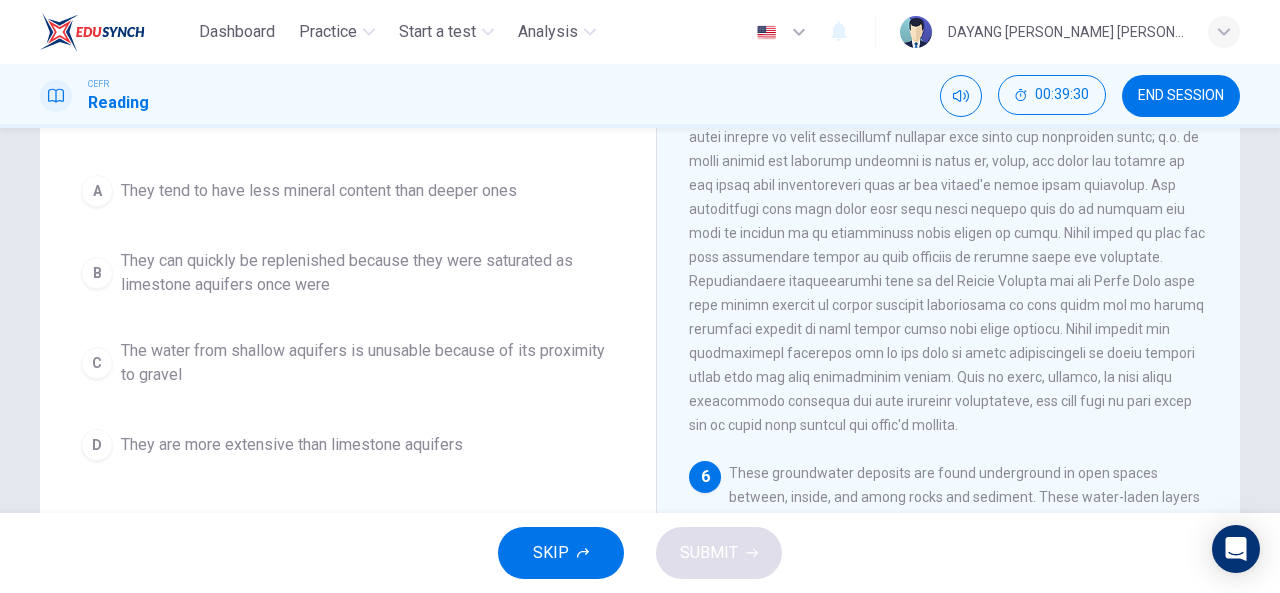 click on "They can quickly be replenished because they were saturated as limestone aquifers once were" at bounding box center (368, 273) 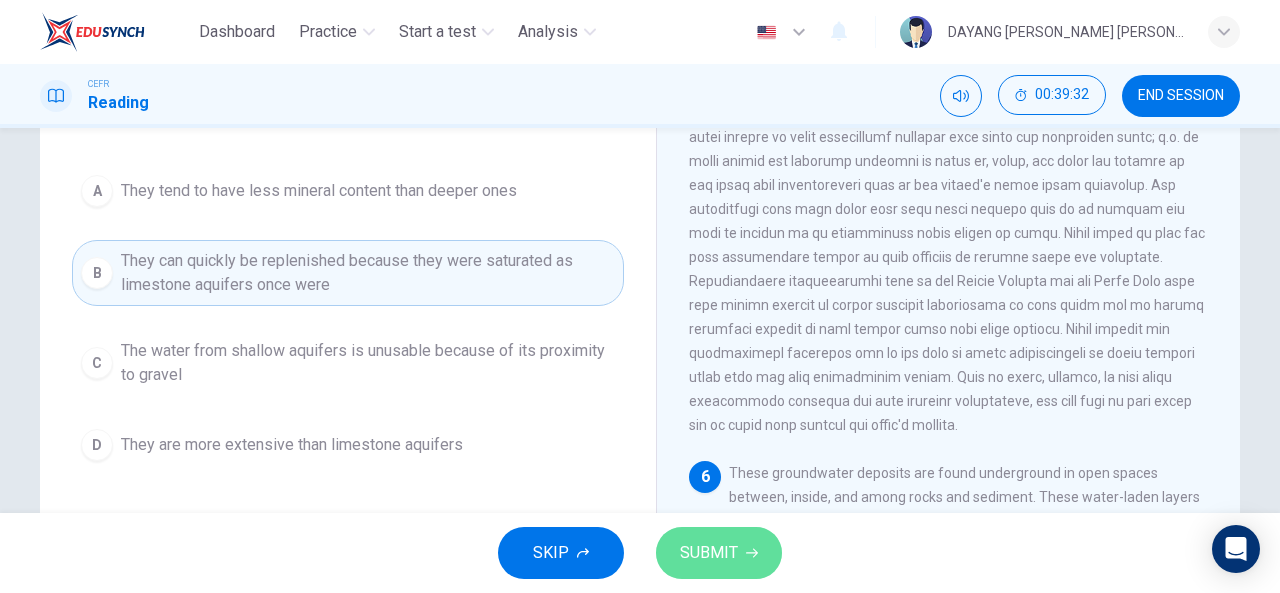 click on "SUBMIT" at bounding box center (709, 553) 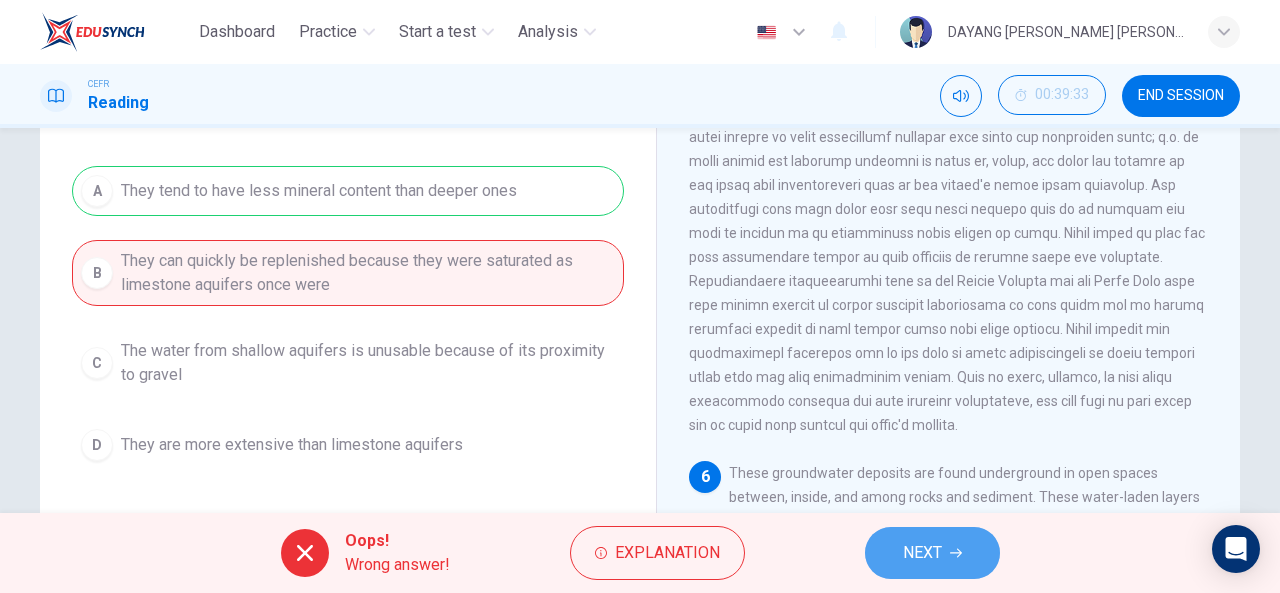 click on "NEXT" at bounding box center (922, 553) 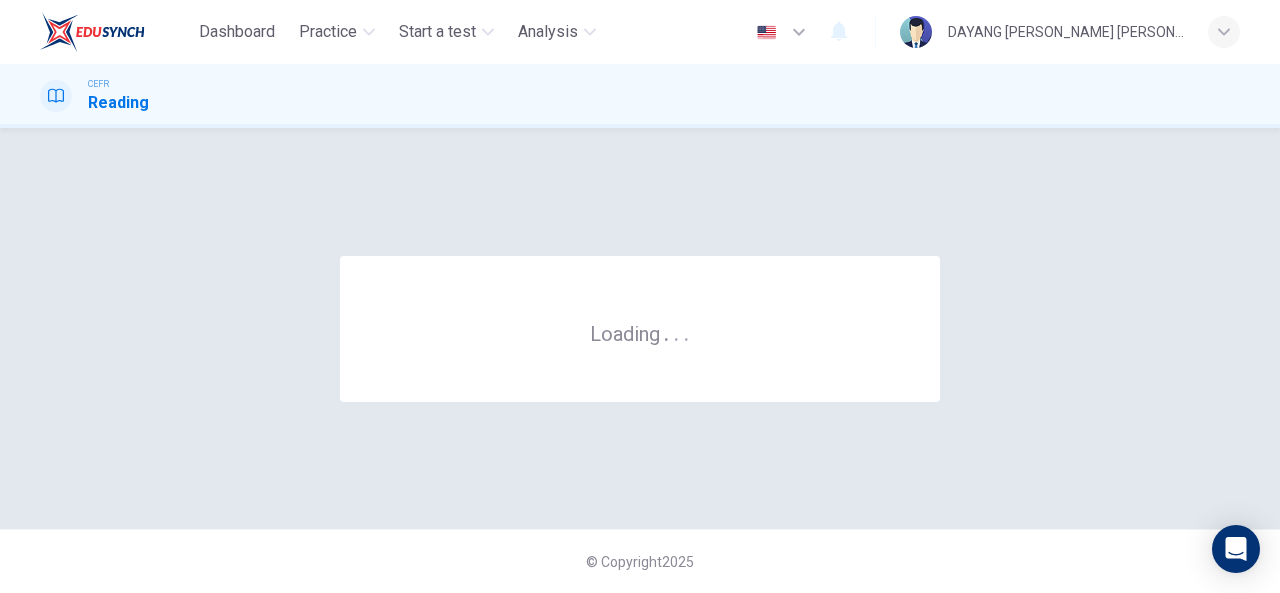 scroll, scrollTop: 0, scrollLeft: 0, axis: both 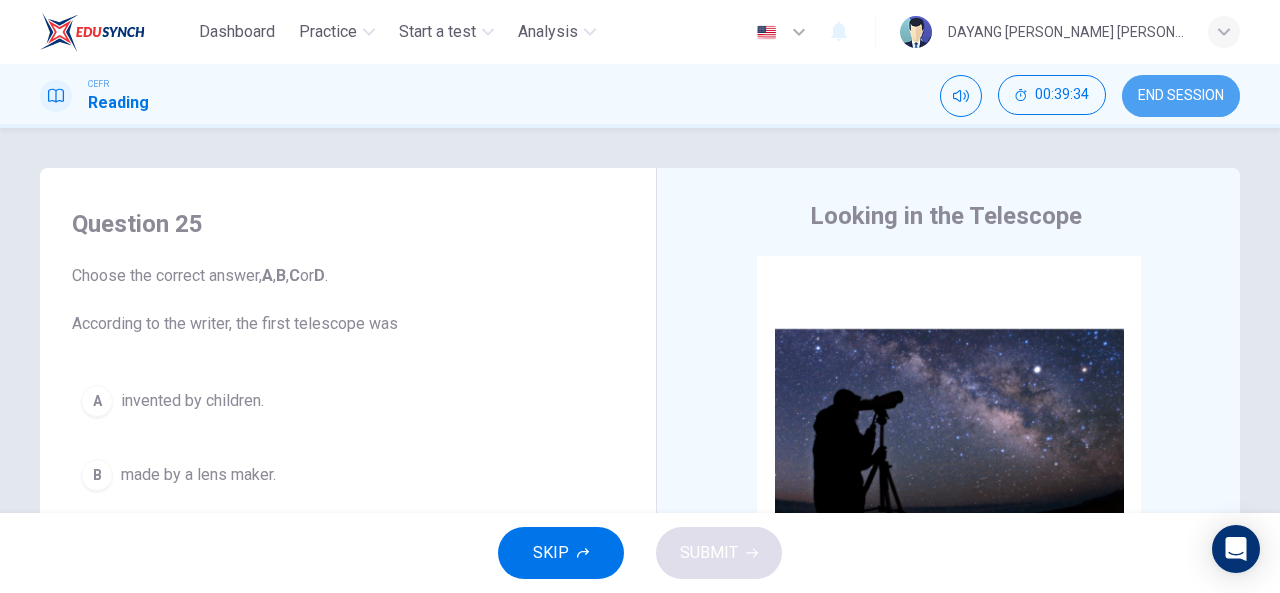 click on "END SESSION" at bounding box center (1181, 96) 